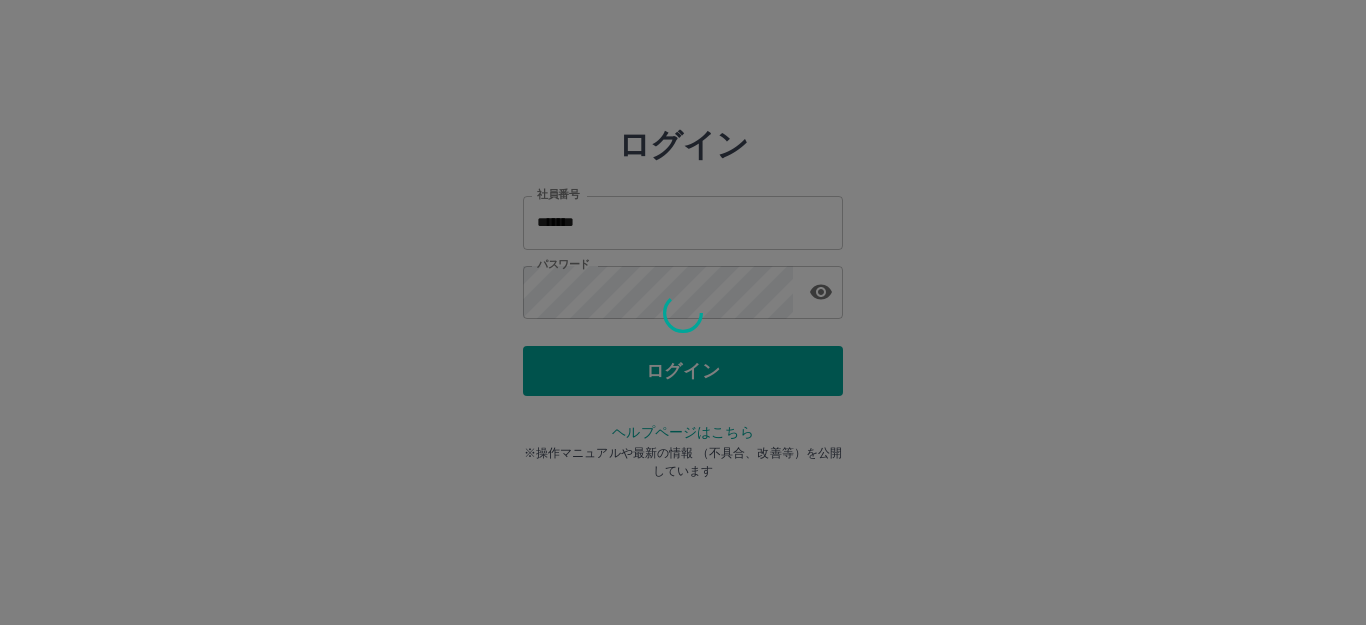 scroll, scrollTop: 0, scrollLeft: 0, axis: both 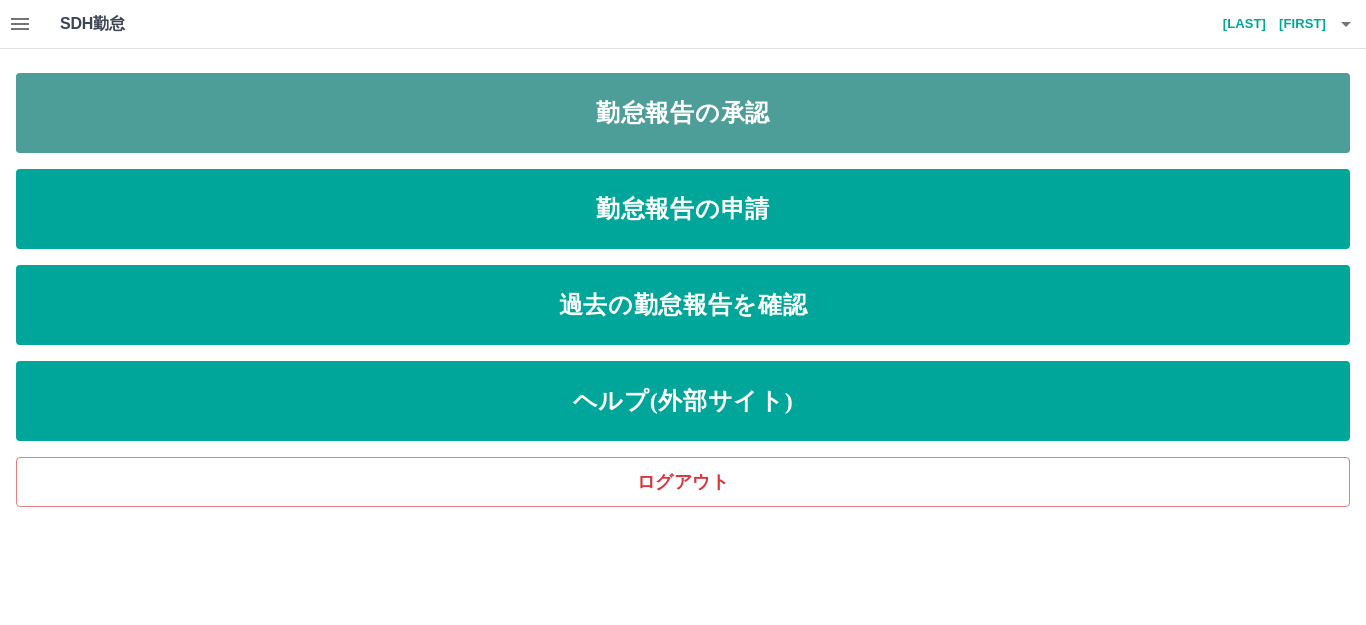 click on "勤怠報告の承認" at bounding box center [683, 113] 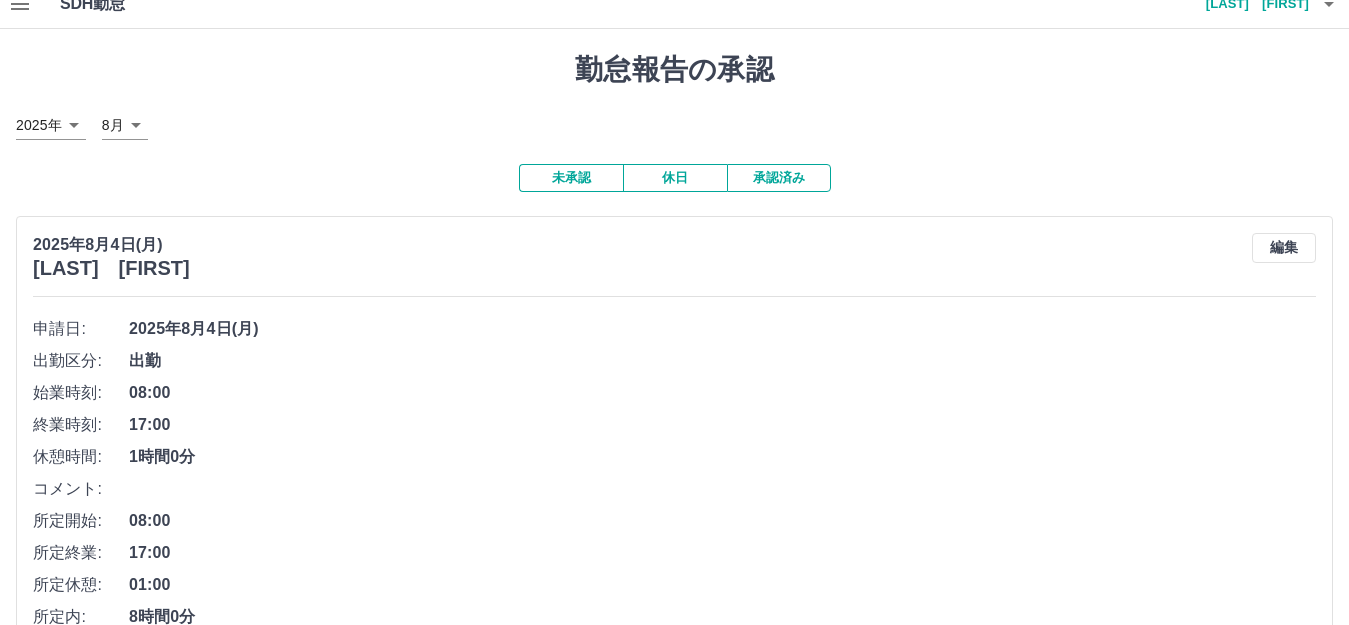 scroll, scrollTop: 400, scrollLeft: 0, axis: vertical 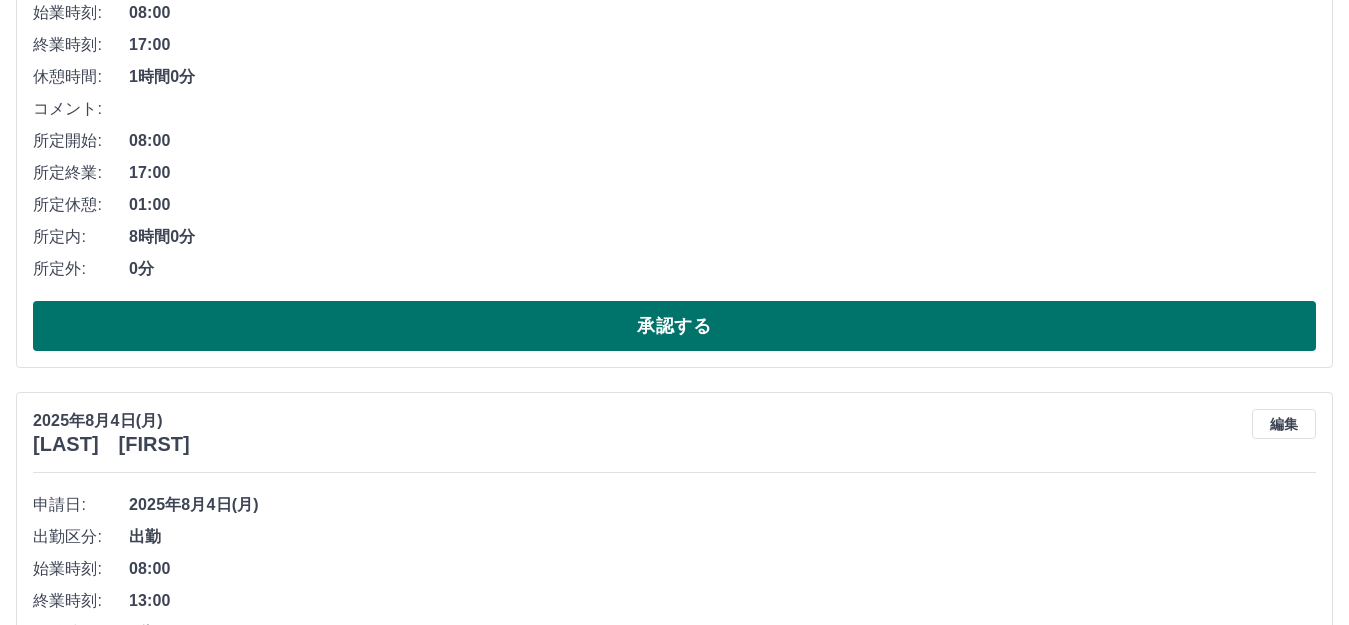 click on "承認する" at bounding box center [674, 326] 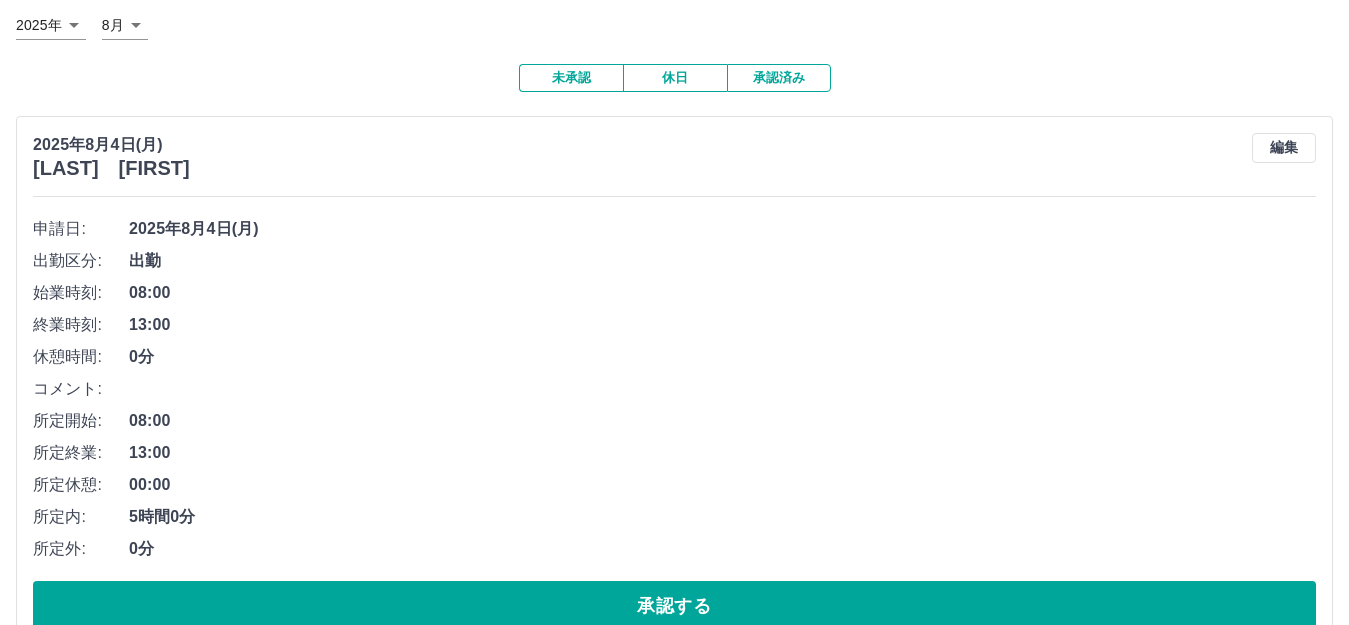 scroll, scrollTop: 300, scrollLeft: 0, axis: vertical 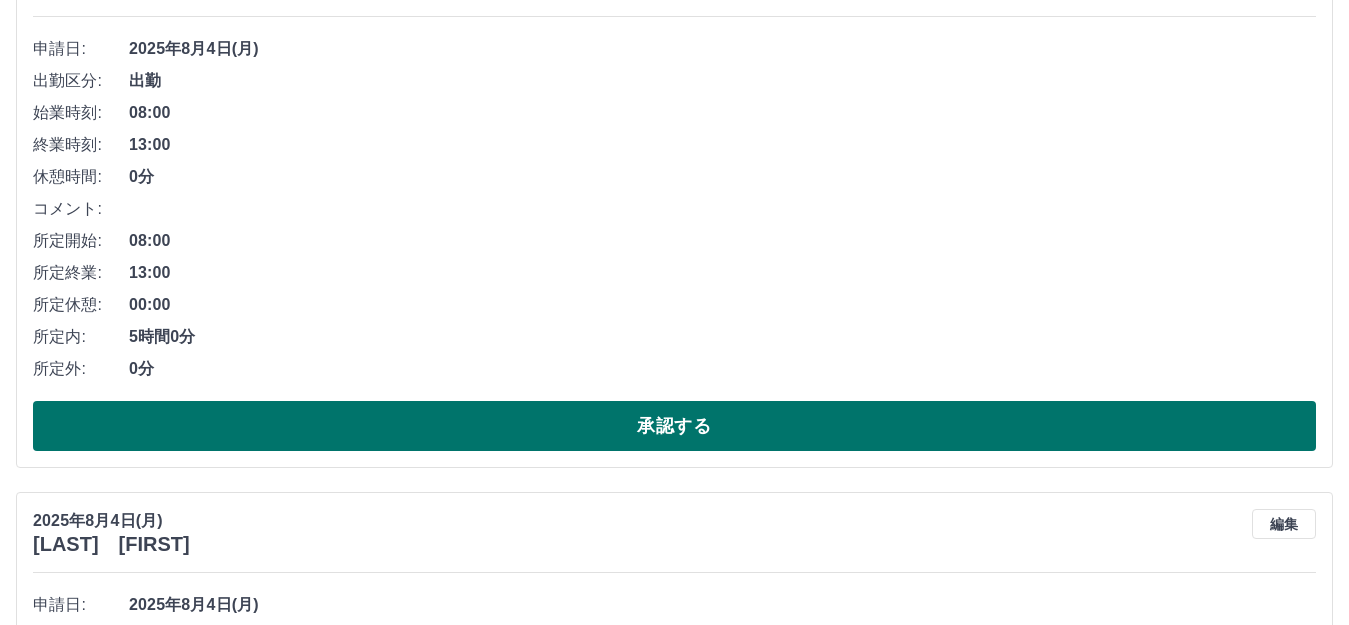 click on "承認する" at bounding box center [674, 426] 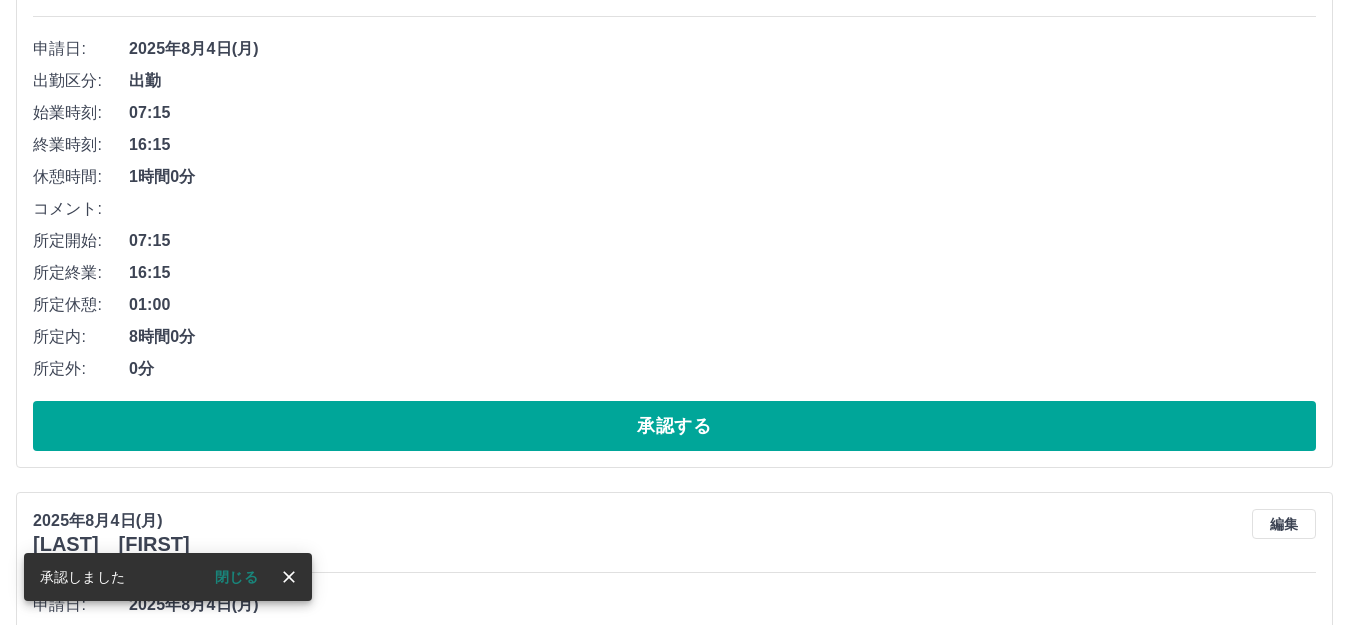 scroll, scrollTop: 0, scrollLeft: 0, axis: both 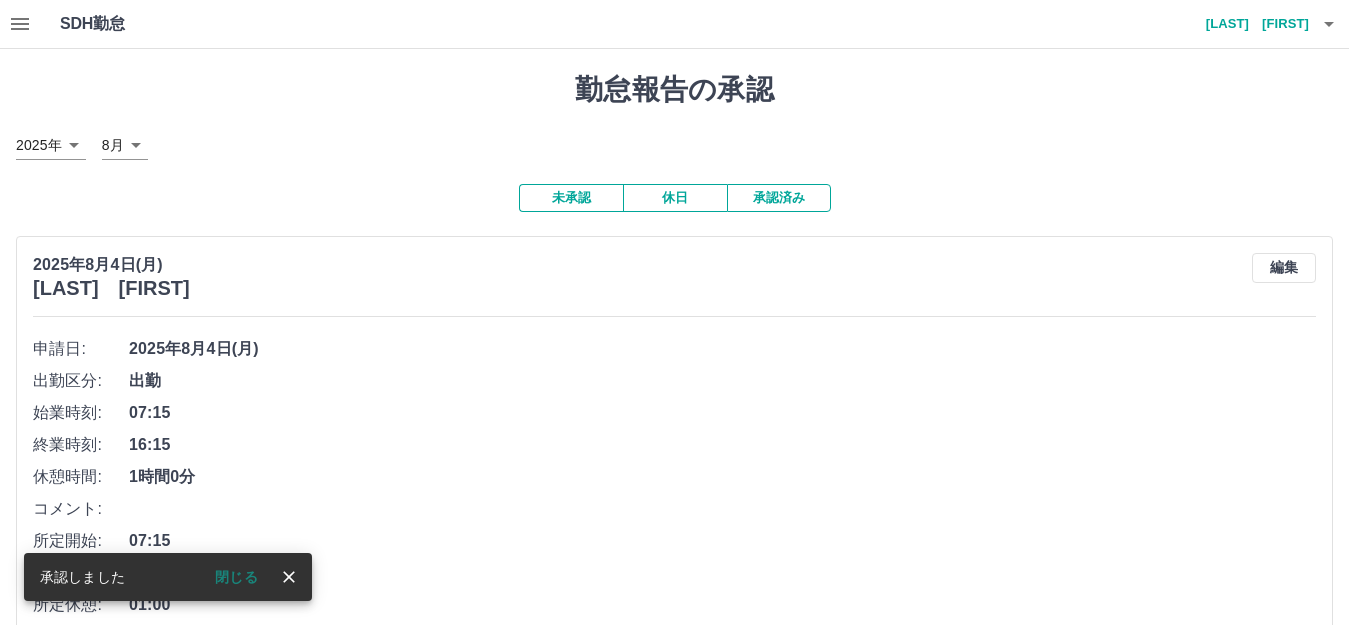 click on "07:15" at bounding box center [722, 413] 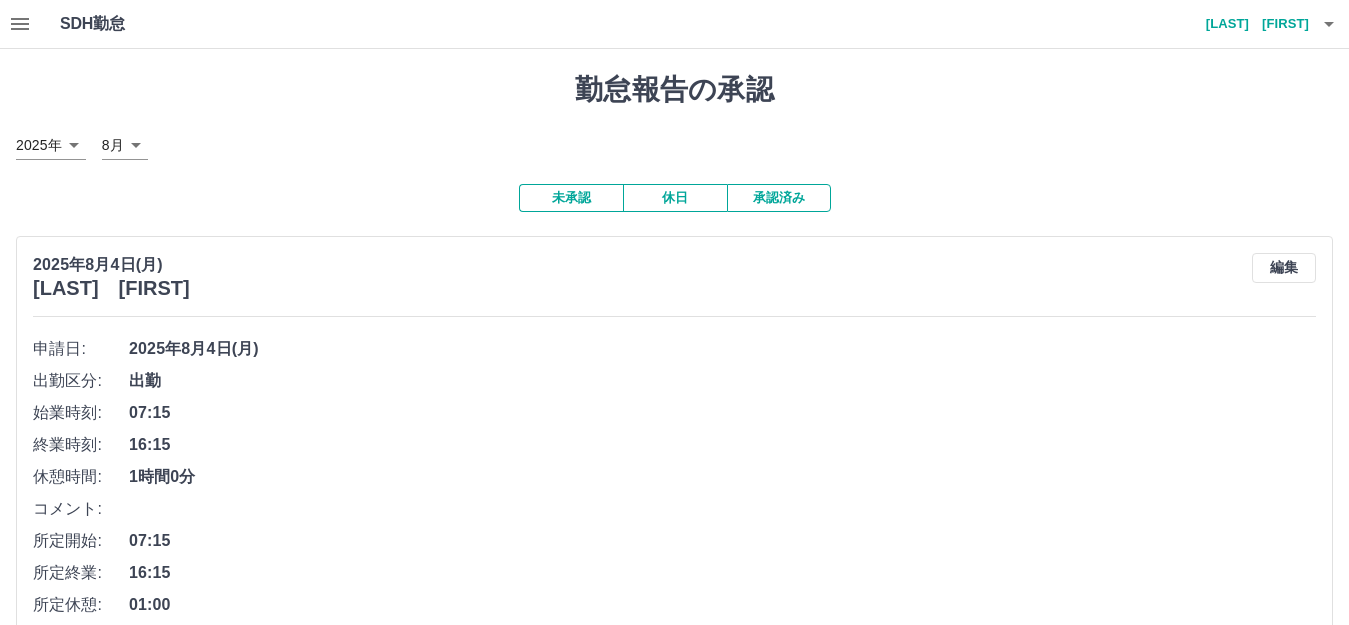click on "07:15" at bounding box center [722, 413] 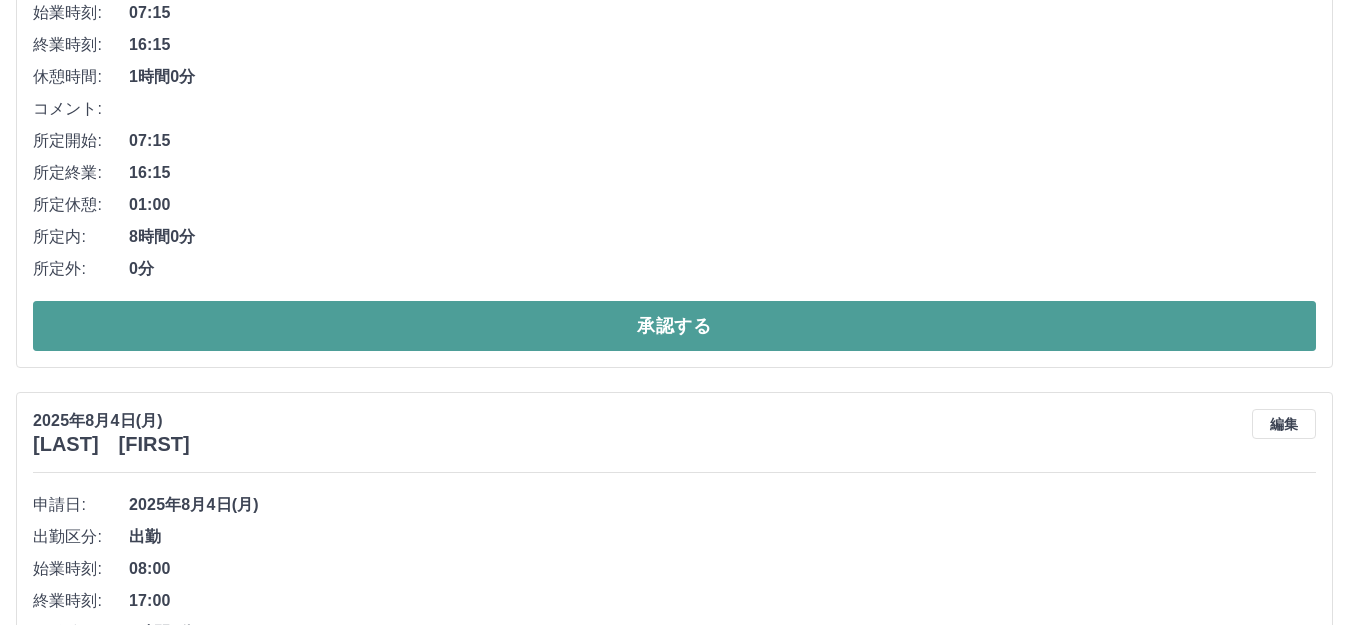 click on "承認する" at bounding box center (674, 326) 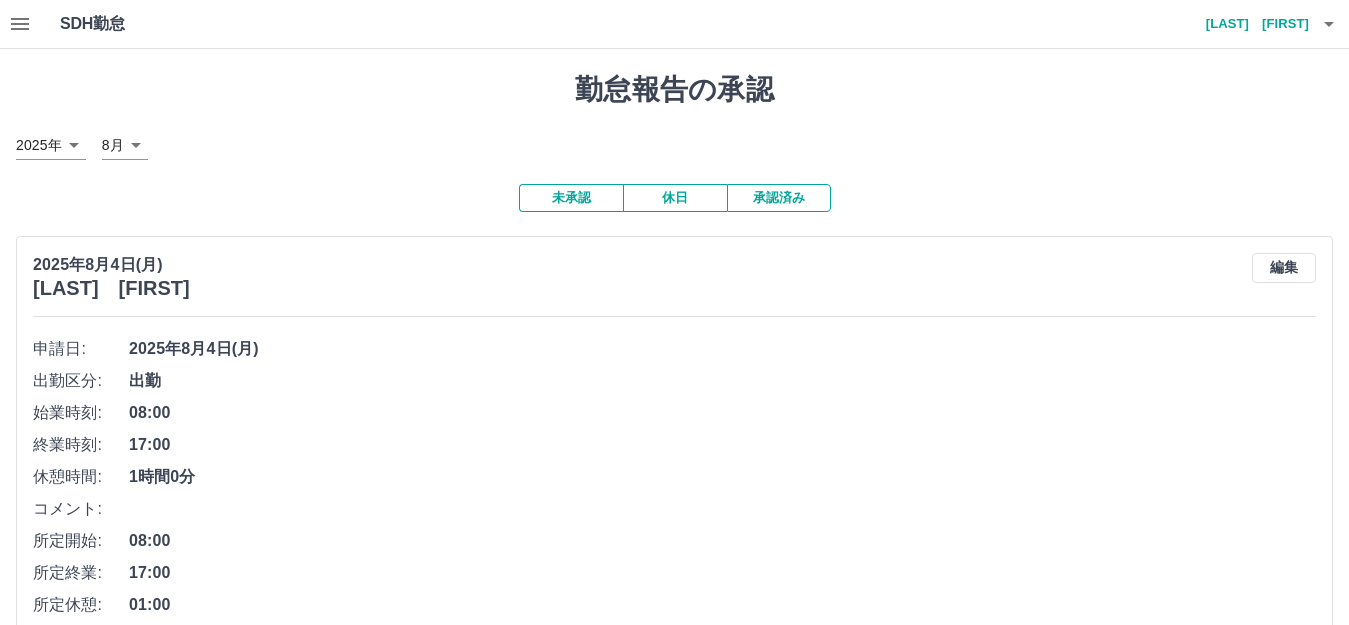 scroll, scrollTop: 400, scrollLeft: 0, axis: vertical 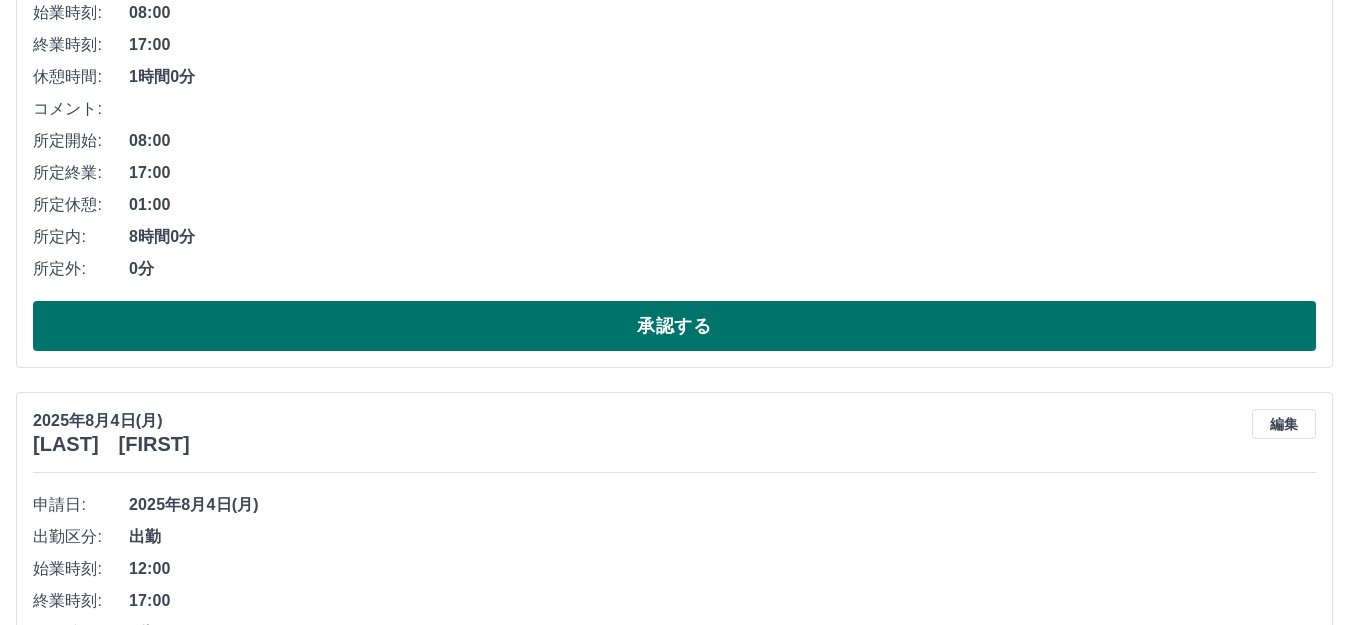 click on "承認する" at bounding box center [674, 326] 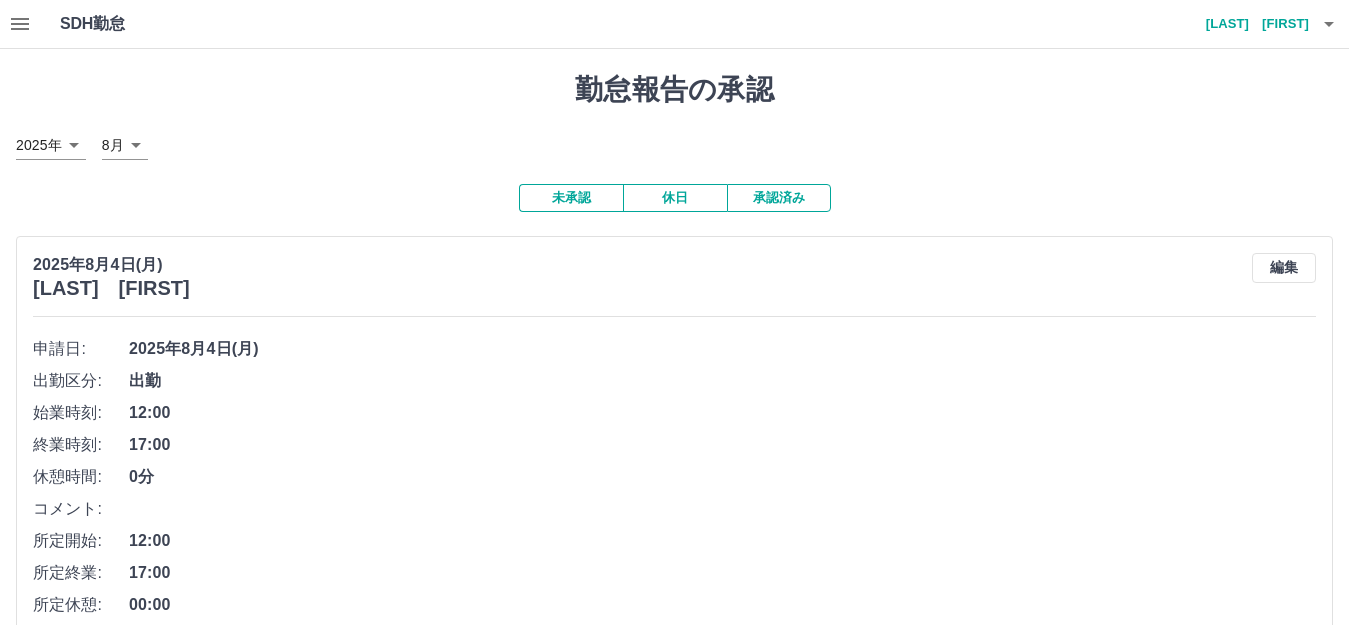 scroll, scrollTop: 400, scrollLeft: 0, axis: vertical 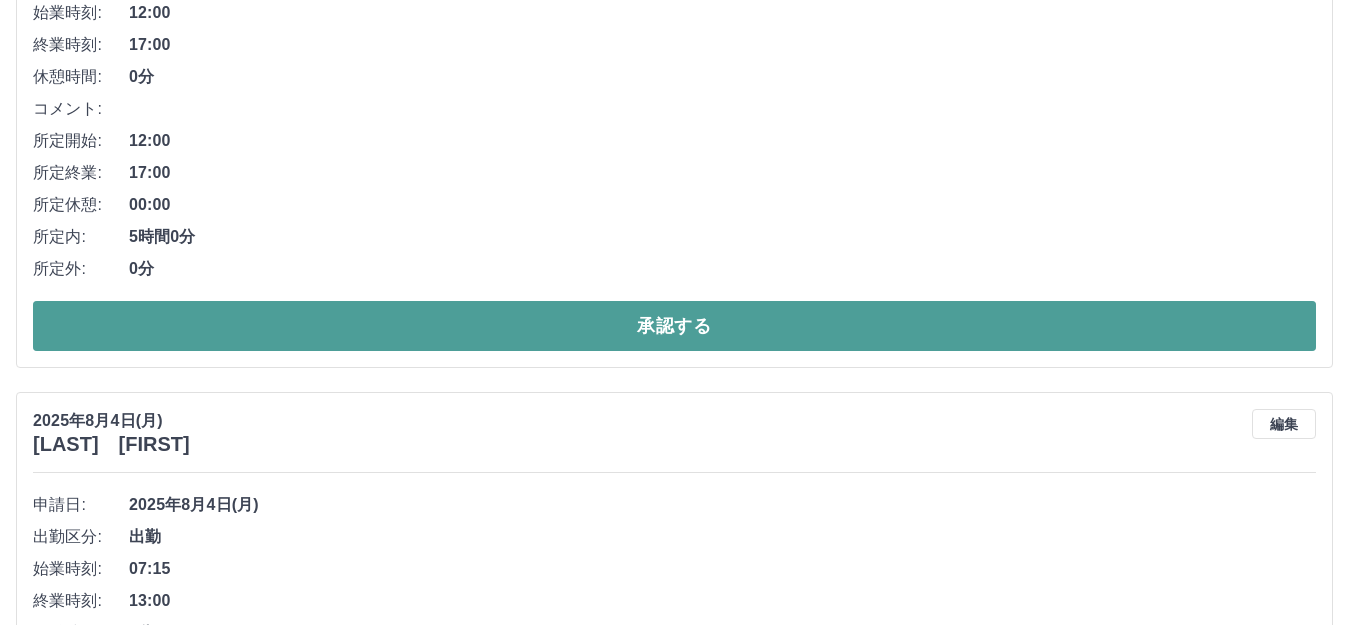 click on "承認する" at bounding box center (674, 326) 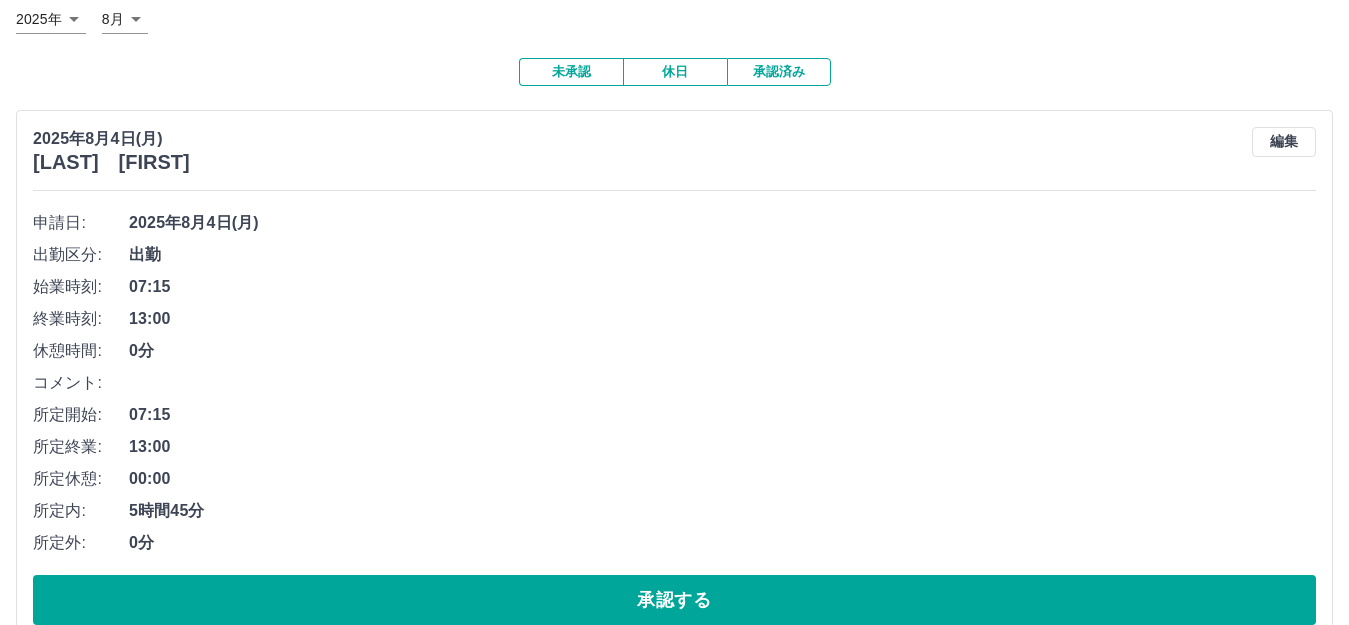 scroll, scrollTop: 300, scrollLeft: 0, axis: vertical 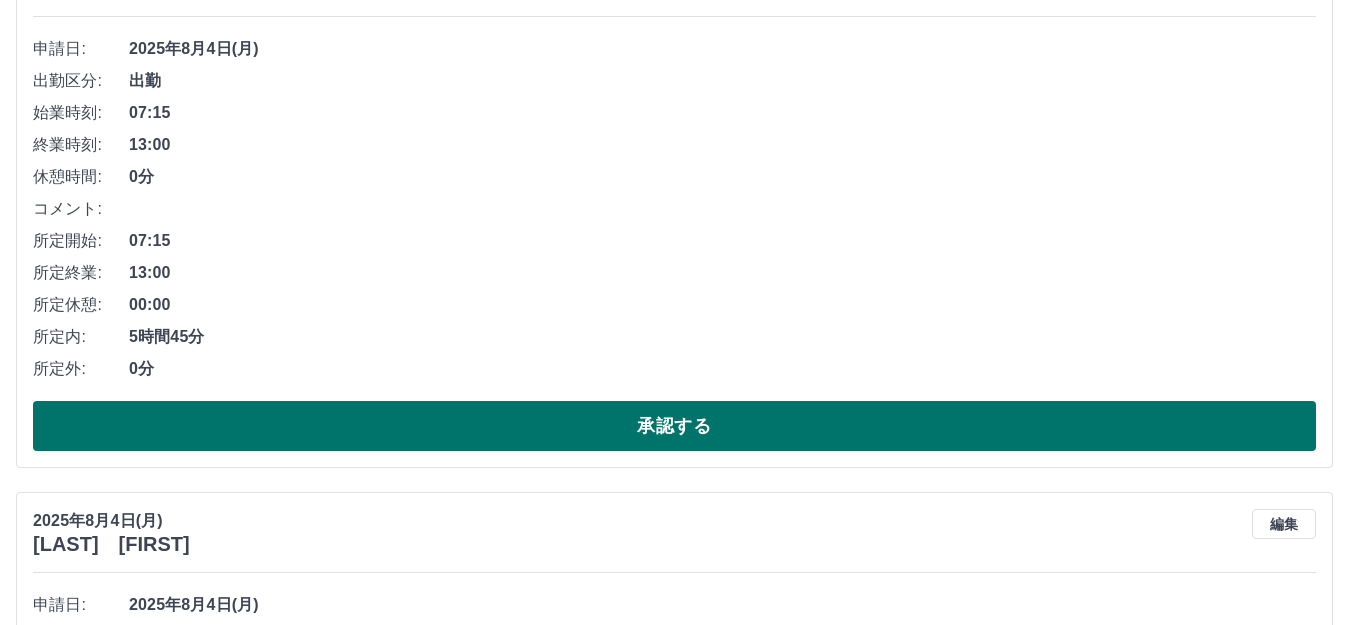 click on "承認する" at bounding box center (674, 426) 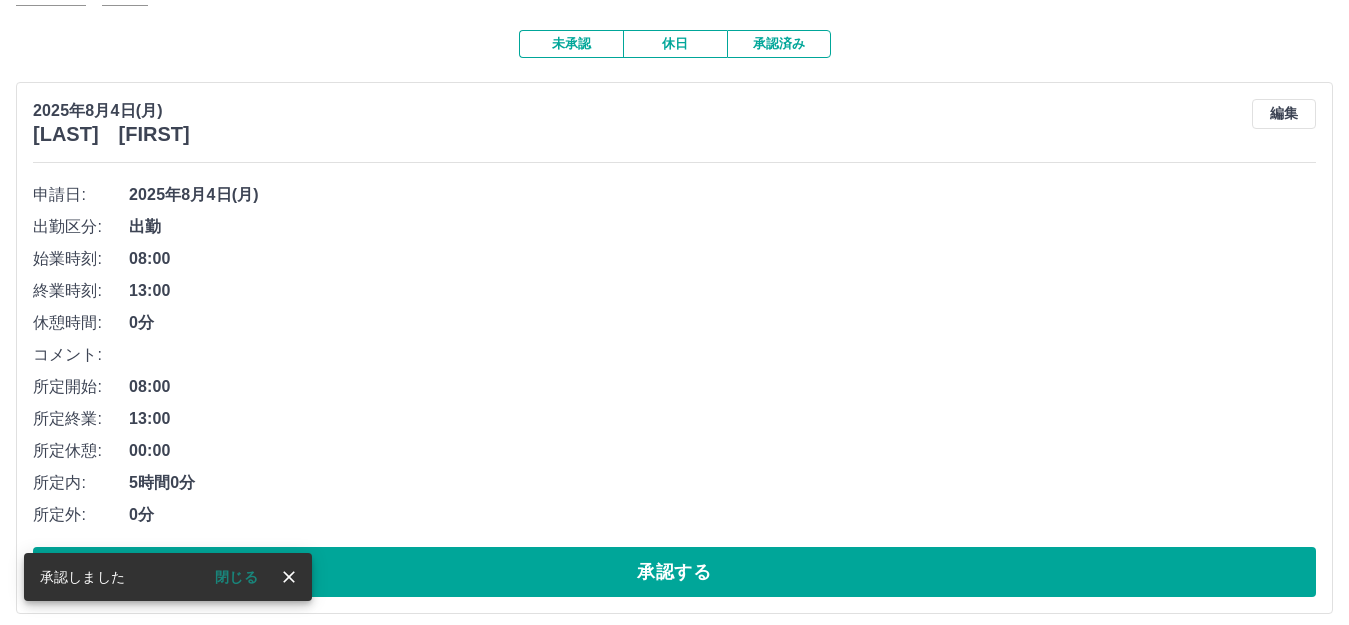 scroll, scrollTop: 300, scrollLeft: 0, axis: vertical 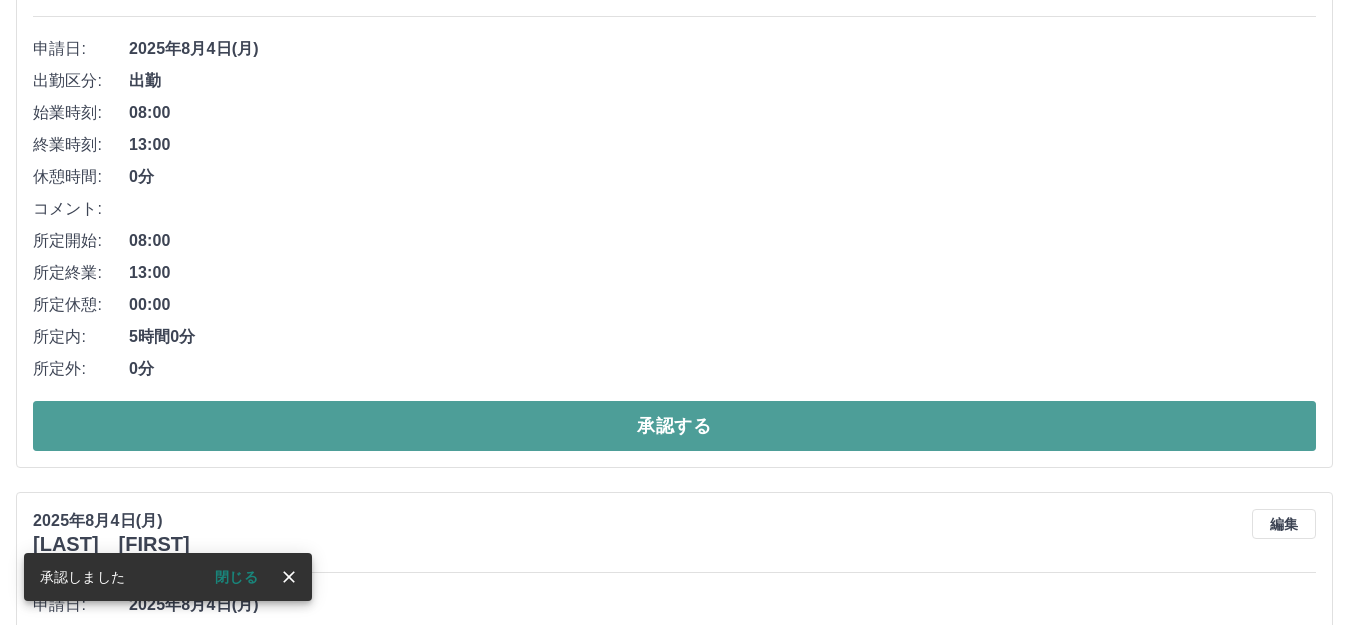 click on "承認する" at bounding box center (674, 426) 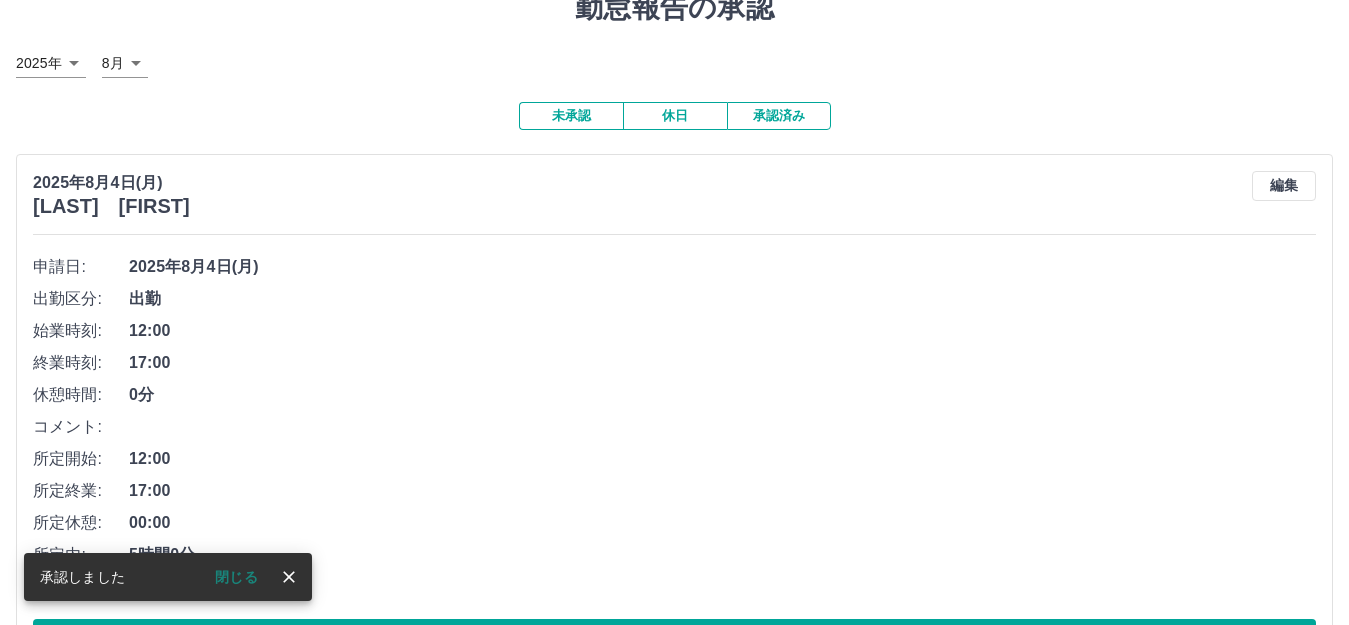 scroll, scrollTop: 200, scrollLeft: 0, axis: vertical 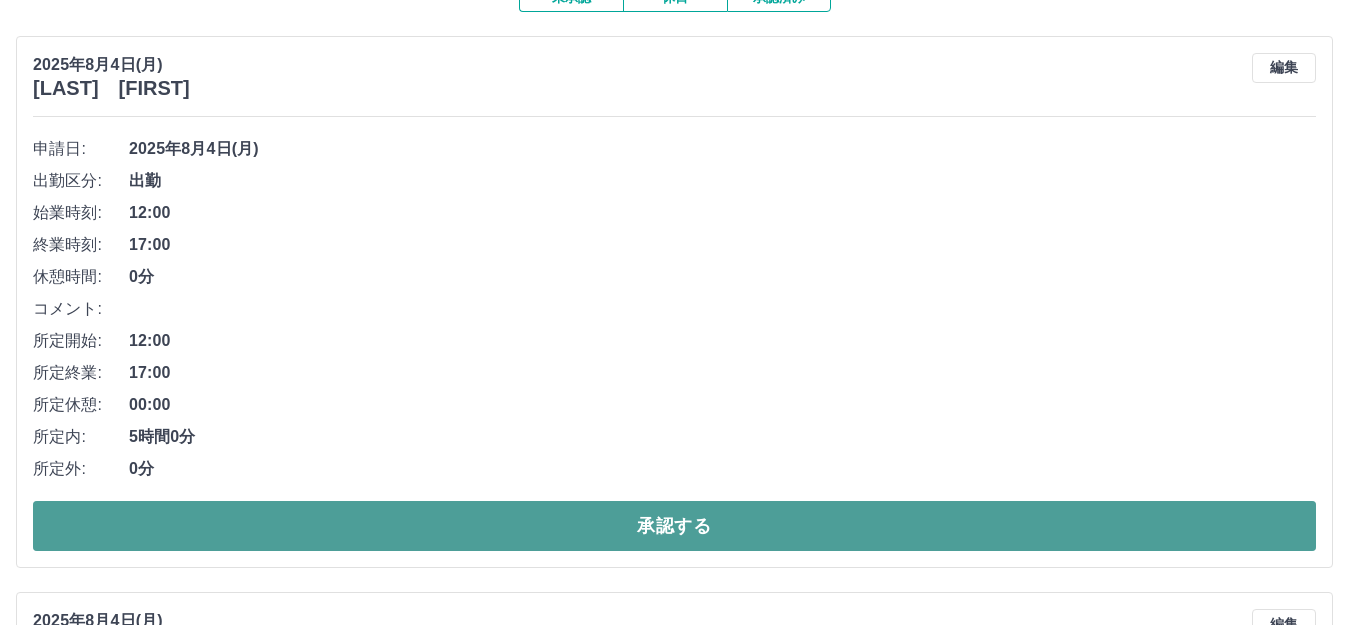 click on "承認する" at bounding box center [674, 526] 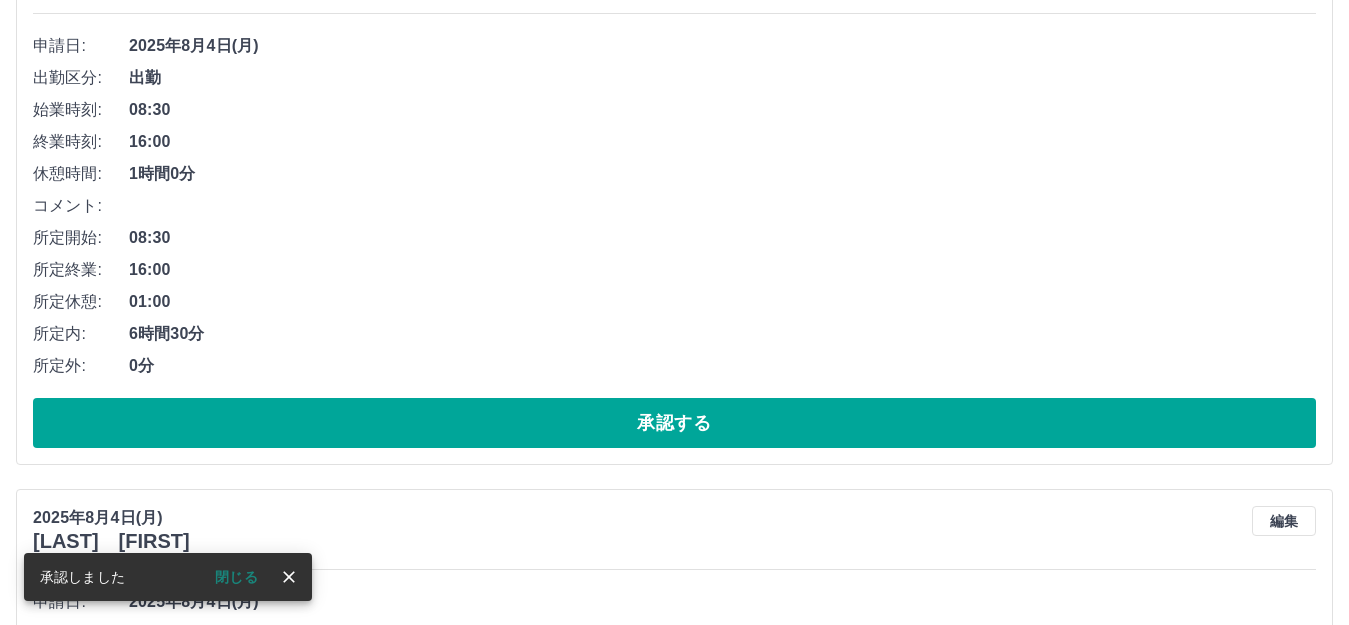 scroll, scrollTop: 400, scrollLeft: 0, axis: vertical 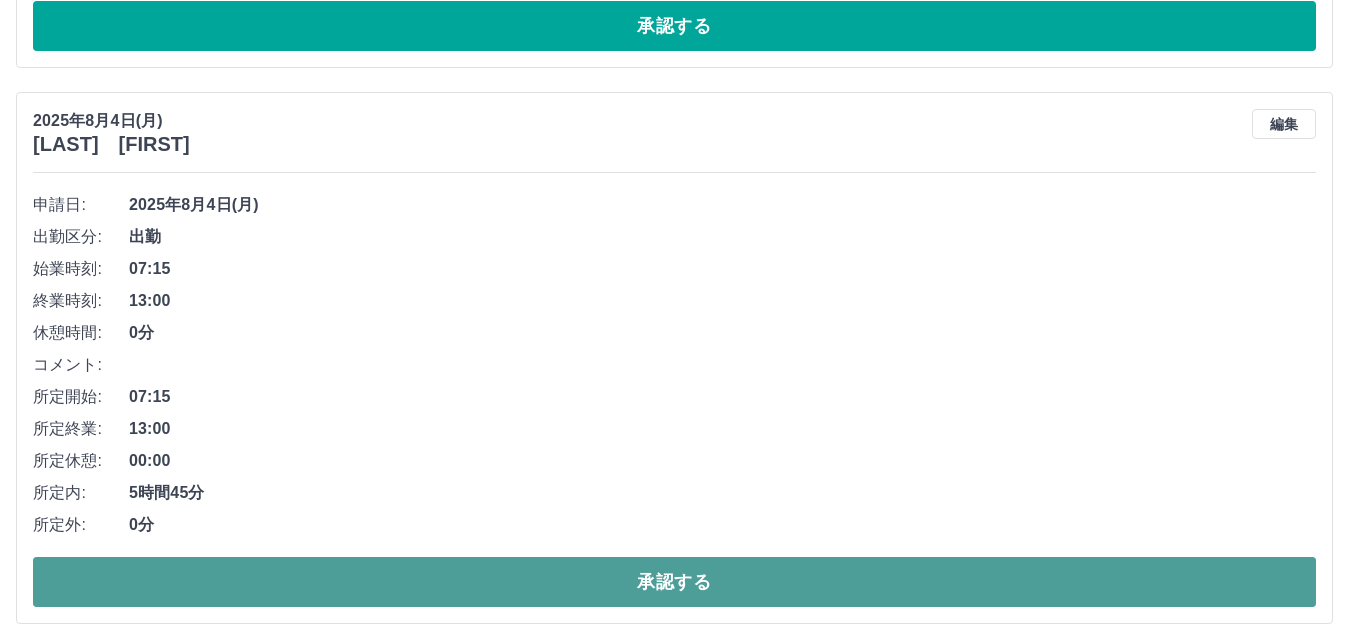 click on "承認する" at bounding box center [674, 582] 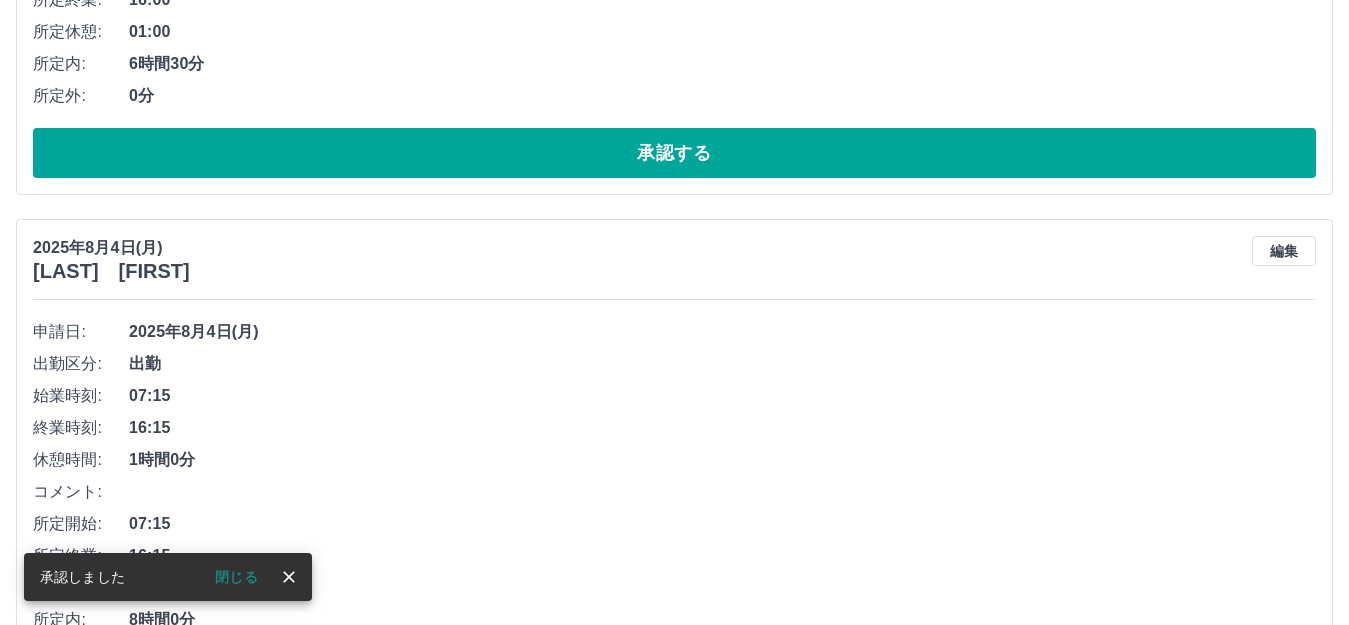 scroll, scrollTop: 844, scrollLeft: 0, axis: vertical 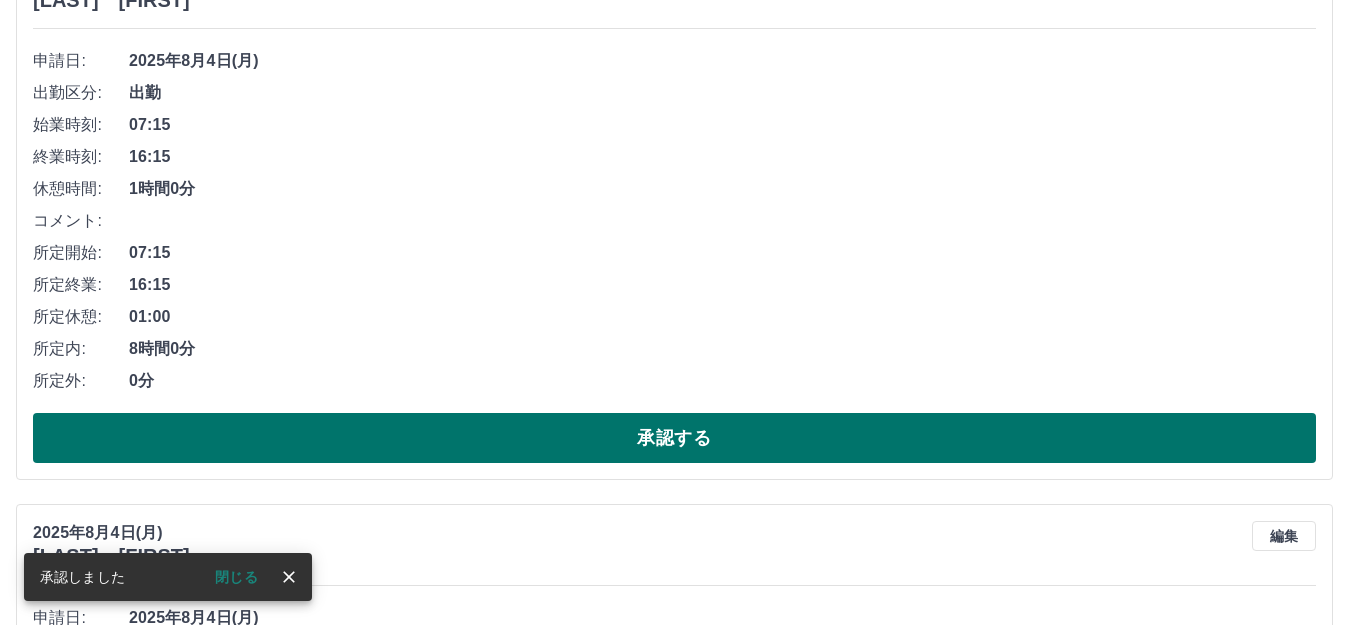 click on "承認する" at bounding box center (674, 438) 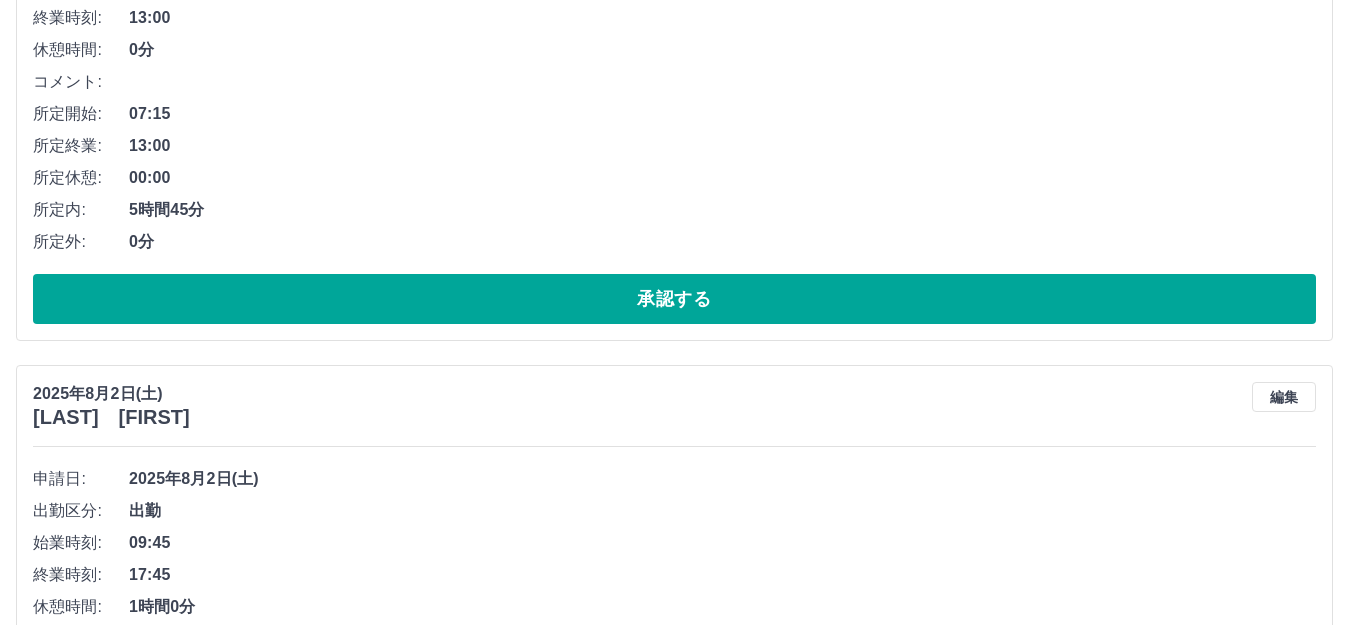 scroll, scrollTop: 988, scrollLeft: 0, axis: vertical 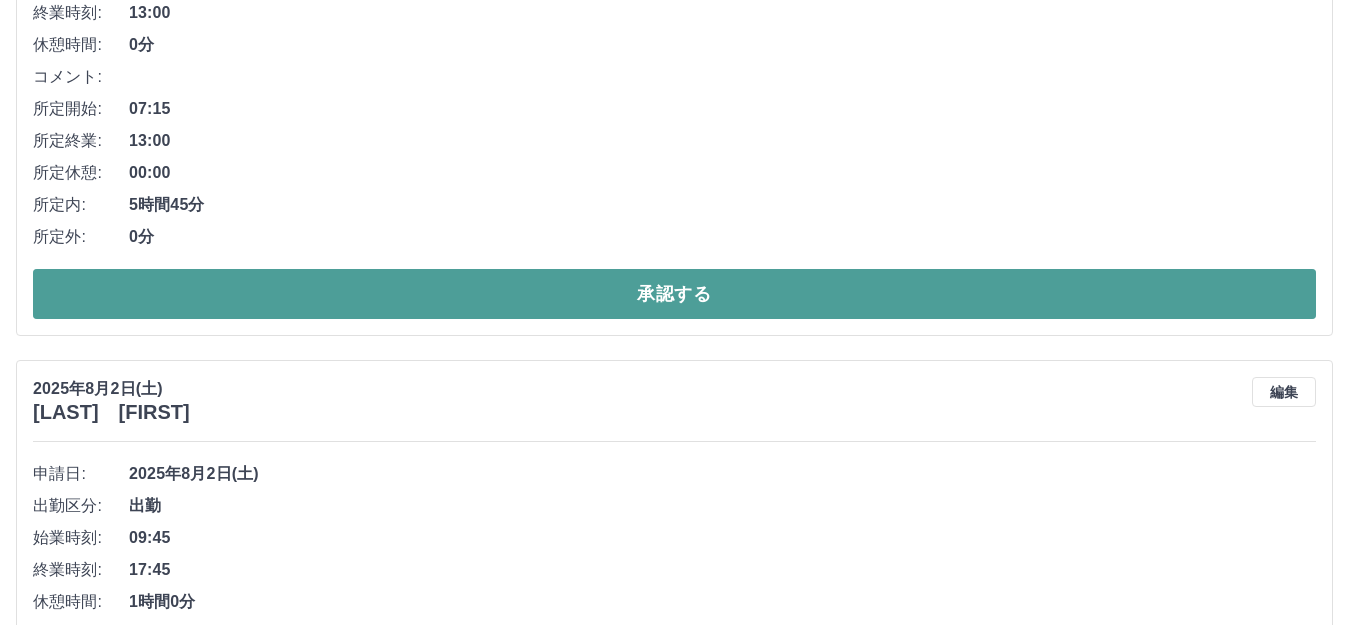 click on "承認する" at bounding box center (674, 294) 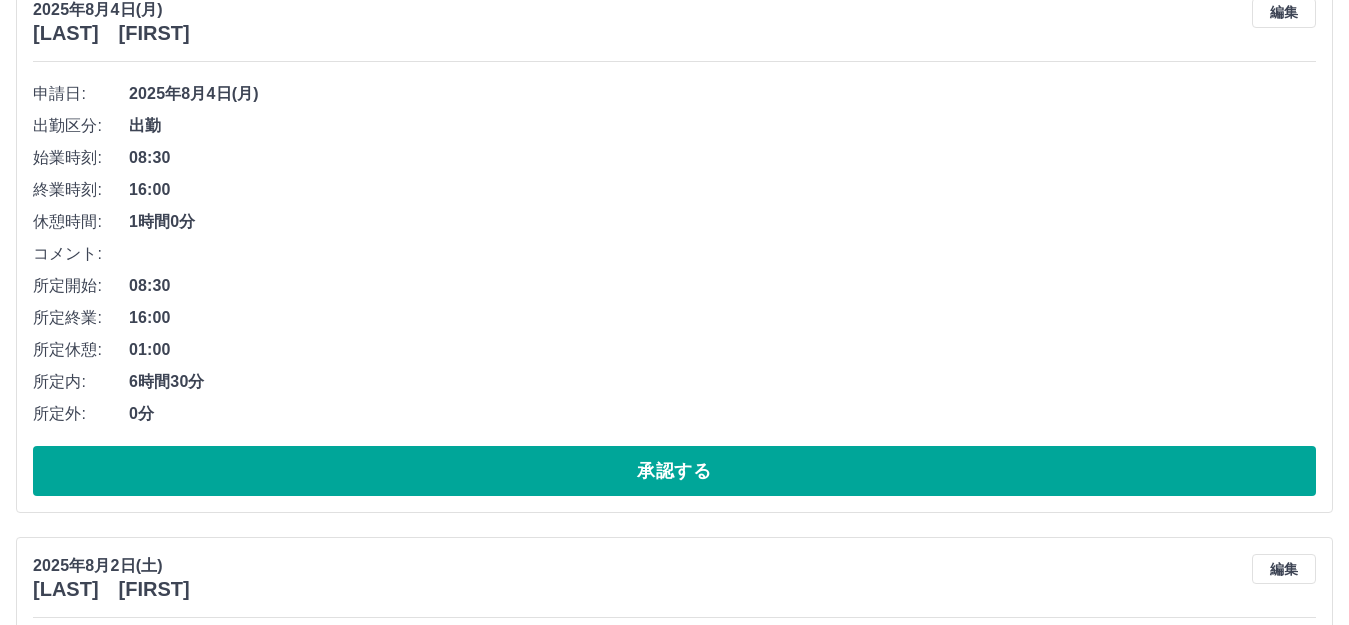 scroll, scrollTop: 488, scrollLeft: 0, axis: vertical 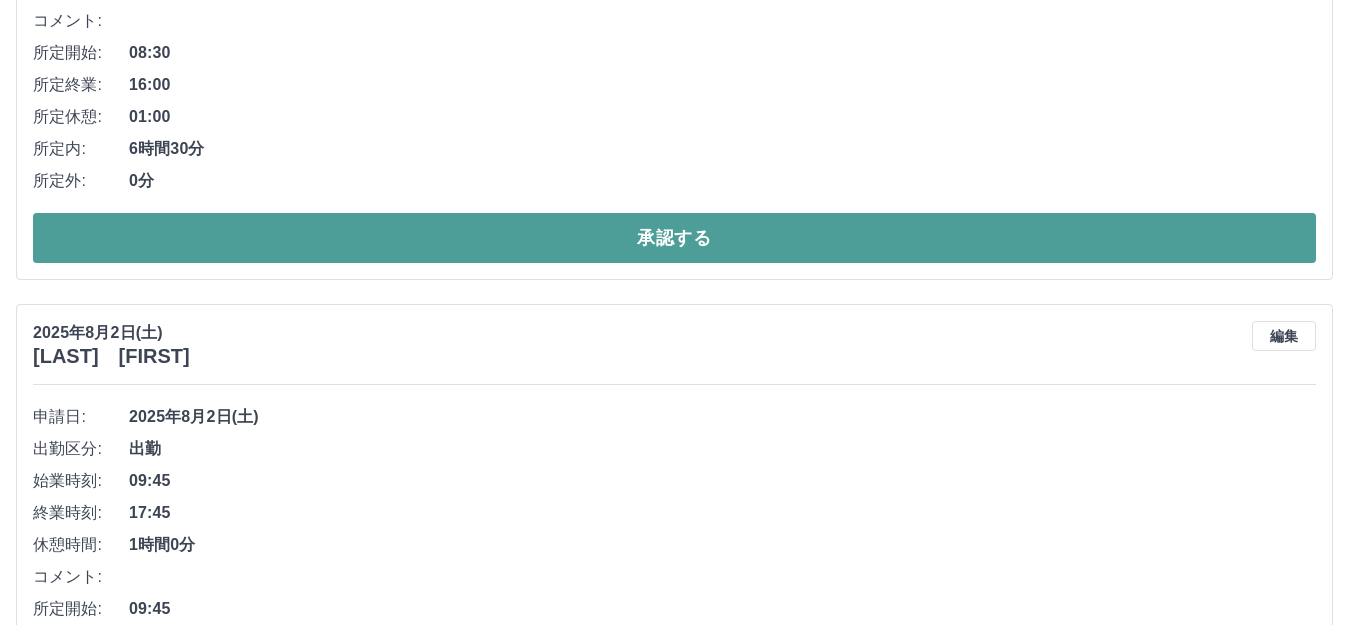 click on "承認する" at bounding box center (674, 238) 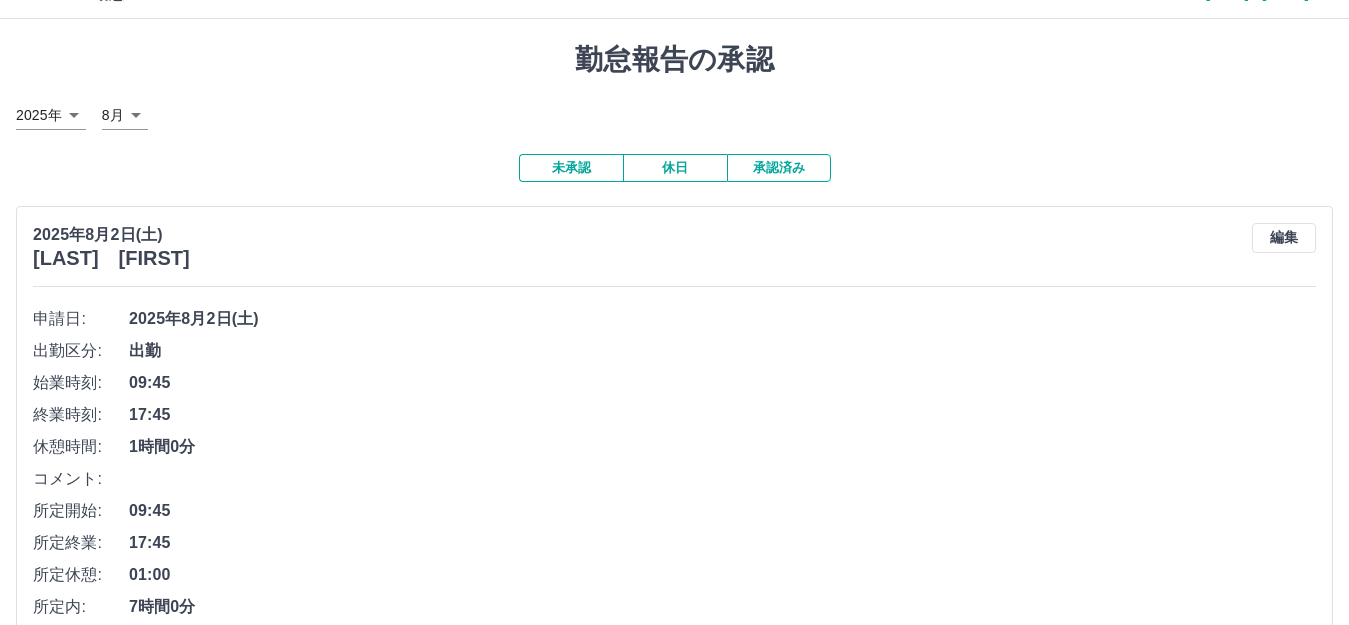 scroll, scrollTop: 300, scrollLeft: 0, axis: vertical 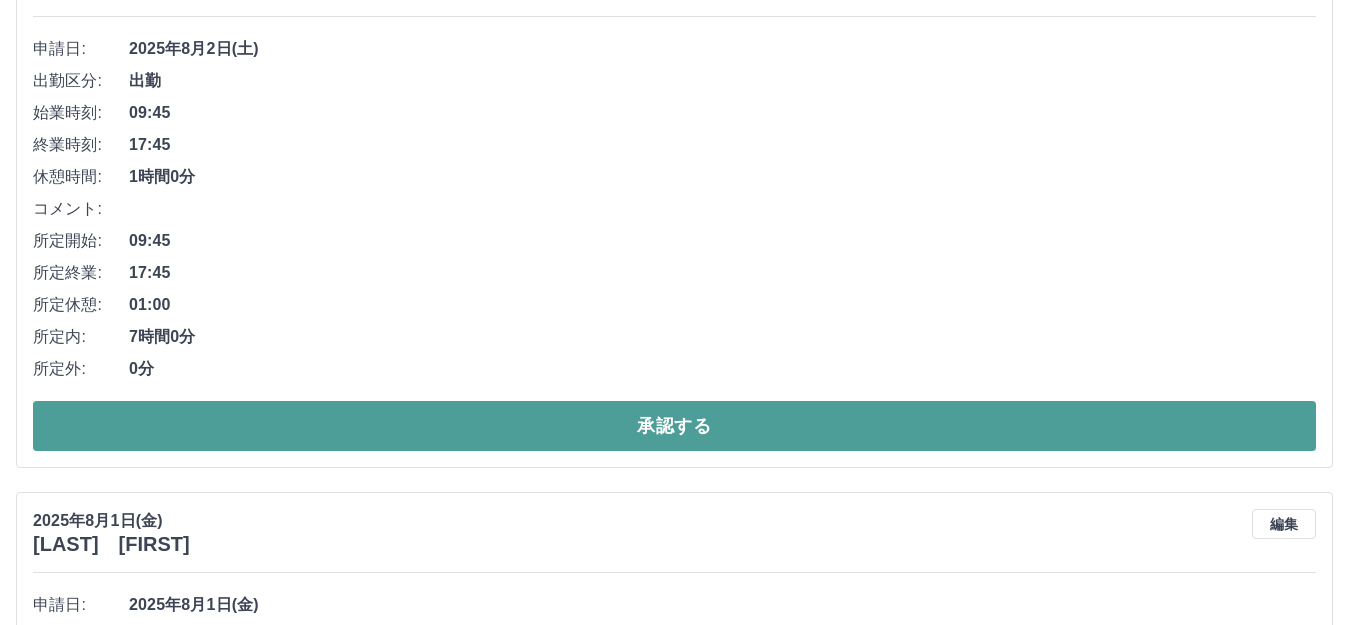 click on "承認する" at bounding box center (674, 426) 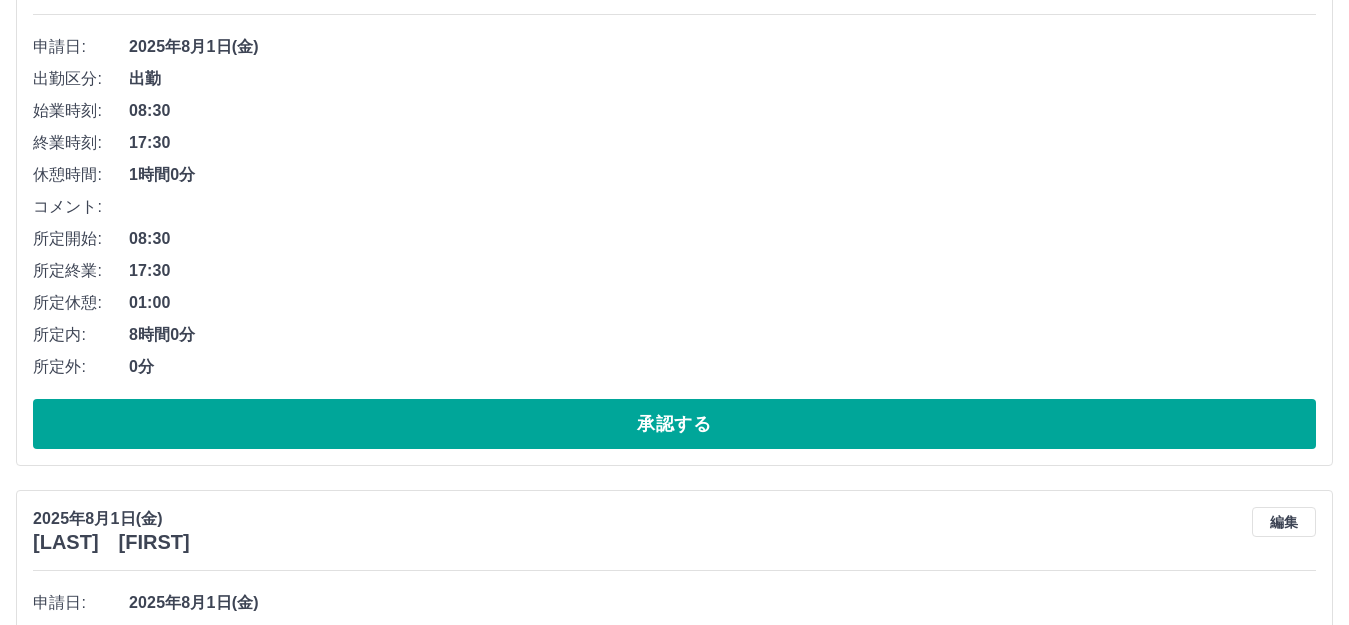 scroll, scrollTop: 500, scrollLeft: 0, axis: vertical 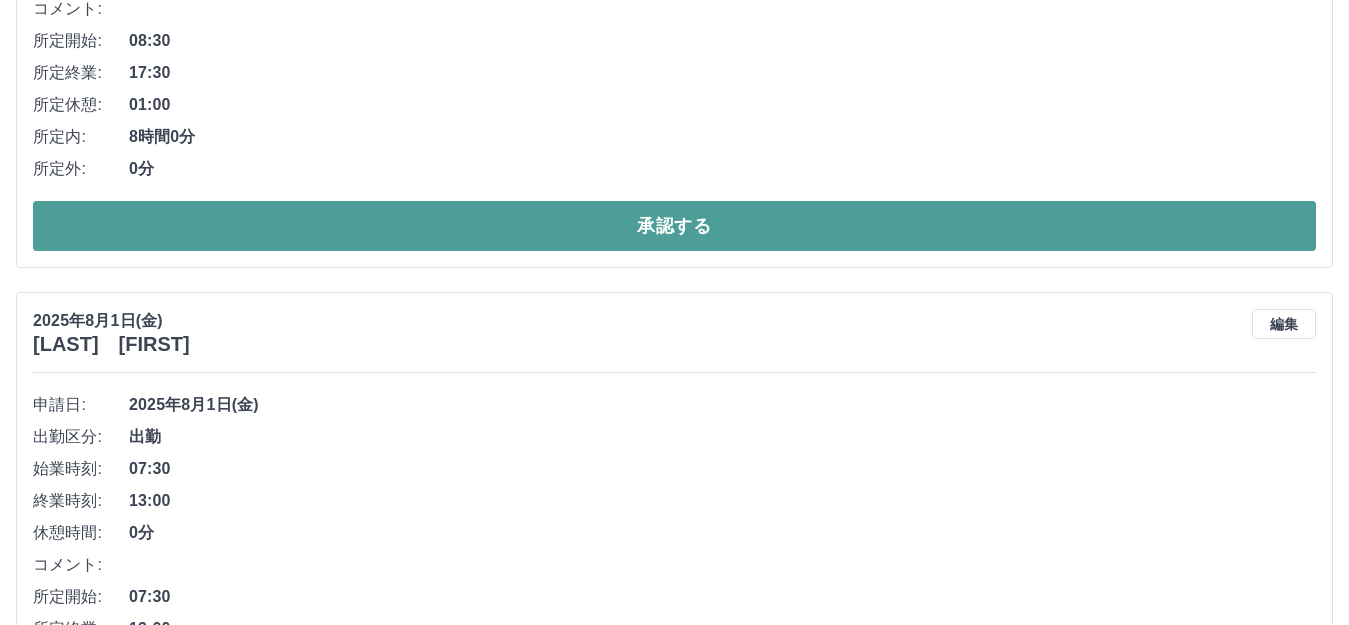 click on "承認する" at bounding box center (674, 226) 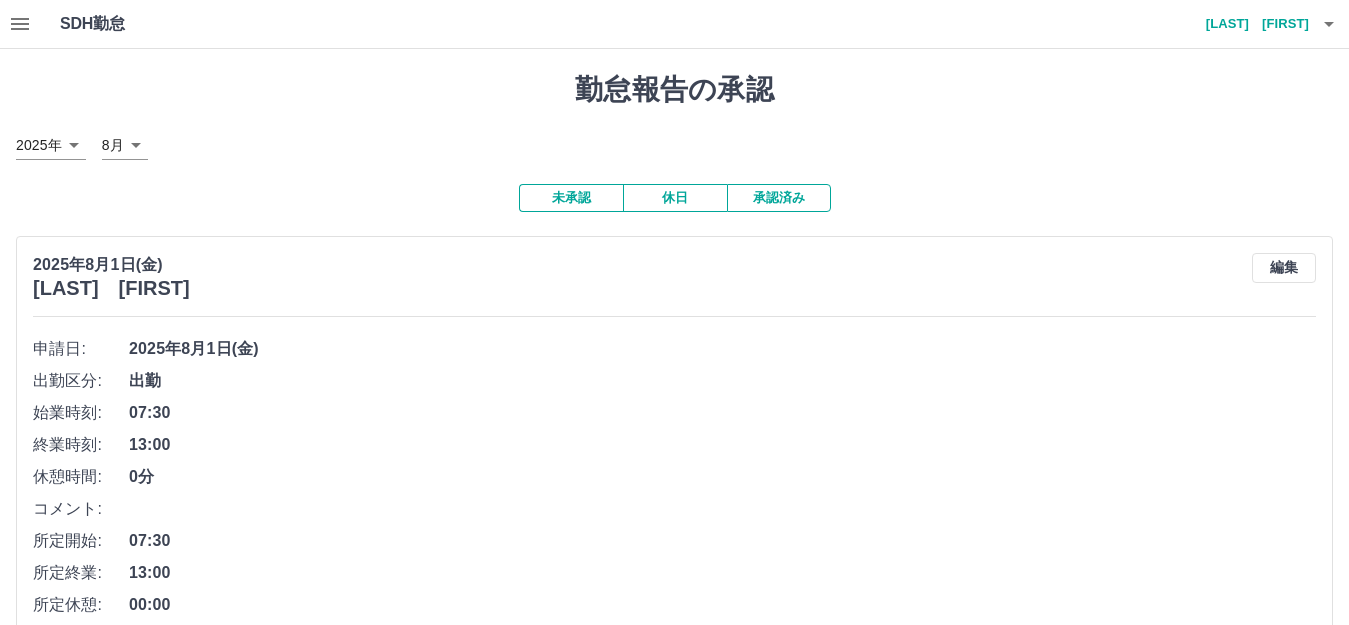 scroll, scrollTop: 300, scrollLeft: 0, axis: vertical 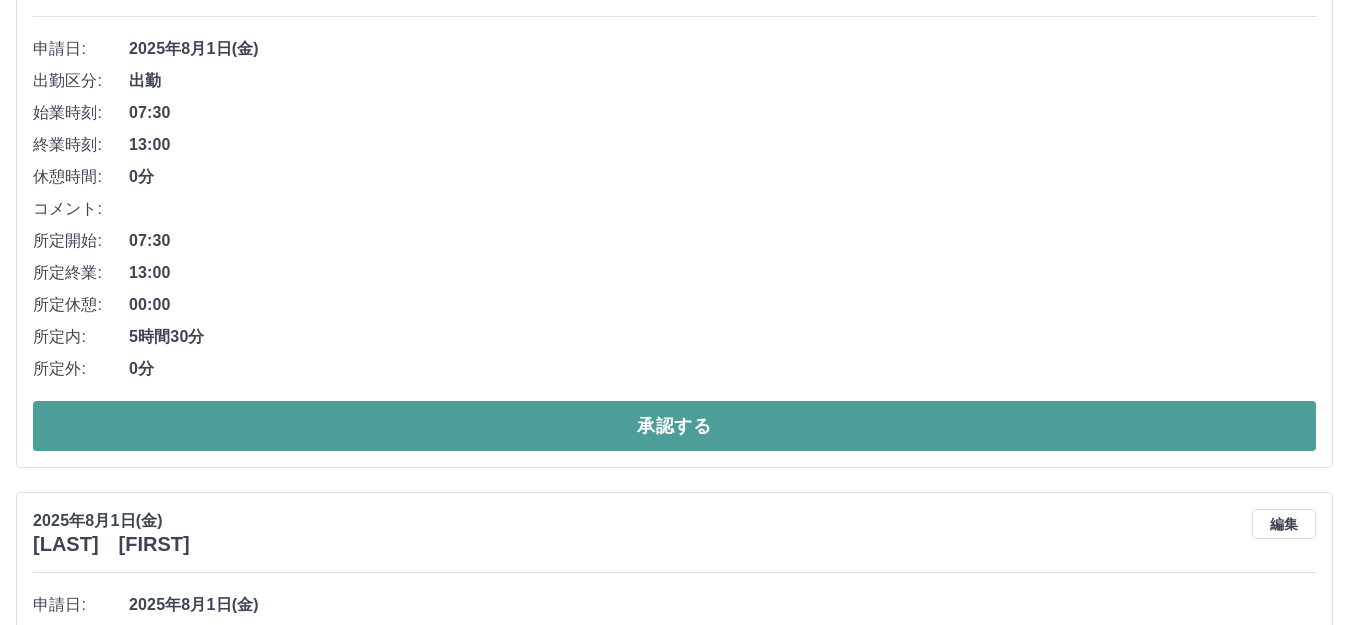 click on "承認する" at bounding box center [674, 426] 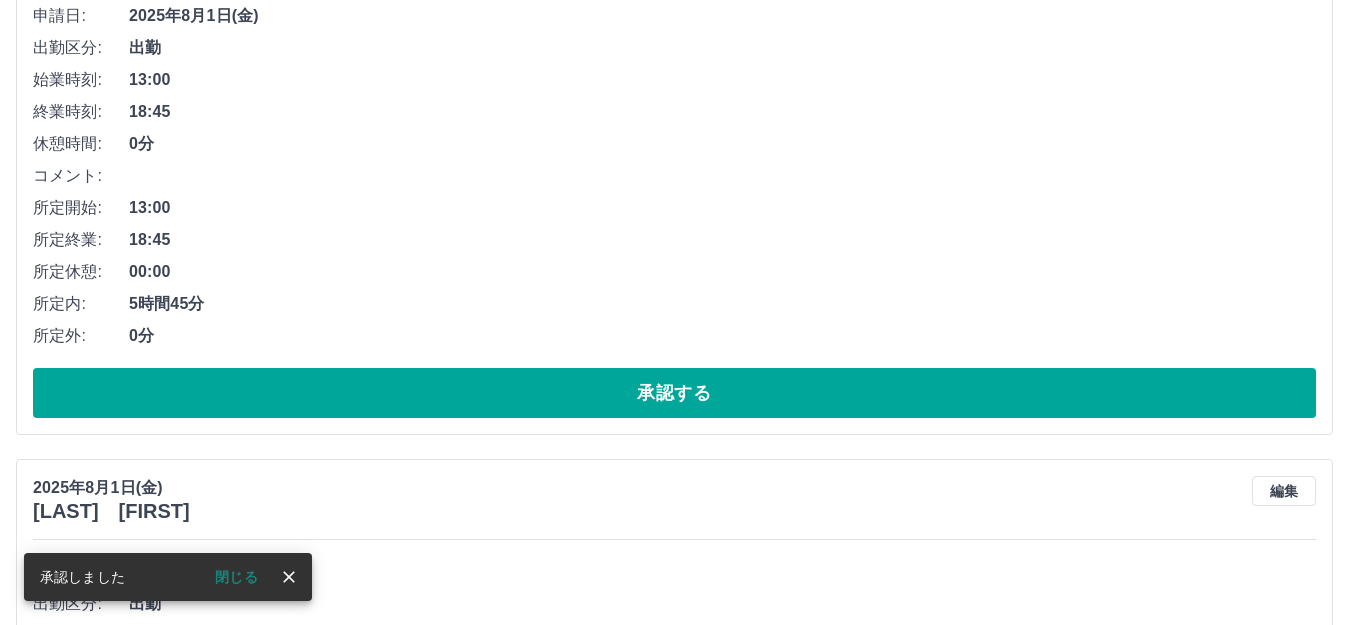 scroll, scrollTop: 400, scrollLeft: 0, axis: vertical 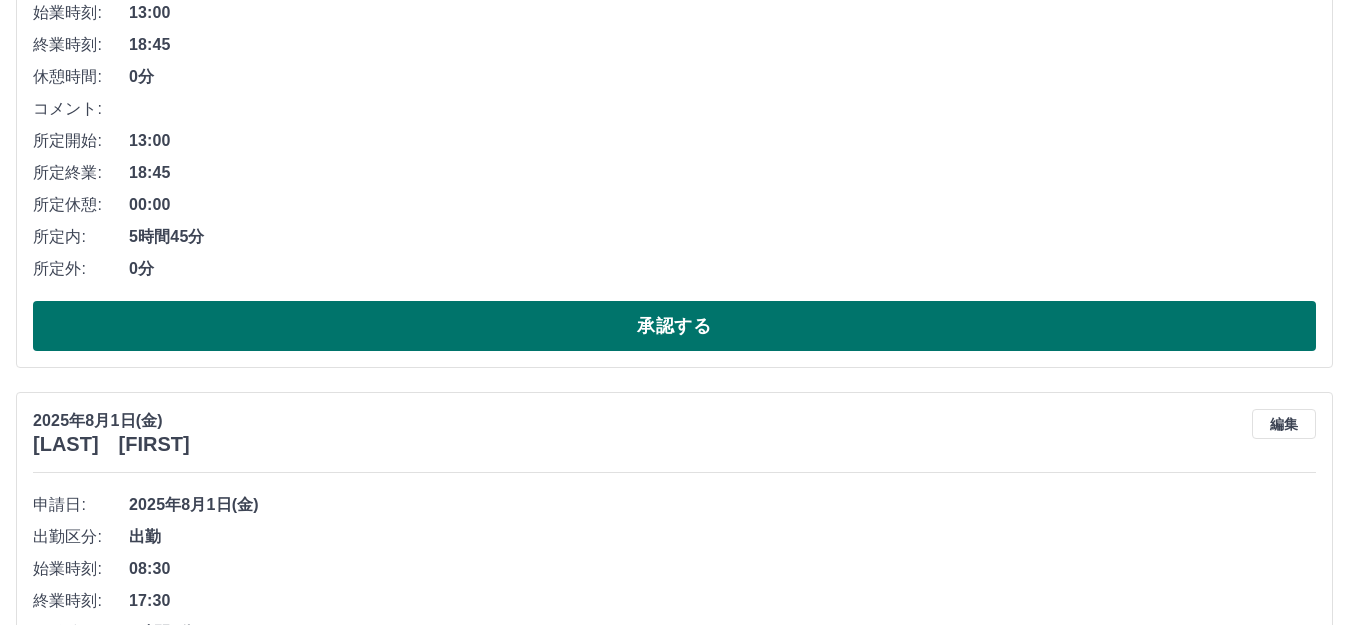 click on "承認する" at bounding box center (674, 326) 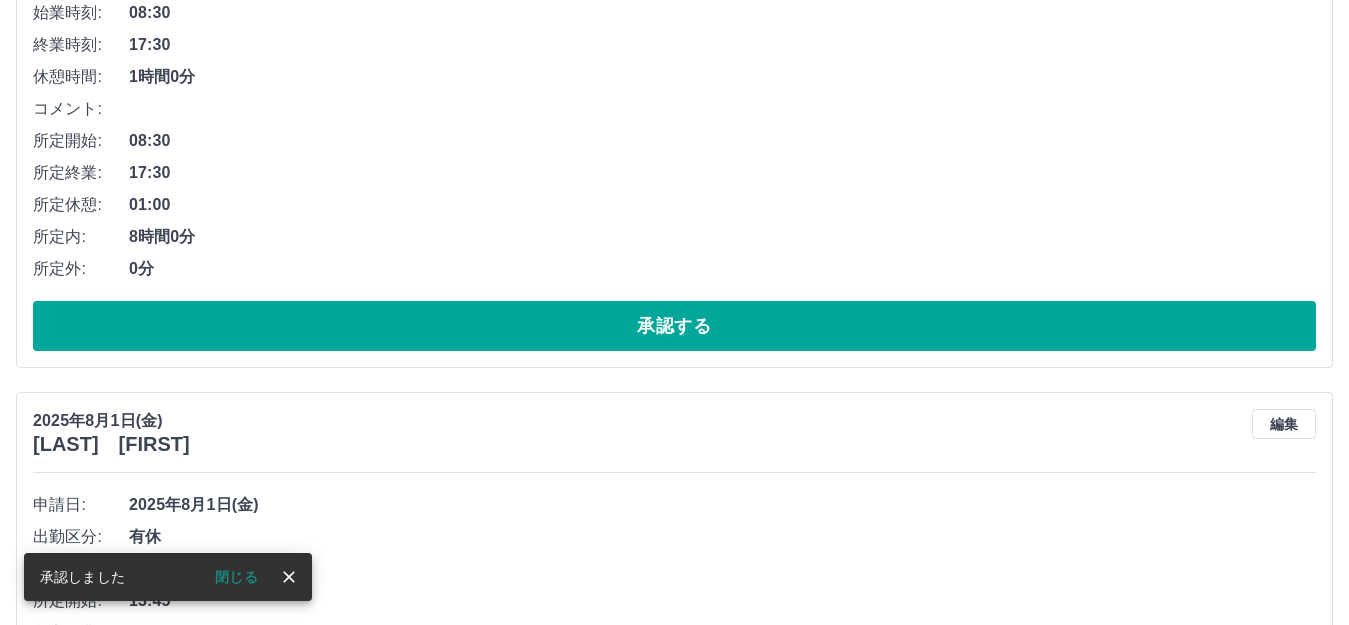 scroll, scrollTop: 0, scrollLeft: 0, axis: both 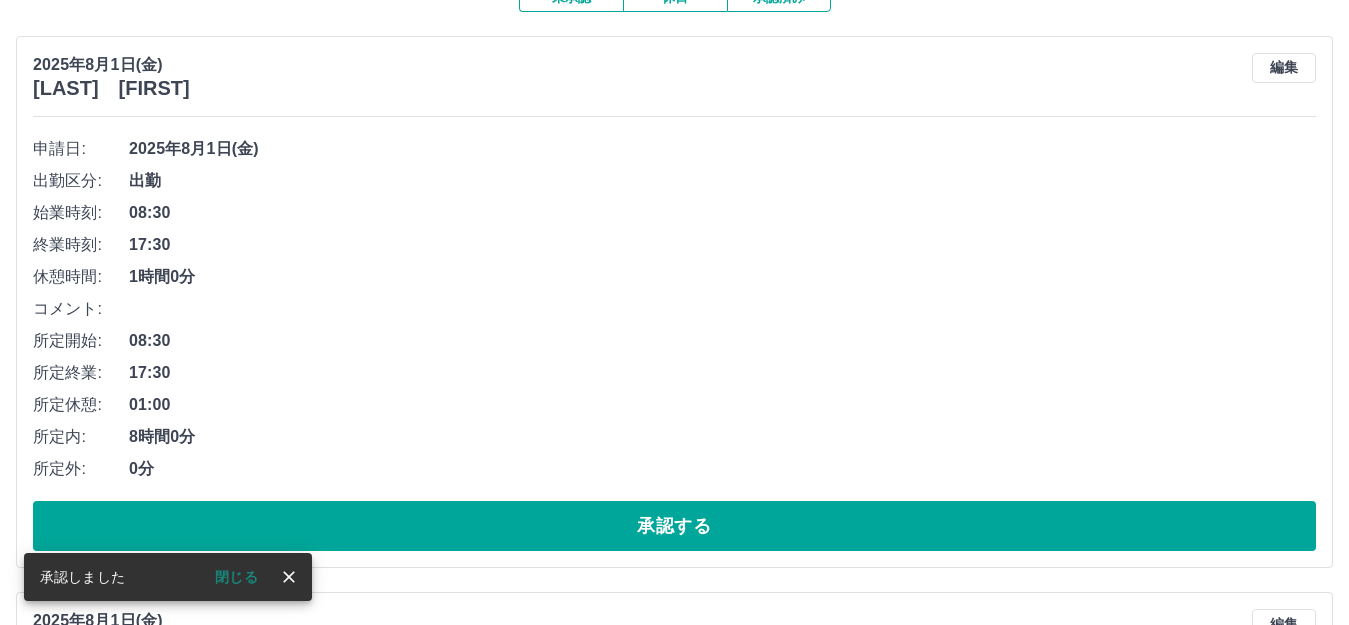click on "承認する" at bounding box center [674, 526] 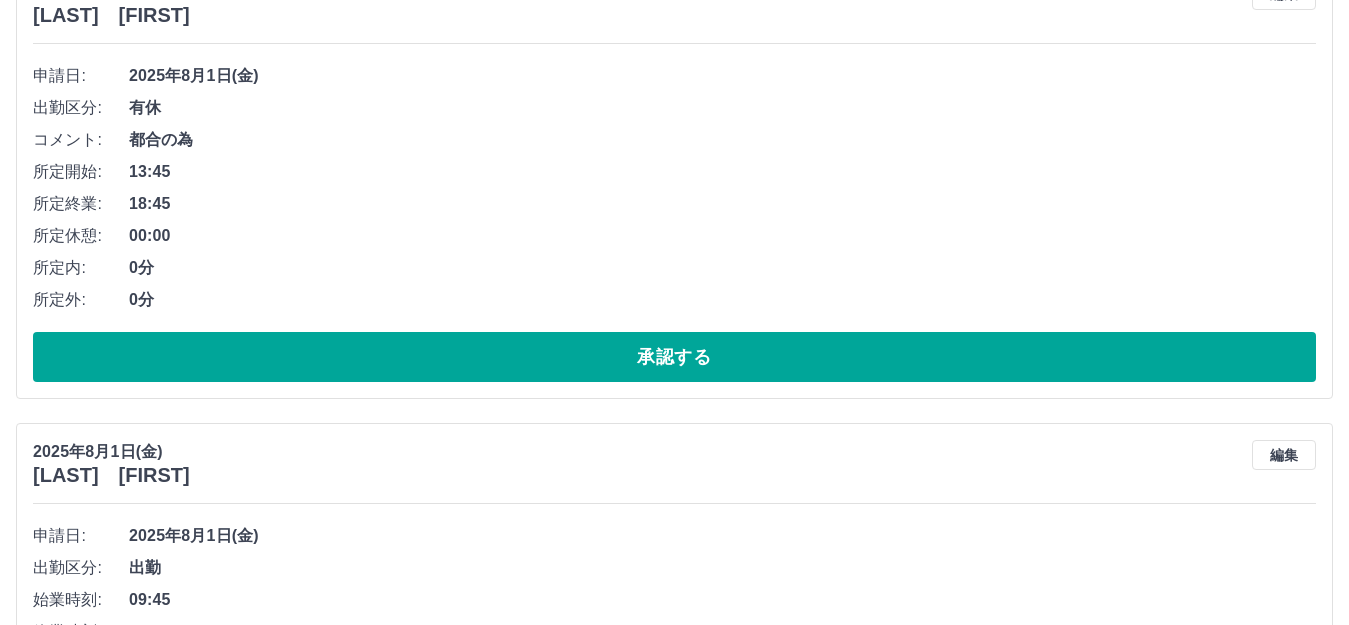 scroll, scrollTop: 300, scrollLeft: 0, axis: vertical 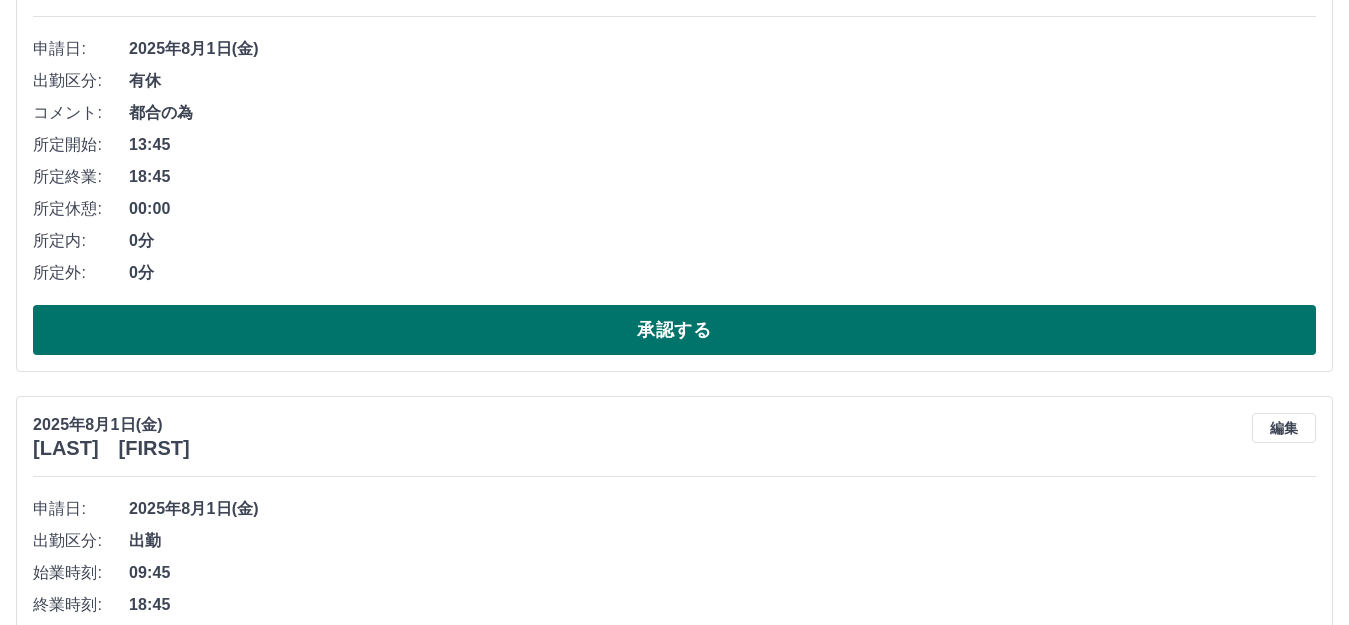 click on "承認する" at bounding box center (674, 330) 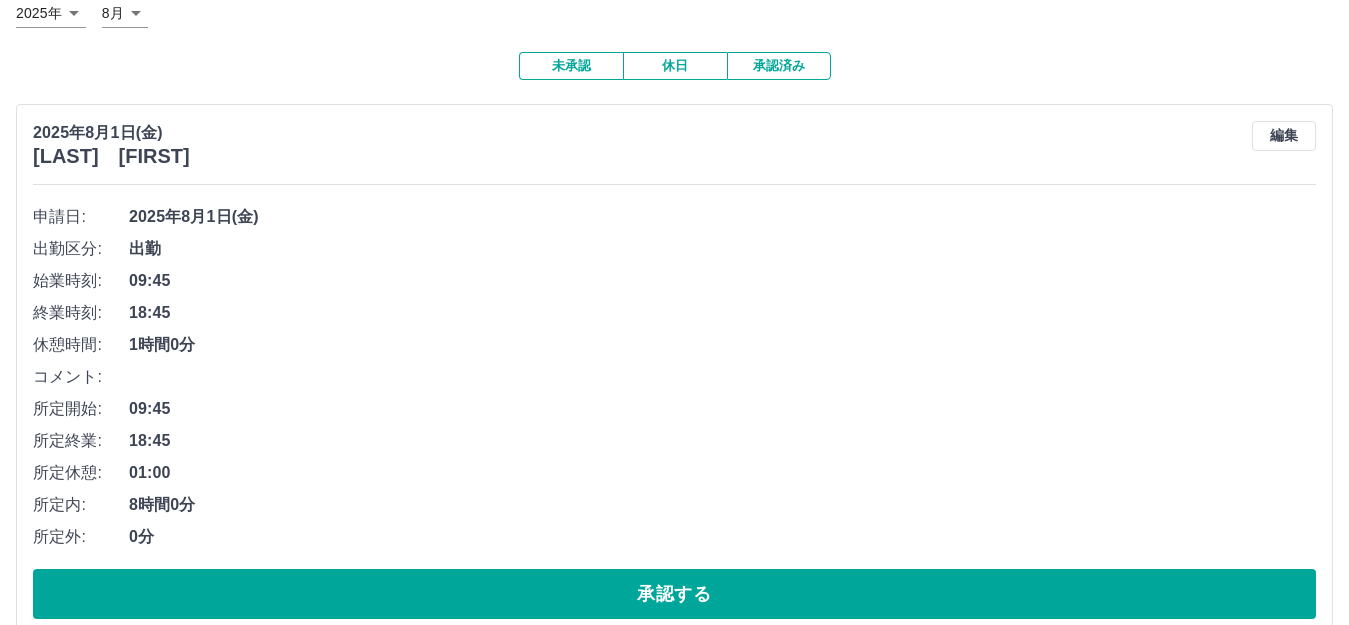 scroll, scrollTop: 400, scrollLeft: 0, axis: vertical 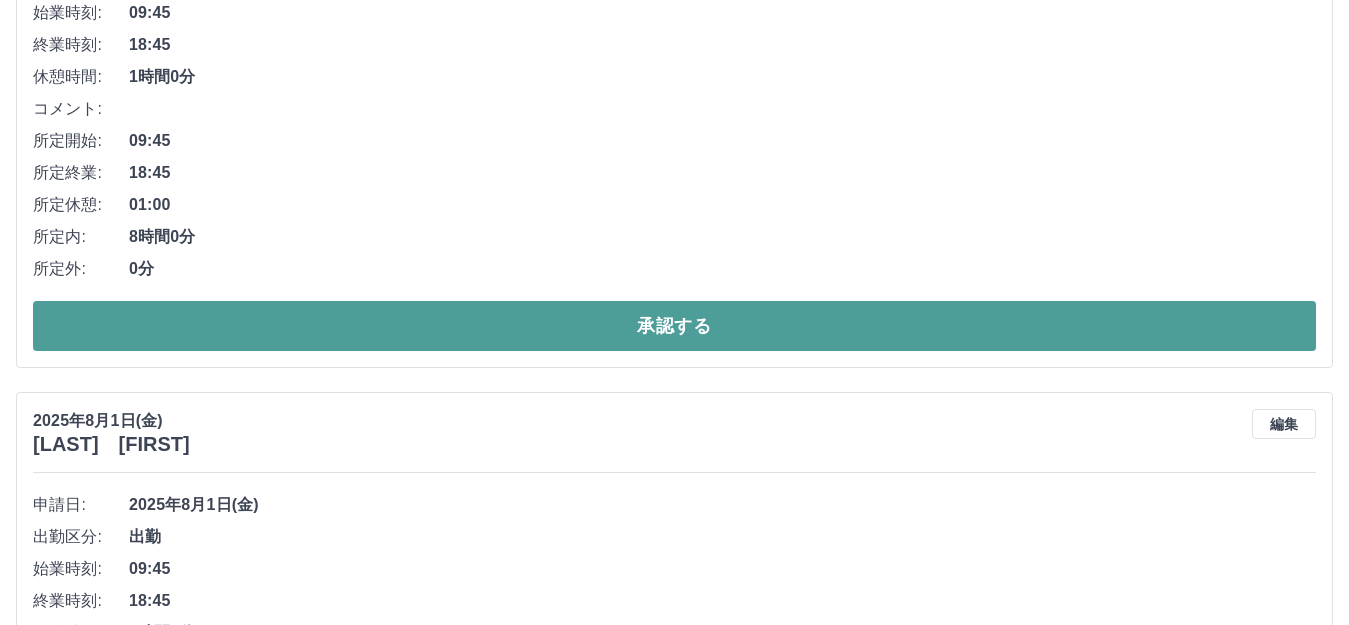 click on "承認する" at bounding box center (674, 326) 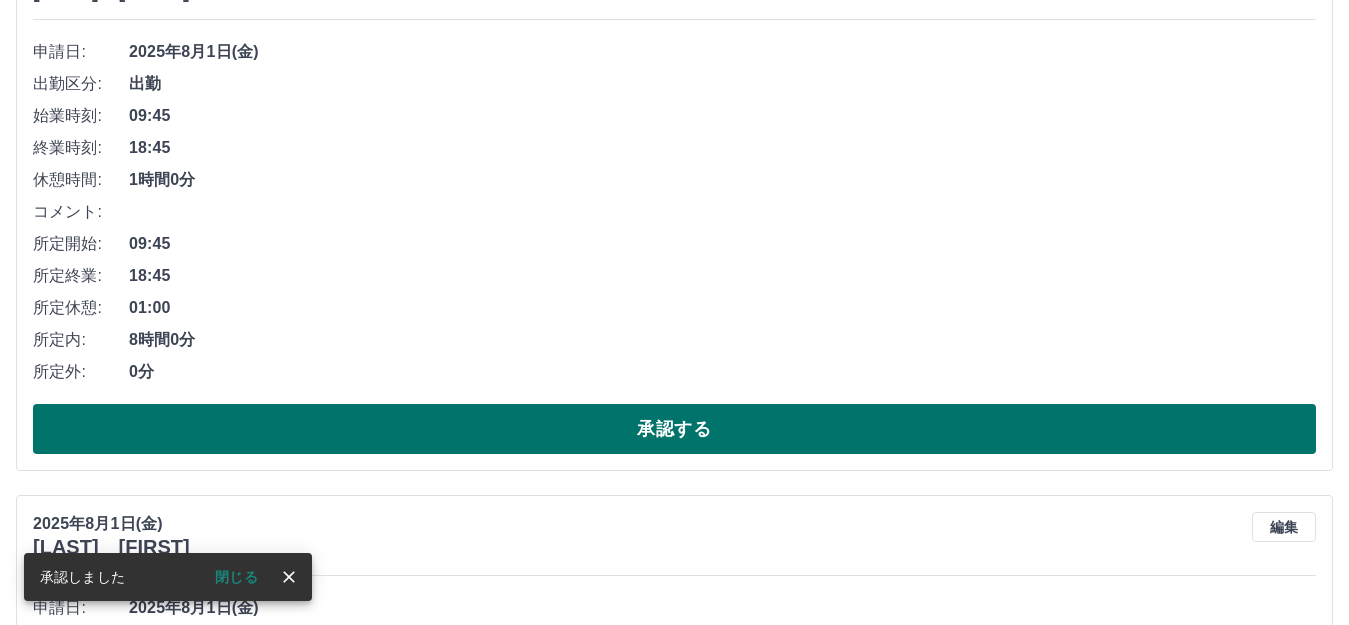 scroll, scrollTop: 300, scrollLeft: 0, axis: vertical 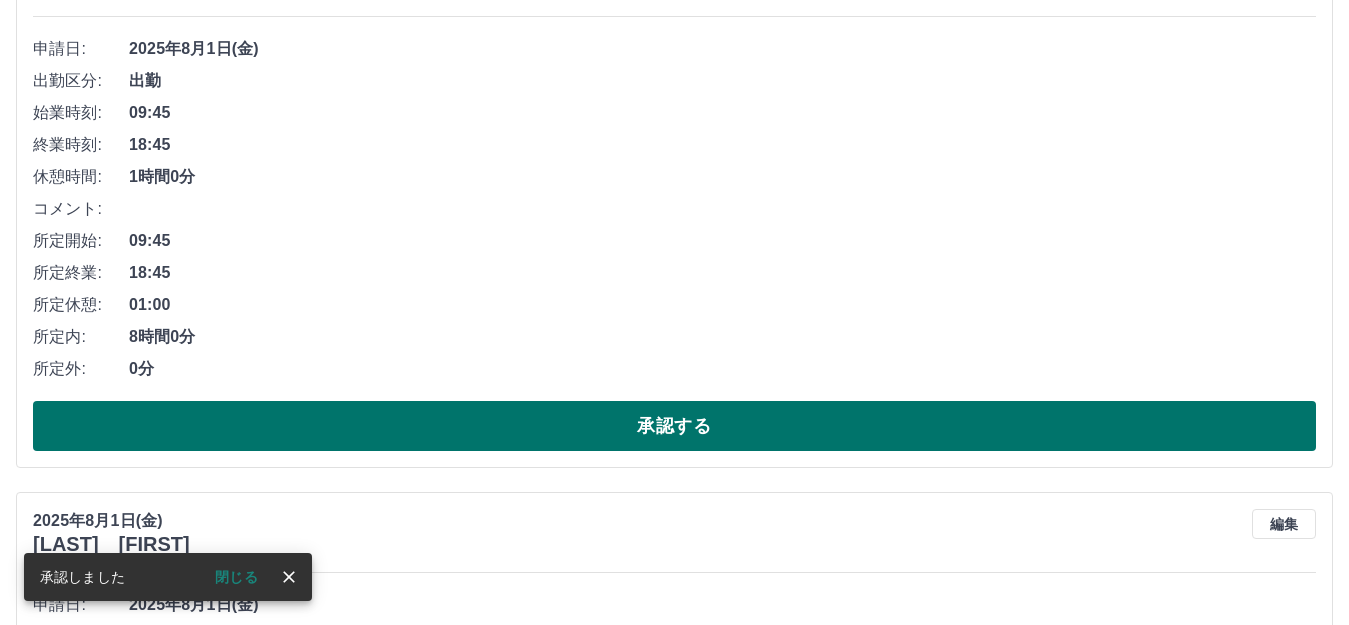 click on "承認する" at bounding box center [674, 426] 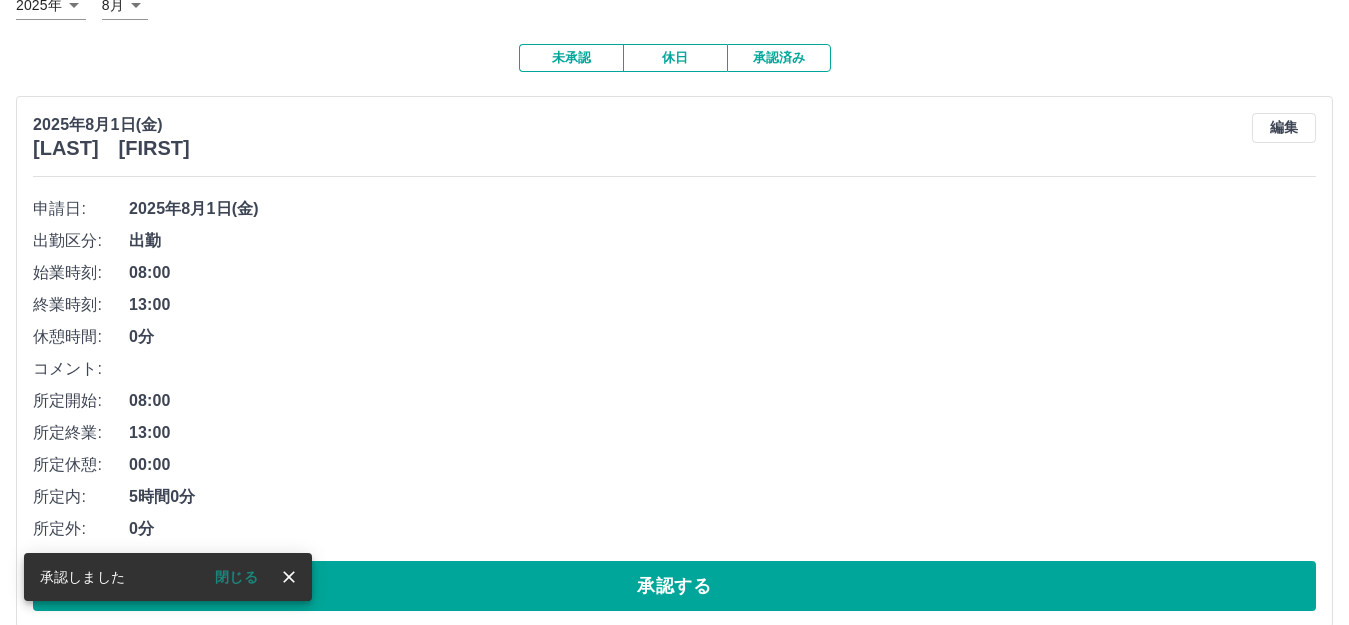 scroll, scrollTop: 400, scrollLeft: 0, axis: vertical 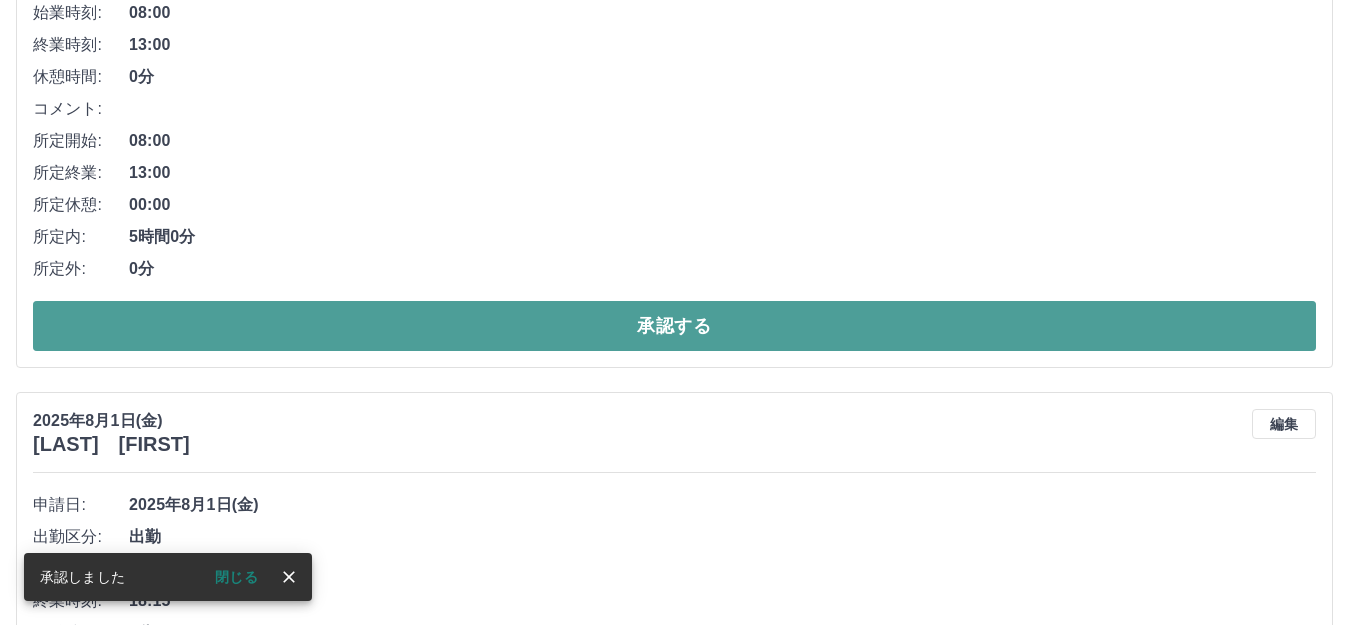 click on "承認する" at bounding box center (674, 326) 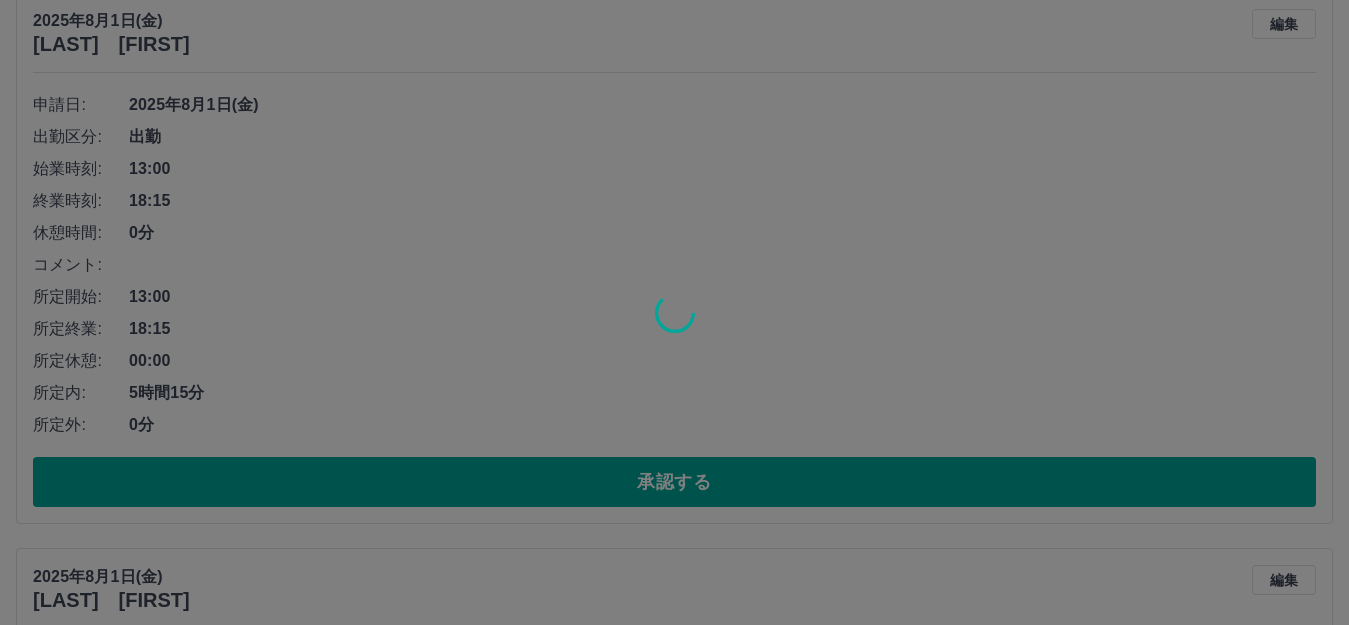 scroll, scrollTop: 244, scrollLeft: 0, axis: vertical 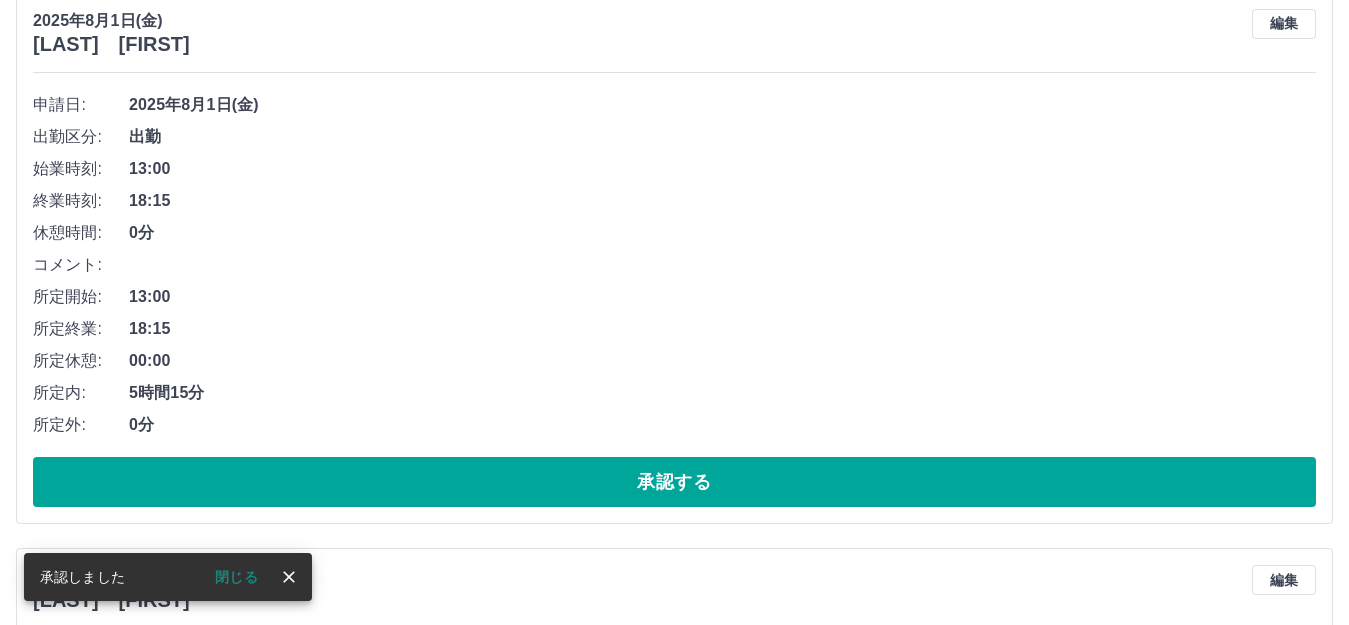 click on "承認する" at bounding box center (674, 482) 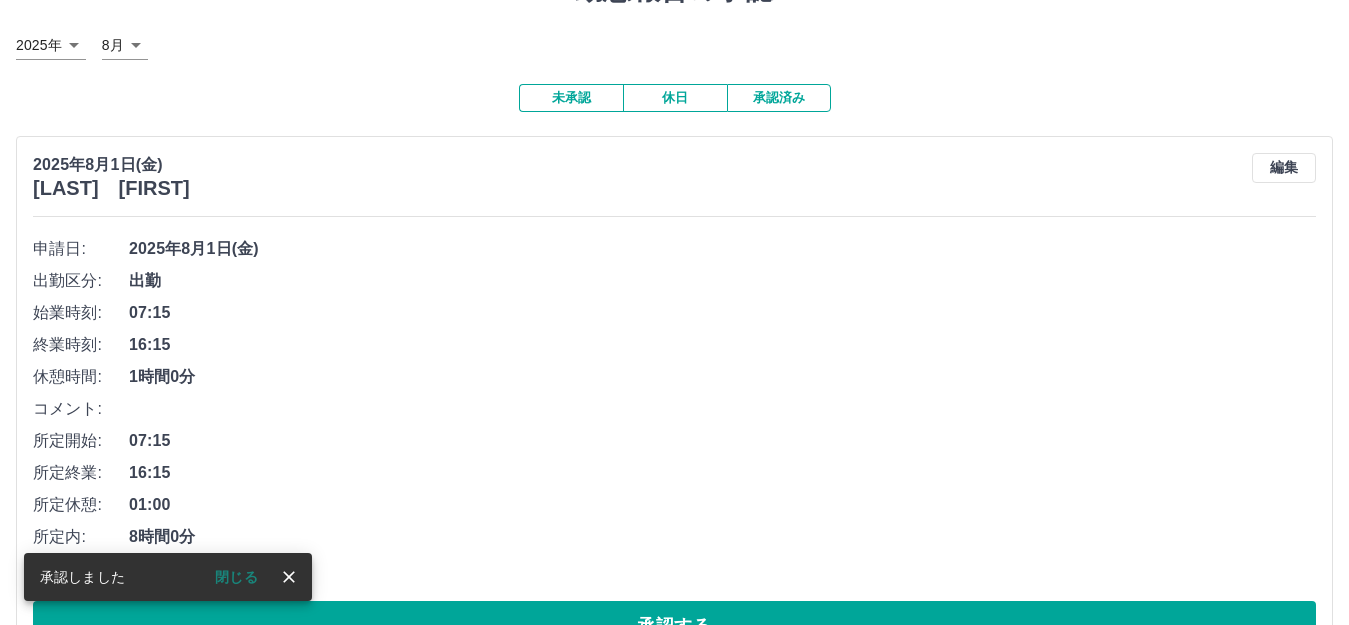 scroll, scrollTop: 300, scrollLeft: 0, axis: vertical 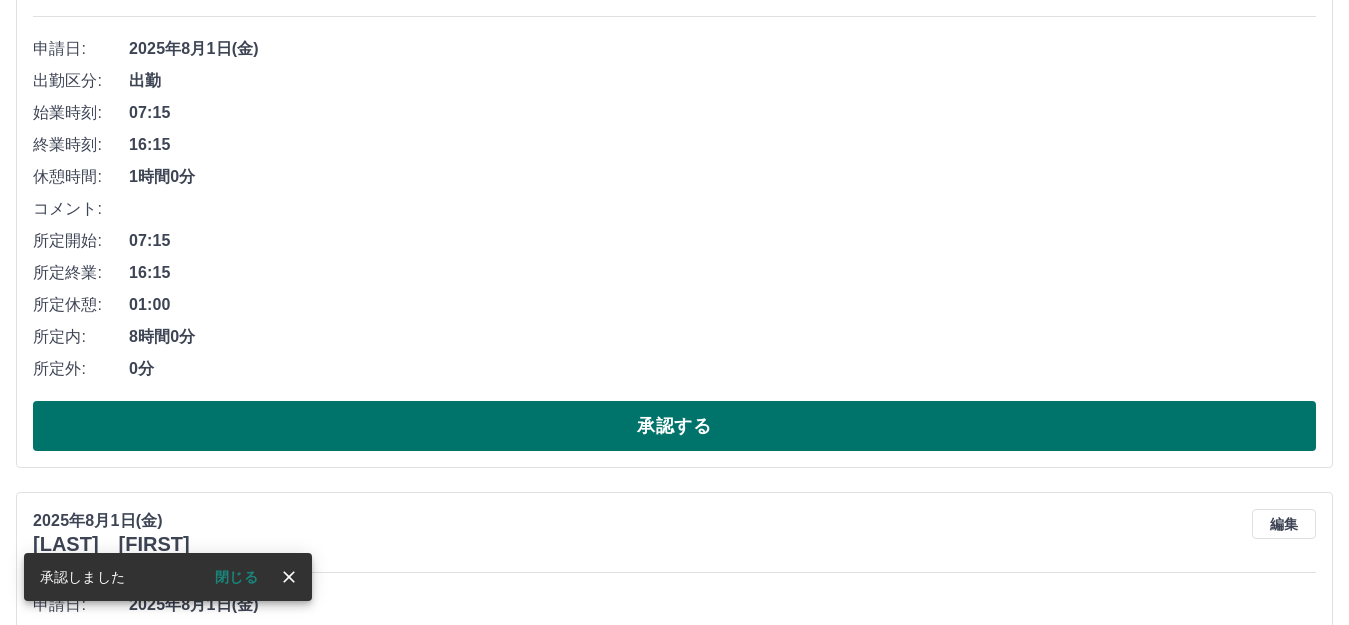 click on "承認する" at bounding box center [674, 426] 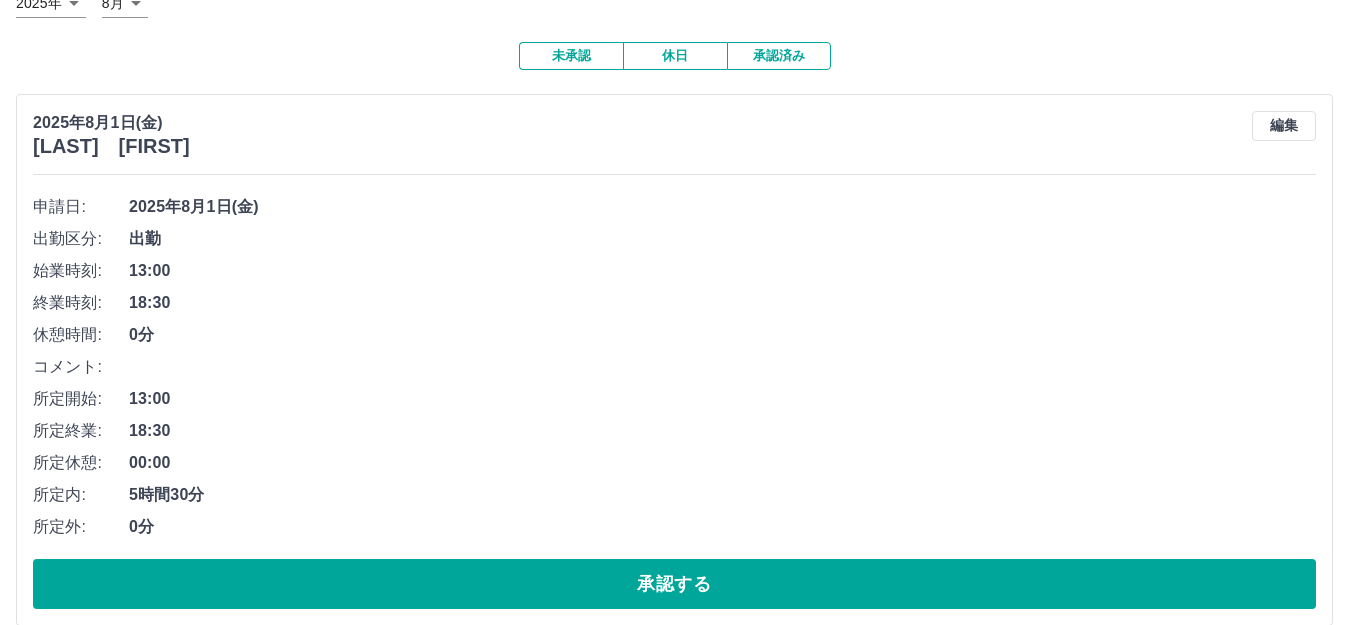 scroll, scrollTop: 400, scrollLeft: 0, axis: vertical 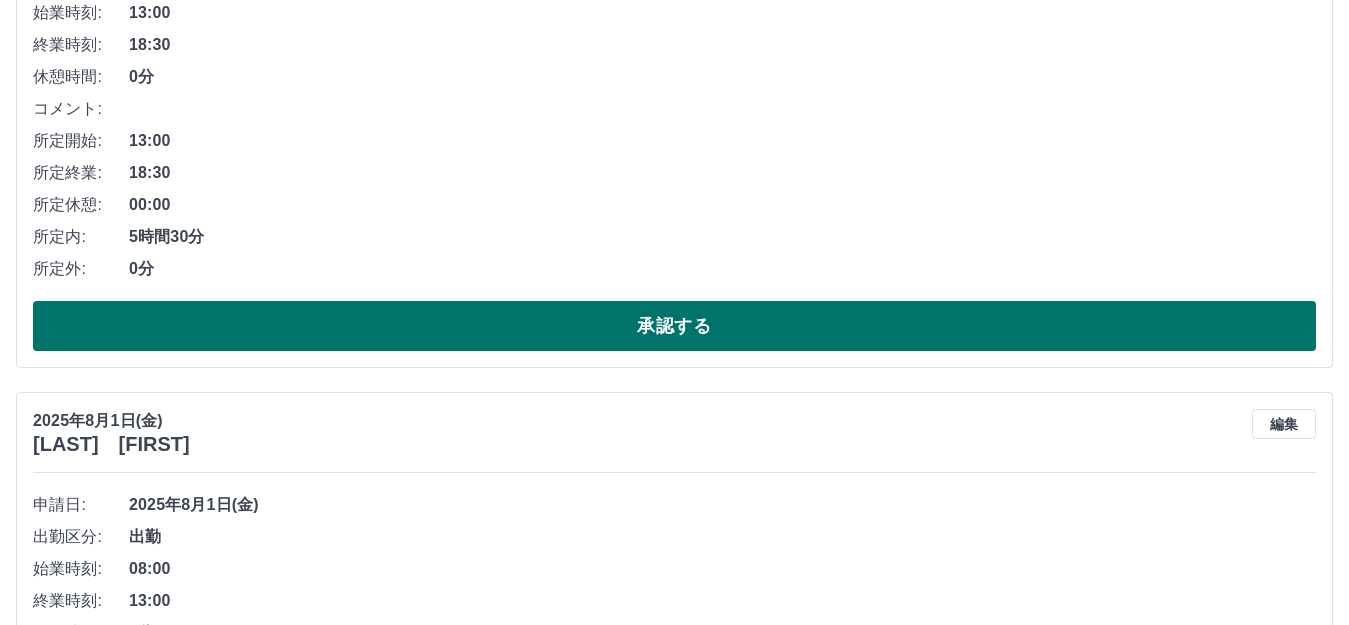 click on "承認する" at bounding box center [674, 326] 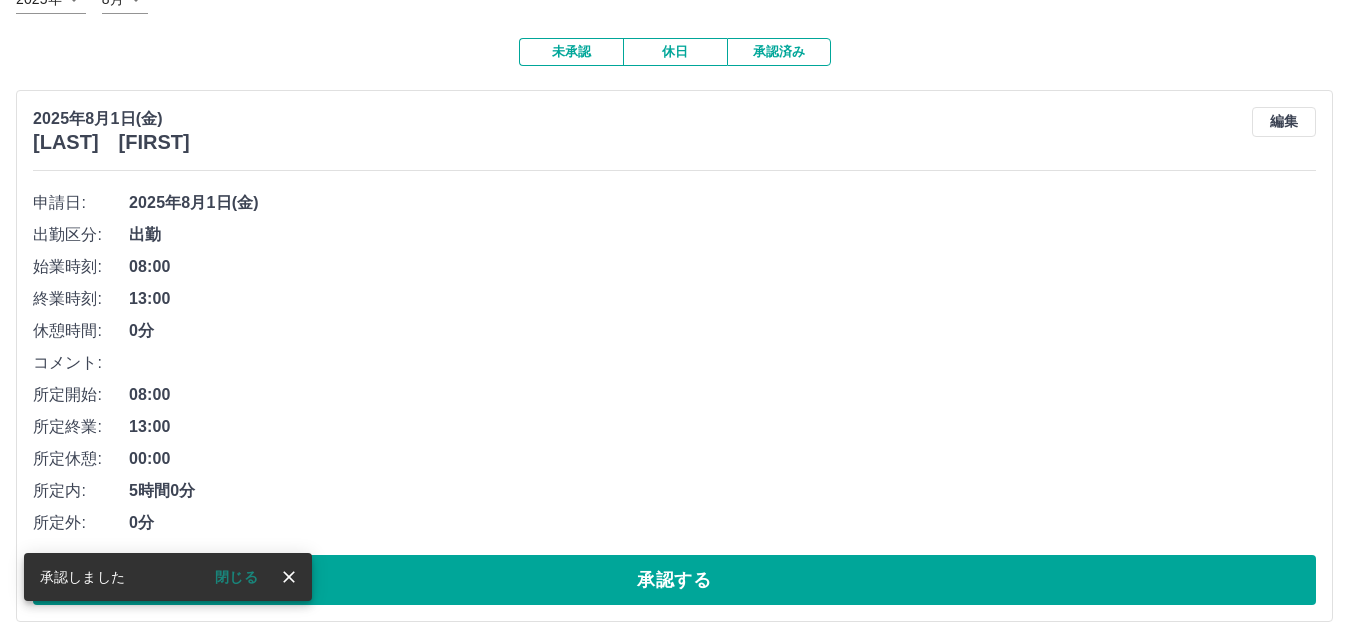 scroll, scrollTop: 400, scrollLeft: 0, axis: vertical 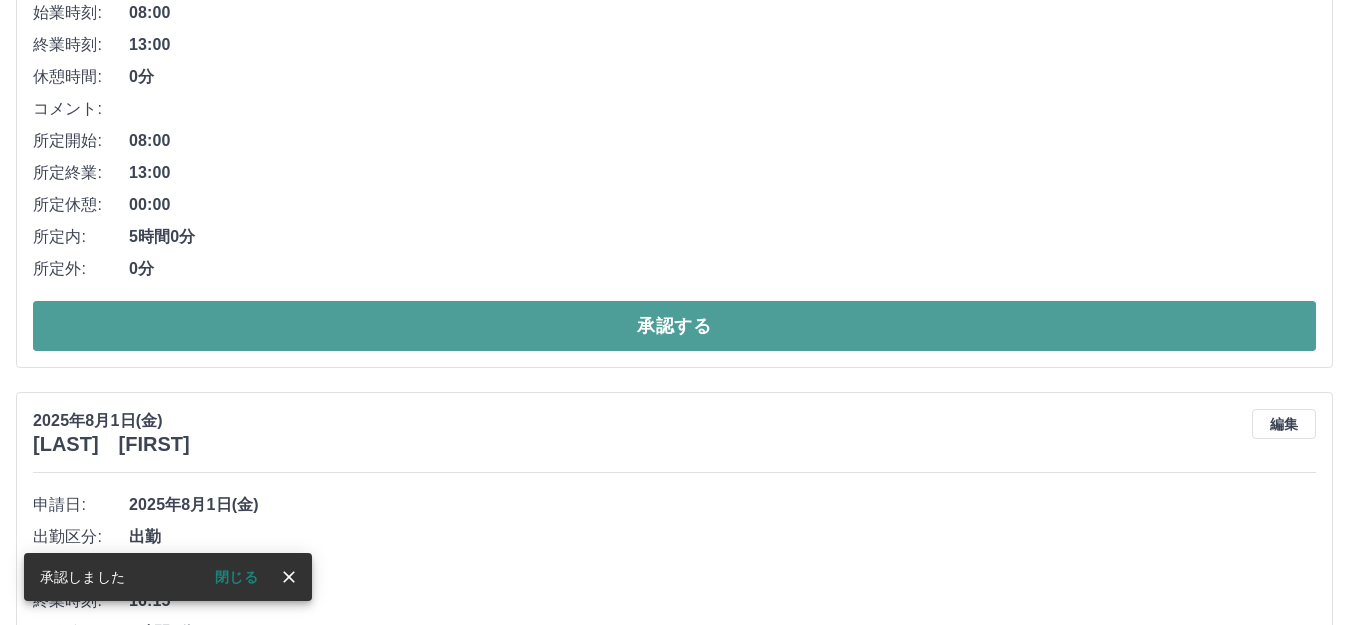 click on "承認する" at bounding box center (674, 326) 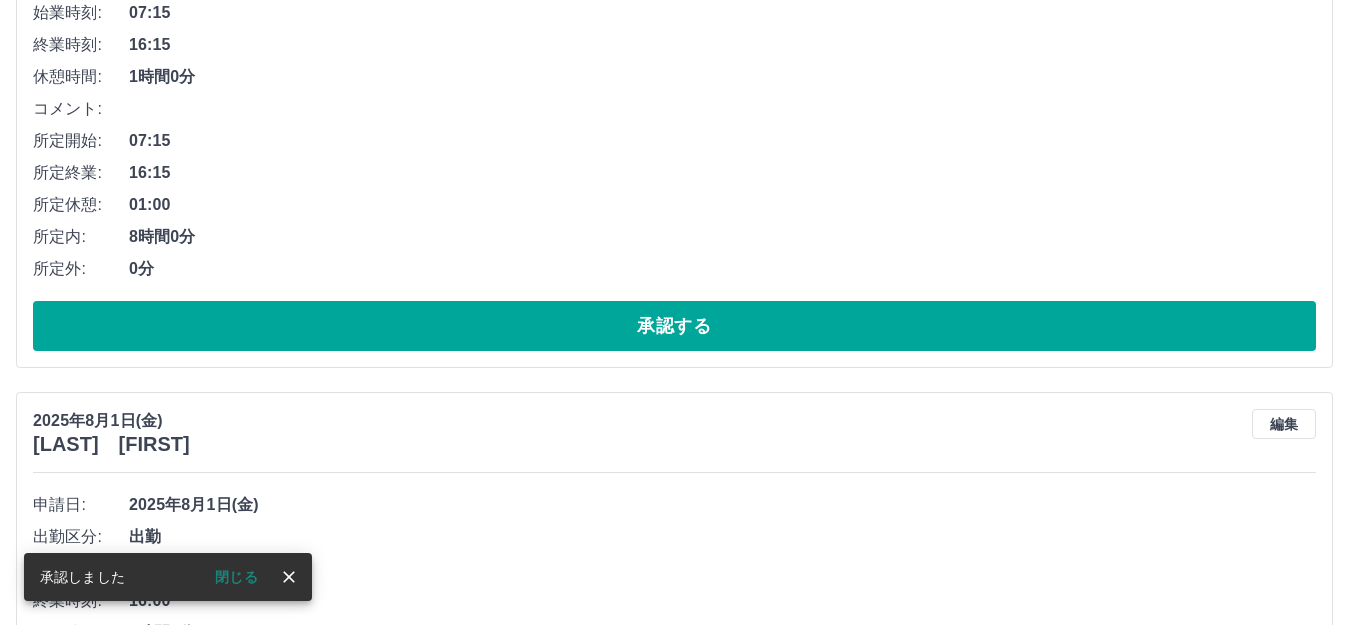 scroll, scrollTop: 0, scrollLeft: 0, axis: both 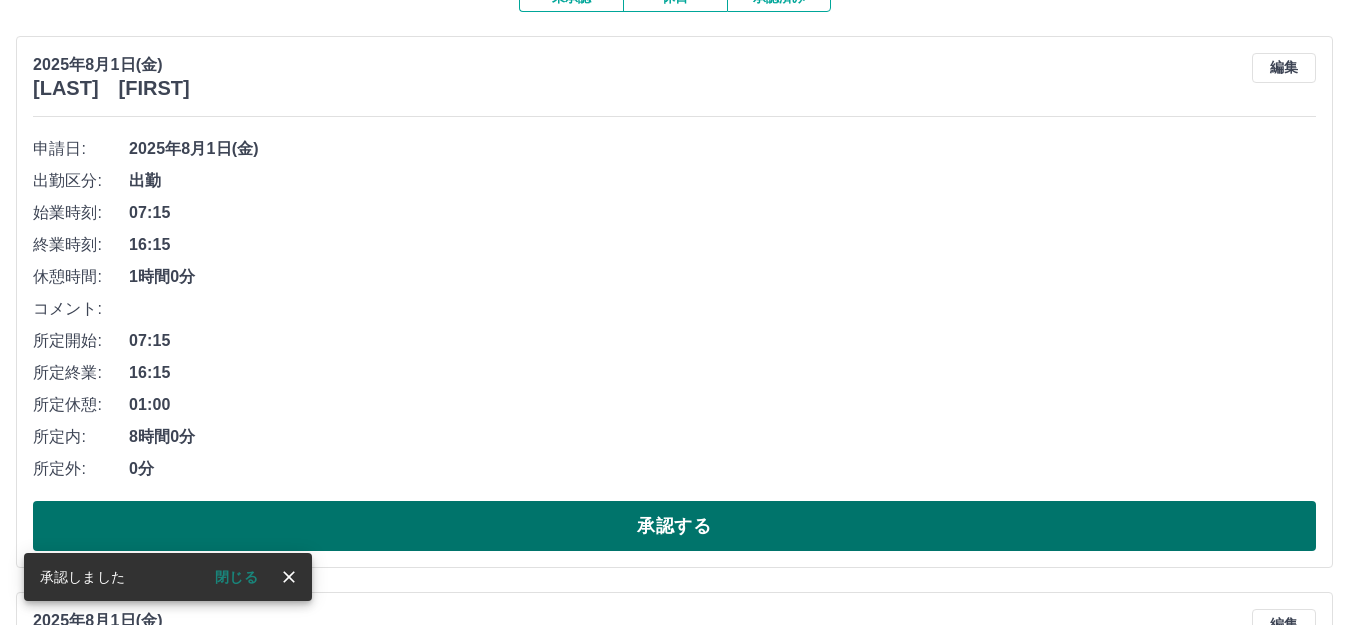 click on "承認する" at bounding box center [674, 526] 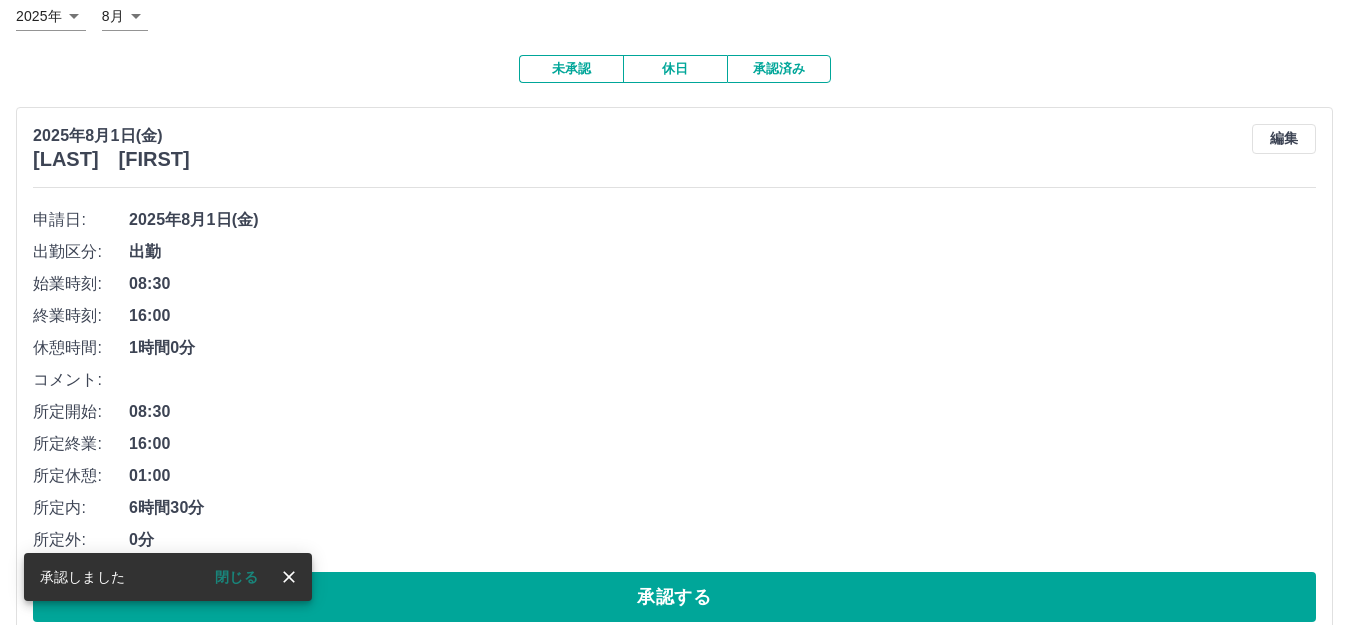 scroll, scrollTop: 300, scrollLeft: 0, axis: vertical 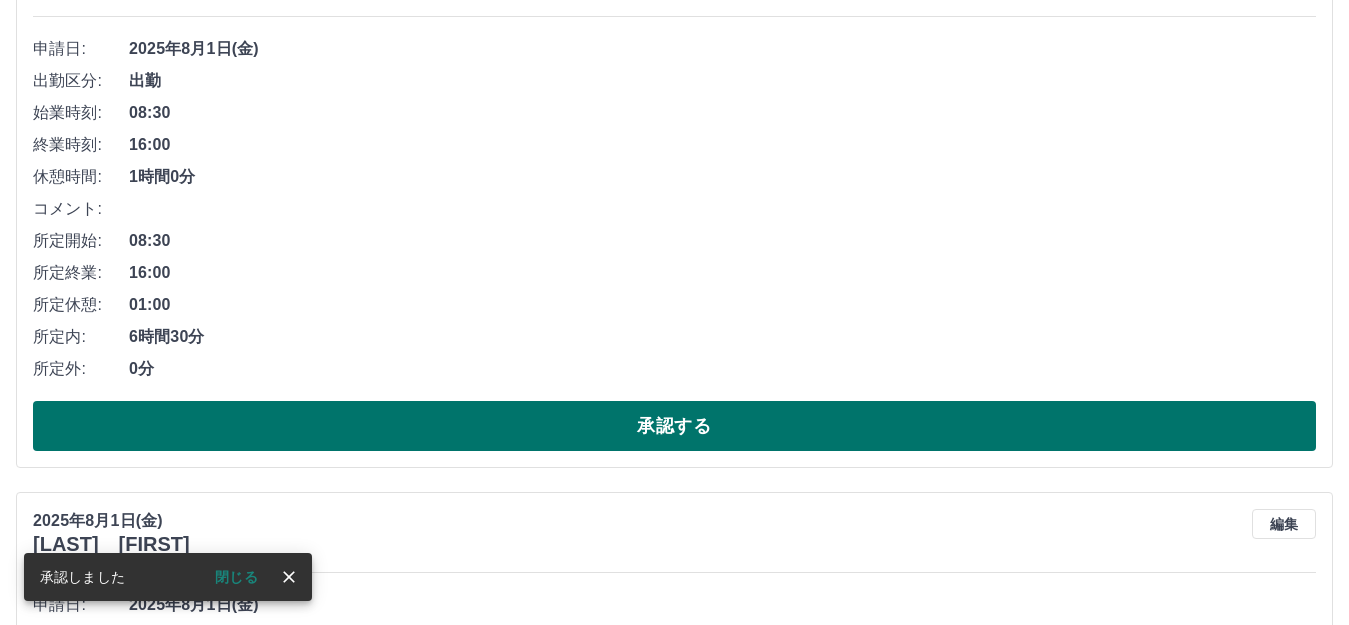 click on "承認する" at bounding box center [674, 426] 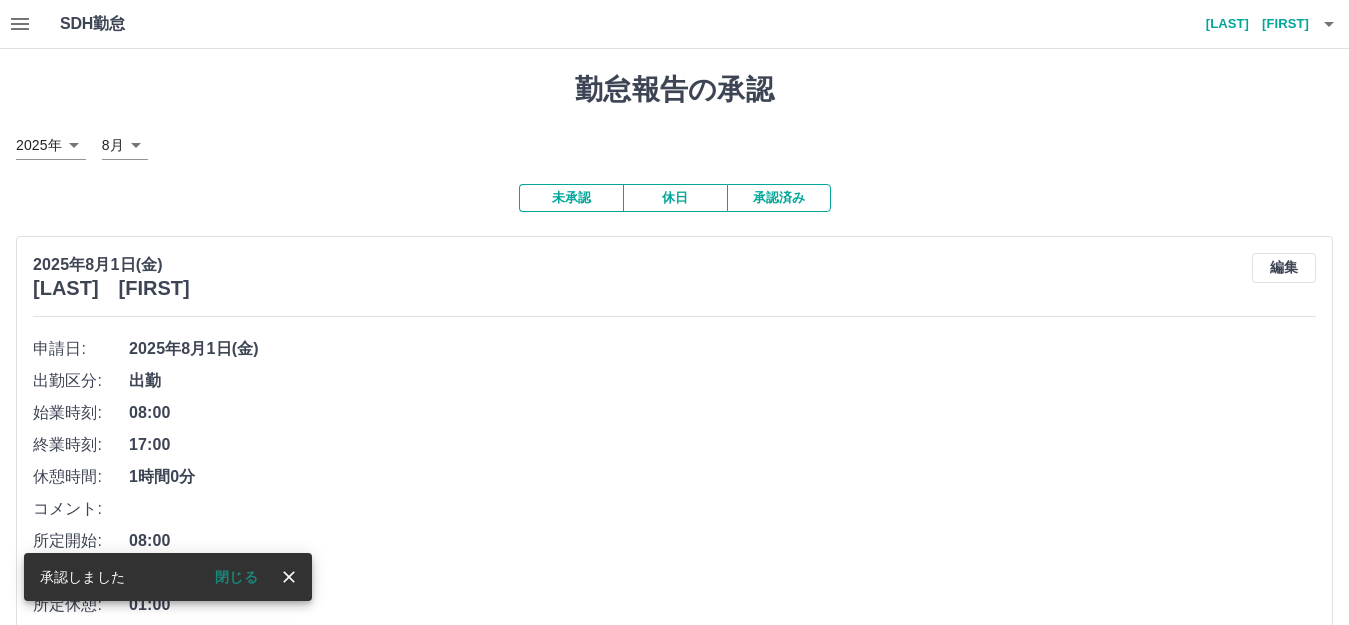 scroll, scrollTop: 400, scrollLeft: 0, axis: vertical 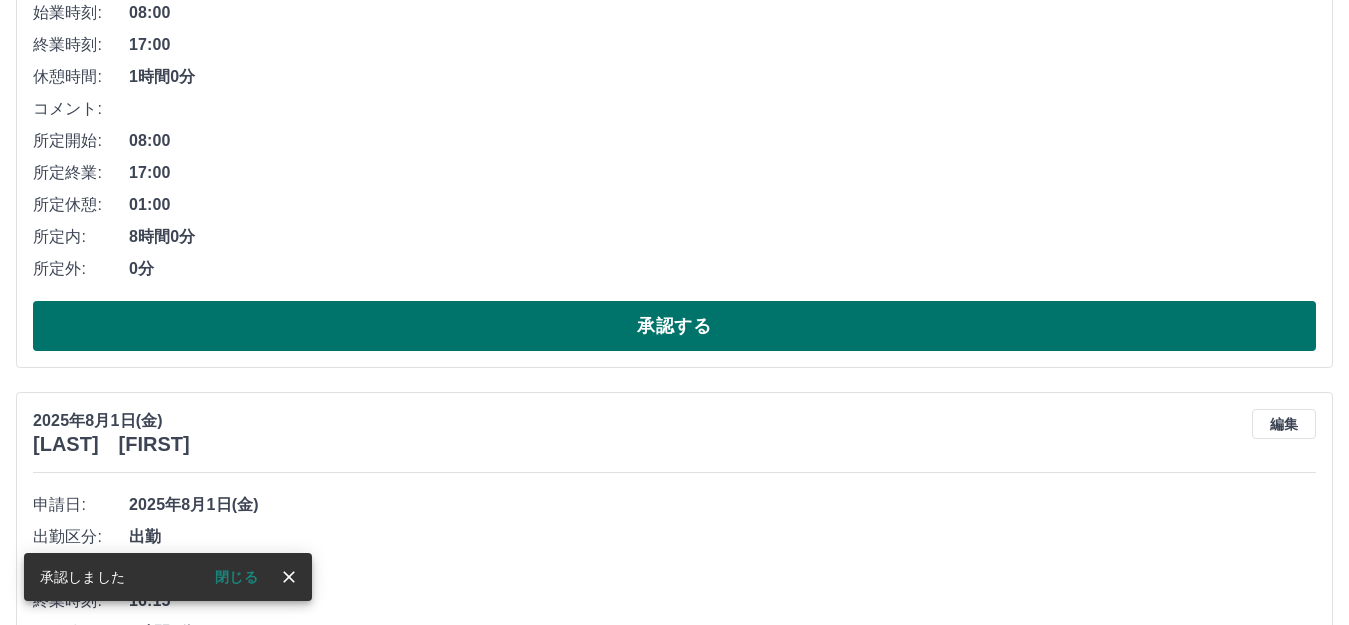 click on "承認する" at bounding box center (674, 326) 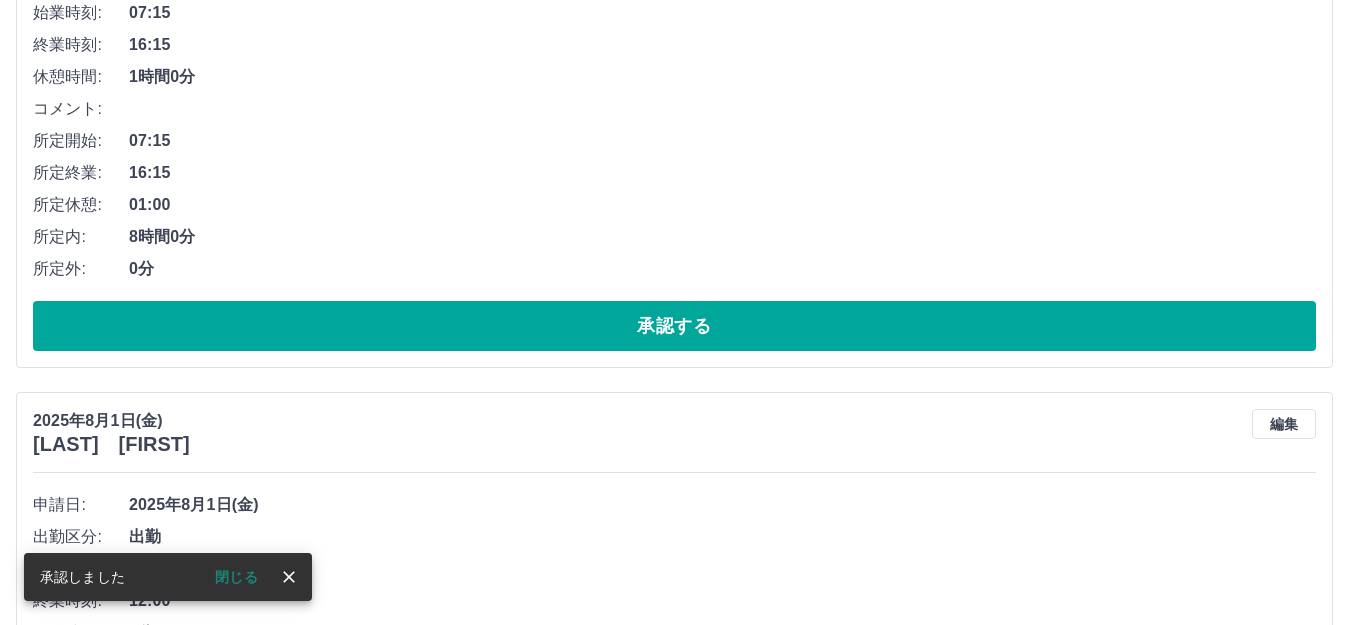 scroll, scrollTop: 0, scrollLeft: 0, axis: both 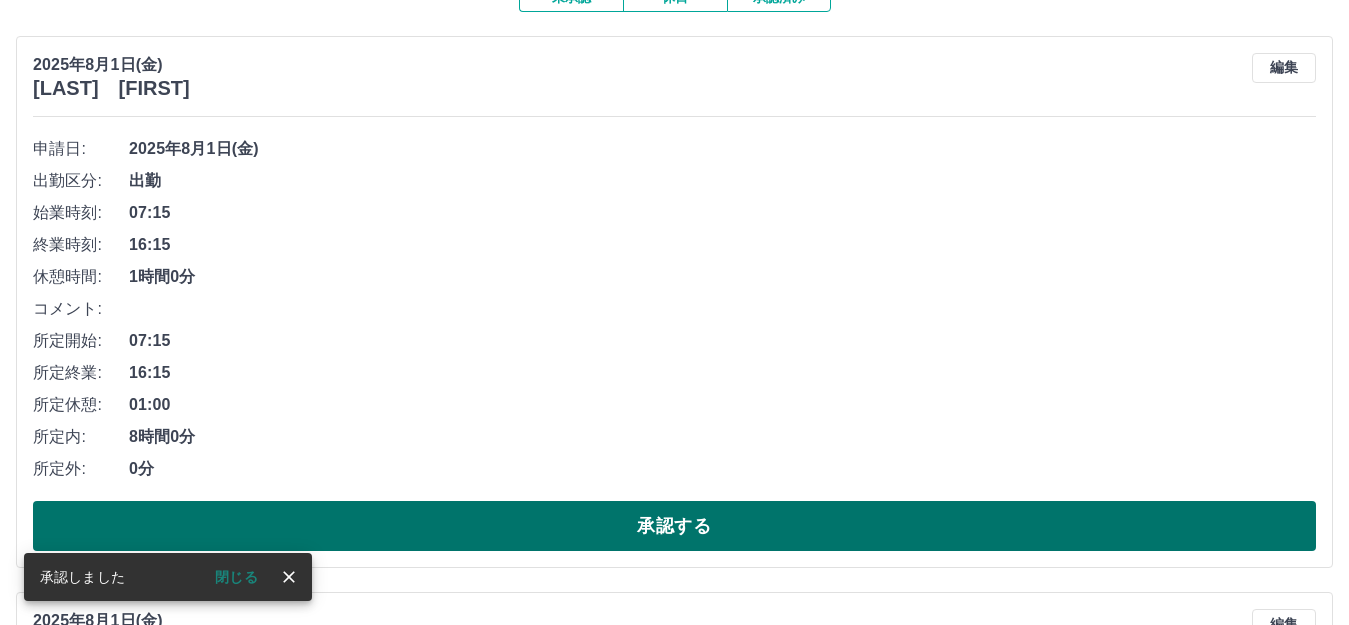 click on "承認する" at bounding box center [674, 526] 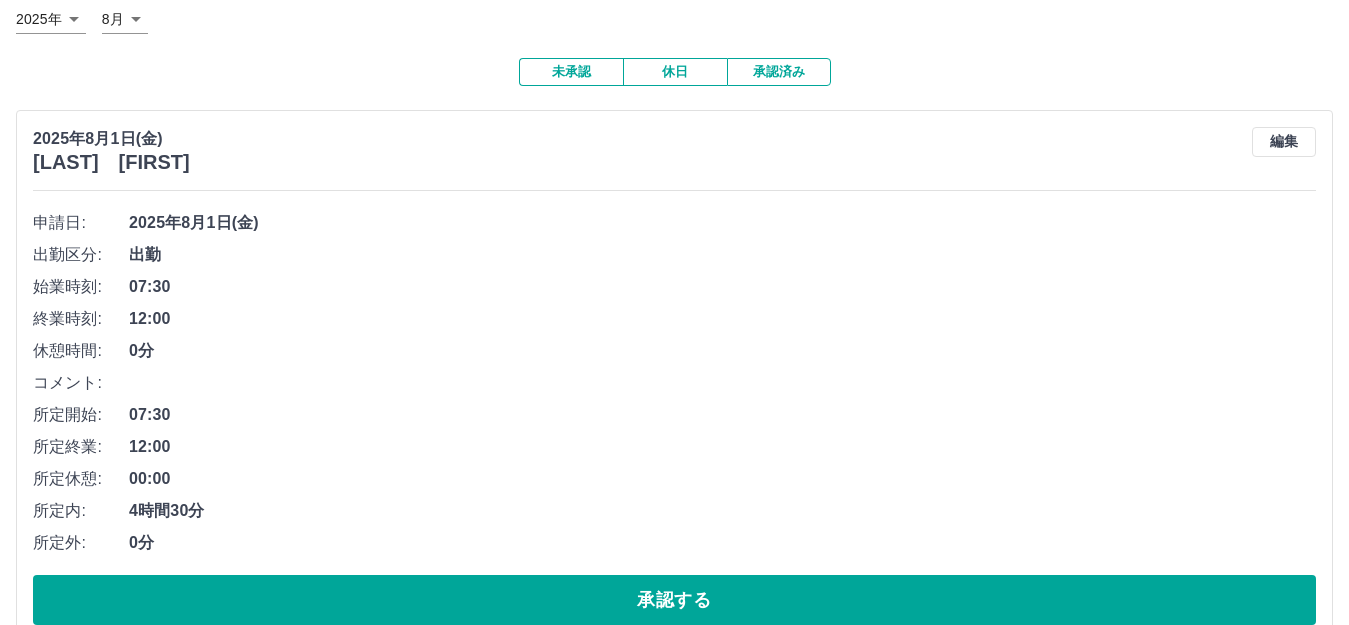 scroll, scrollTop: 500, scrollLeft: 0, axis: vertical 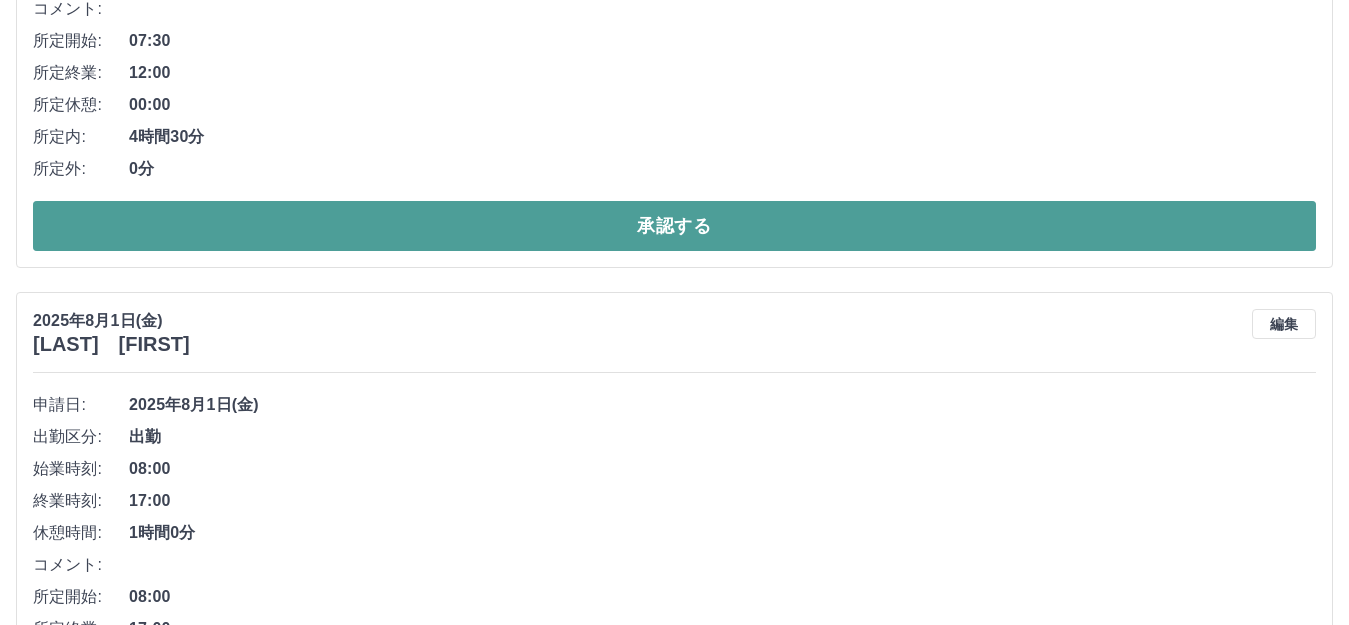click on "承認する" at bounding box center (674, 226) 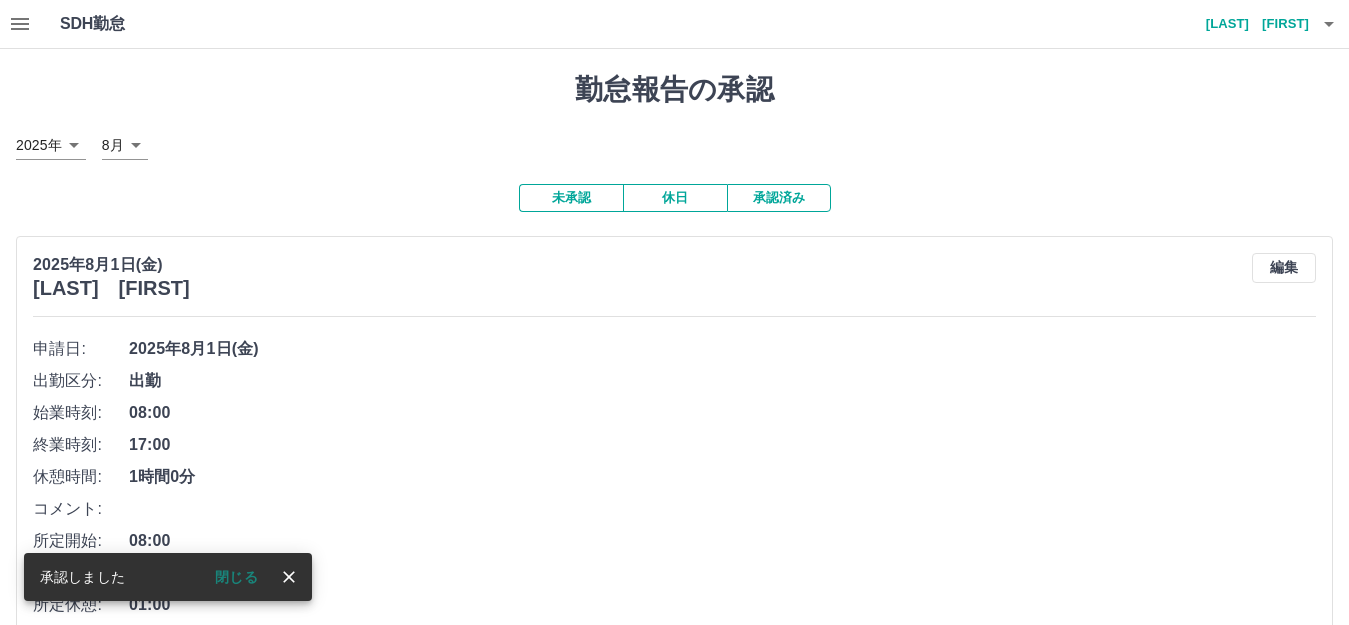 scroll, scrollTop: 400, scrollLeft: 0, axis: vertical 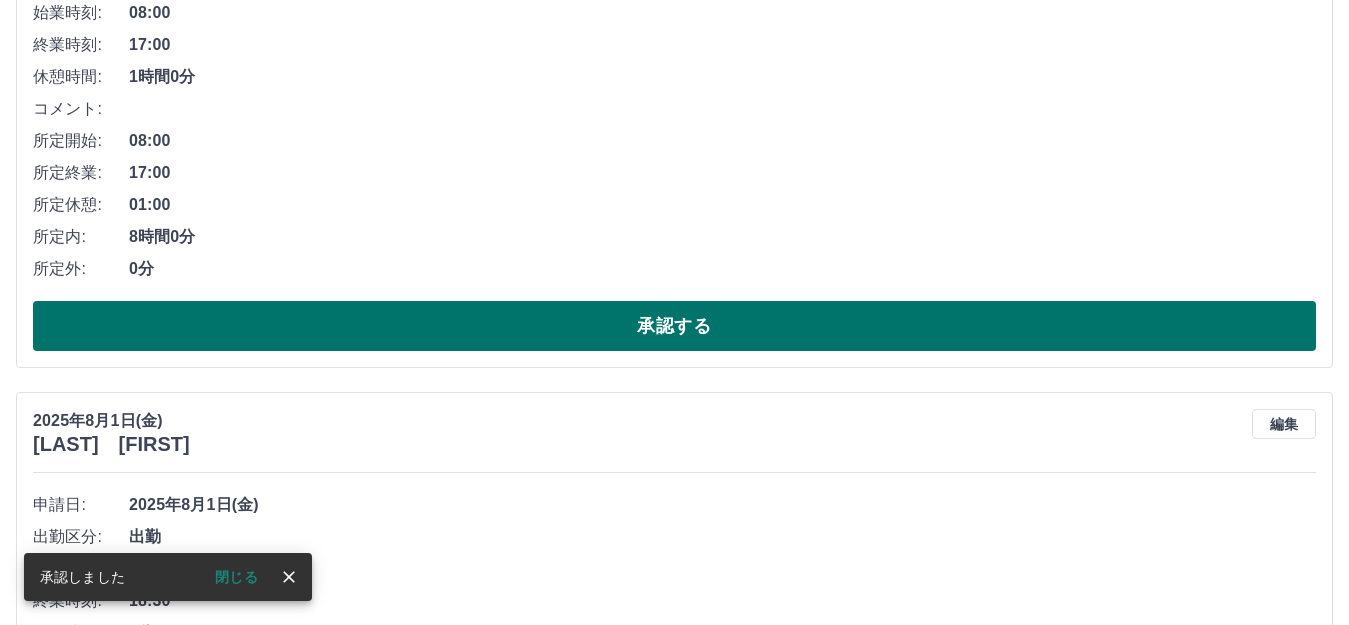 click on "承認する" at bounding box center [674, 326] 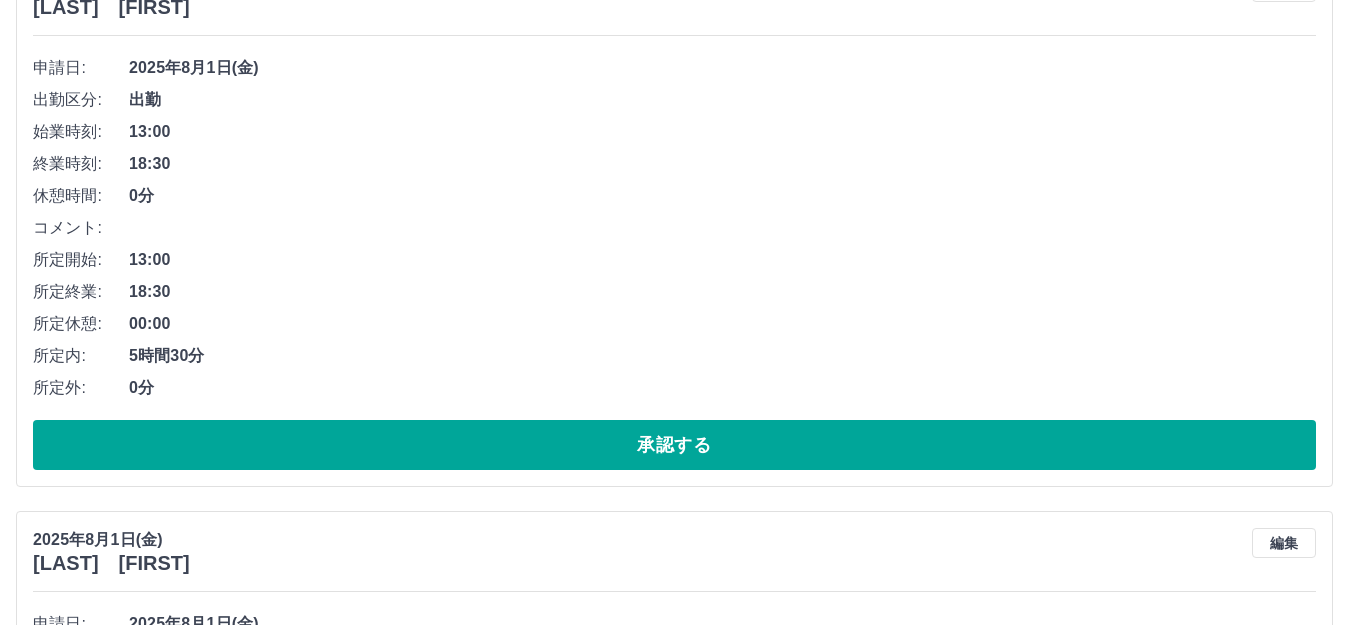 scroll, scrollTop: 400, scrollLeft: 0, axis: vertical 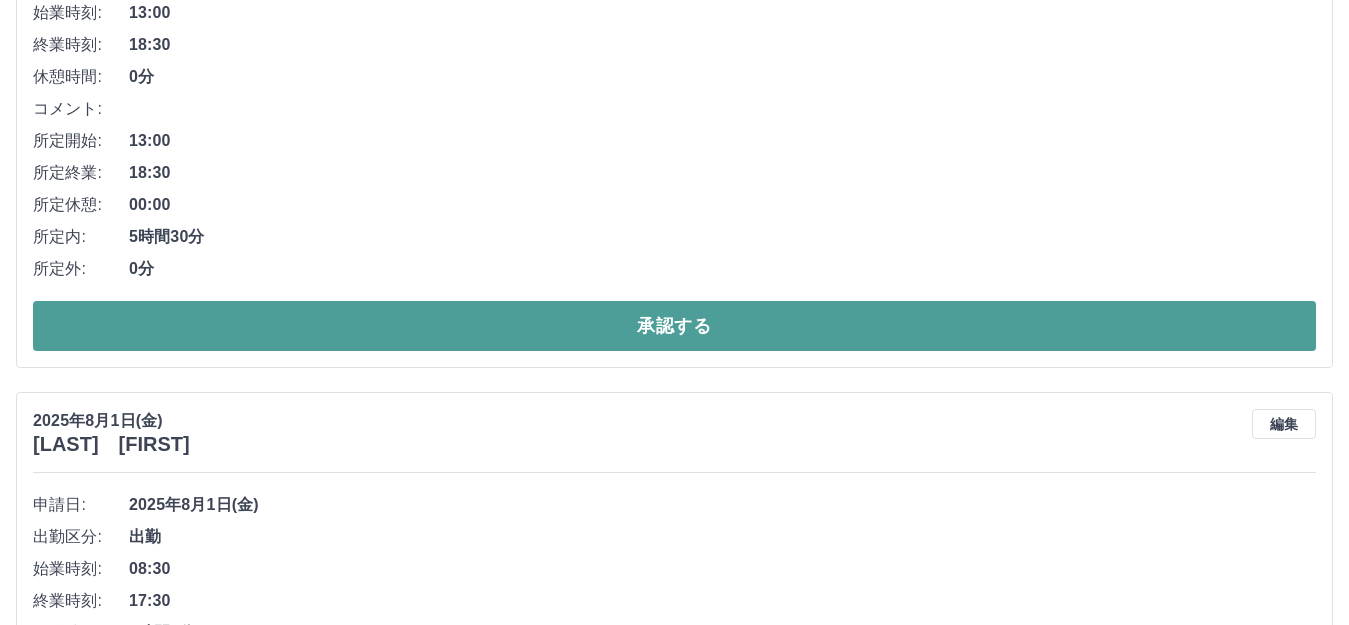 click on "承認する" at bounding box center (674, 326) 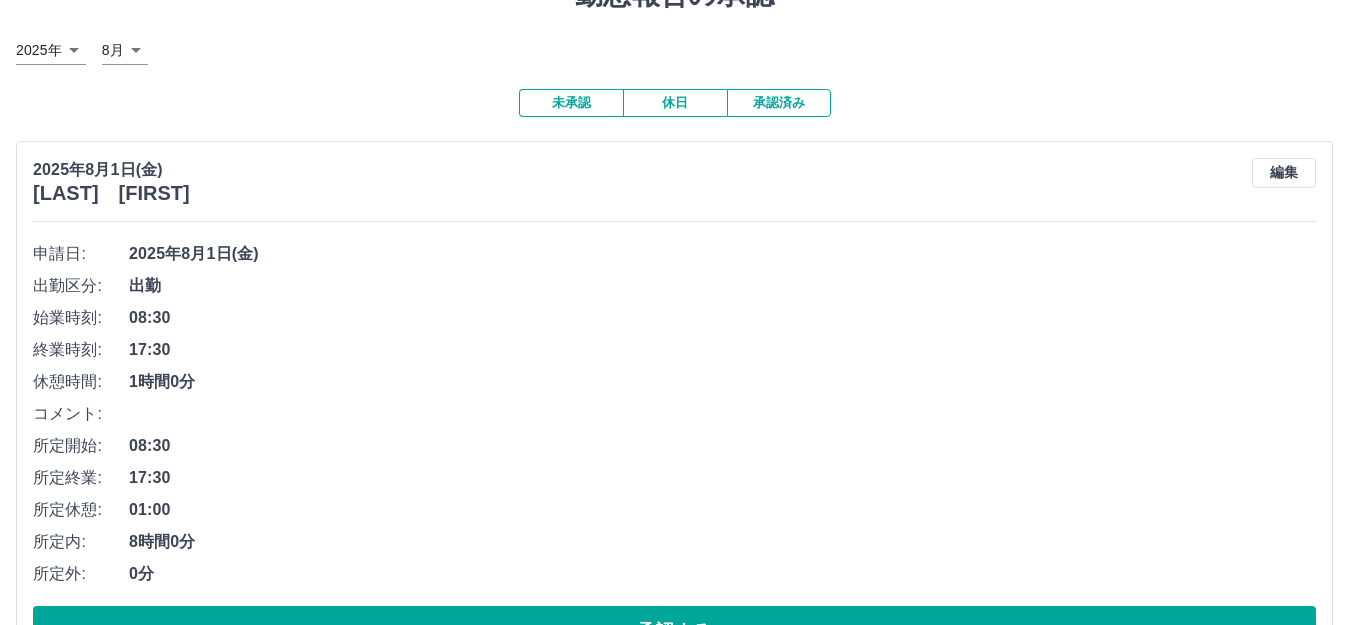 scroll, scrollTop: 200, scrollLeft: 0, axis: vertical 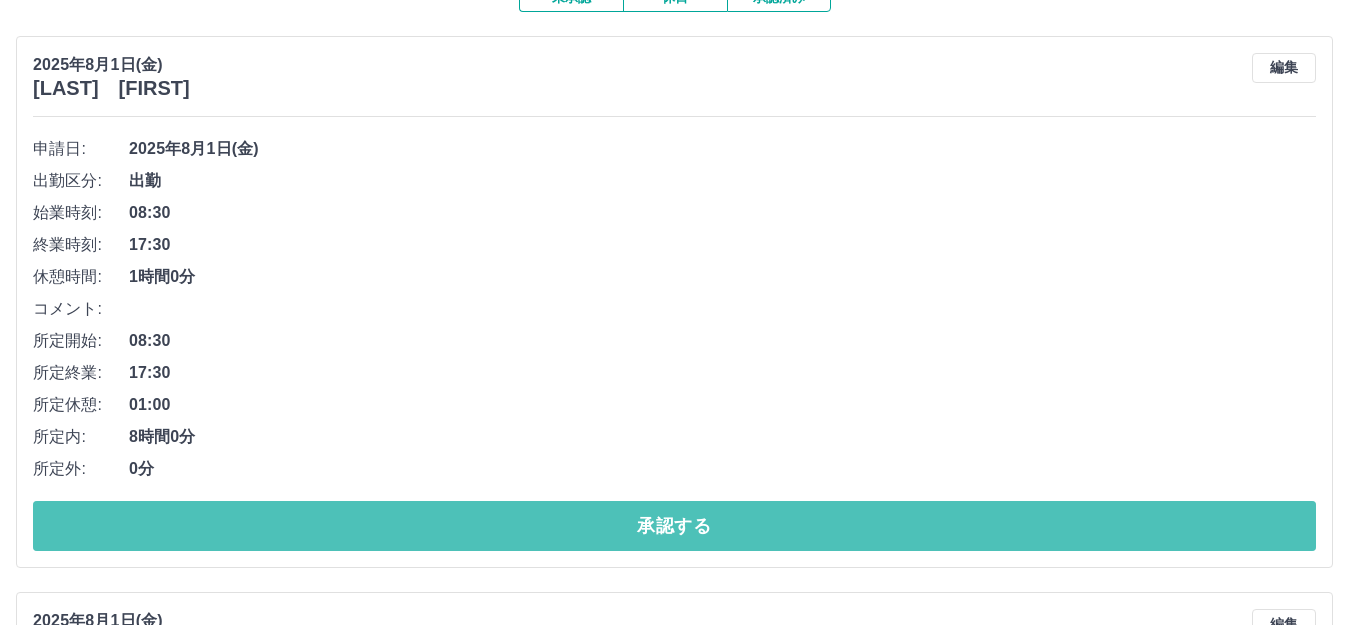 click on "承認する" at bounding box center (674, 526) 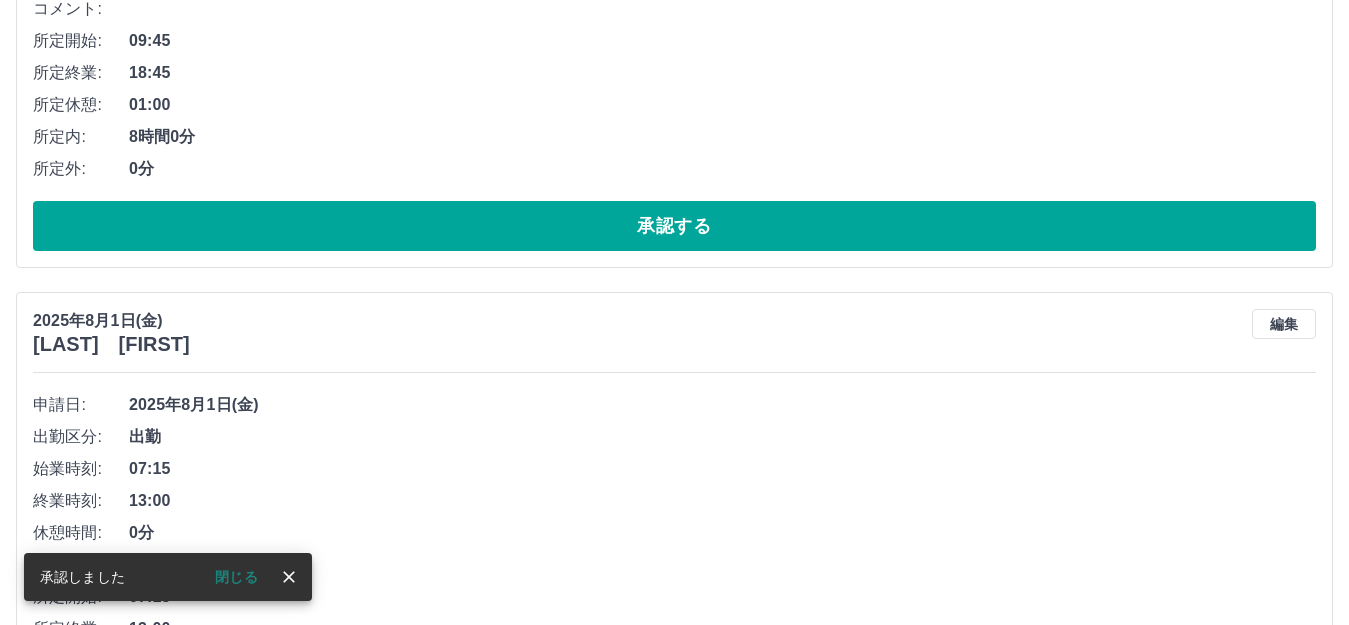 scroll, scrollTop: 0, scrollLeft: 0, axis: both 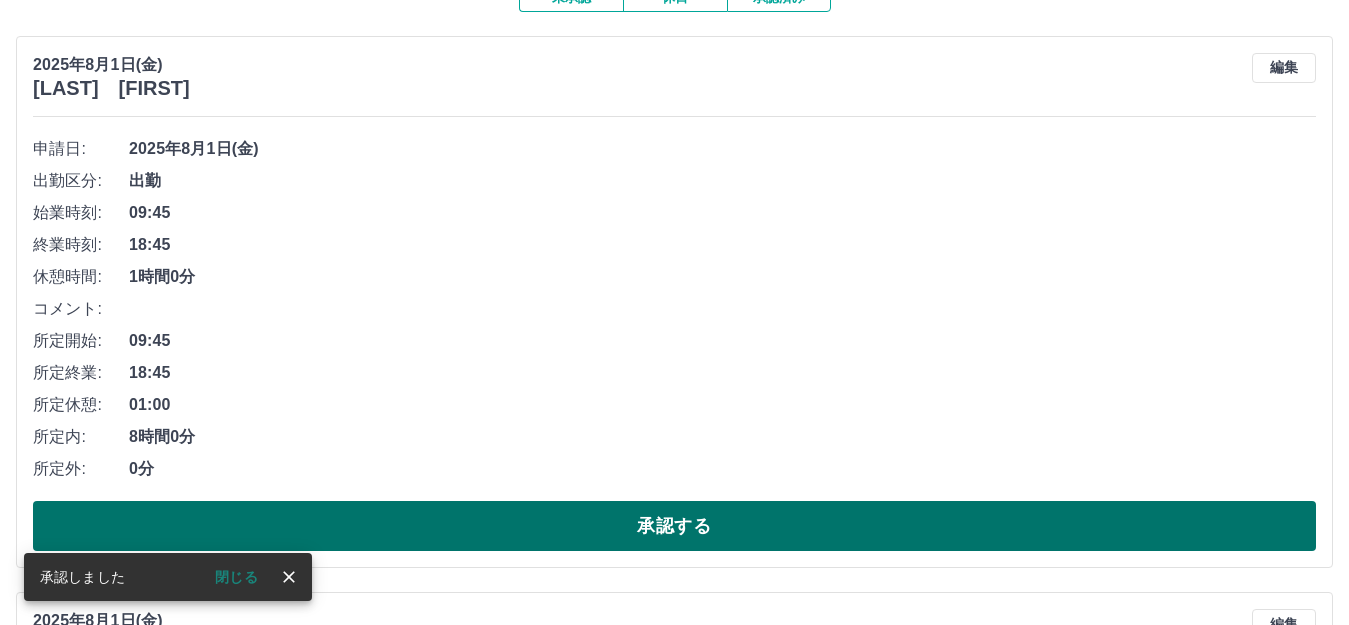 click on "承認する" at bounding box center [674, 526] 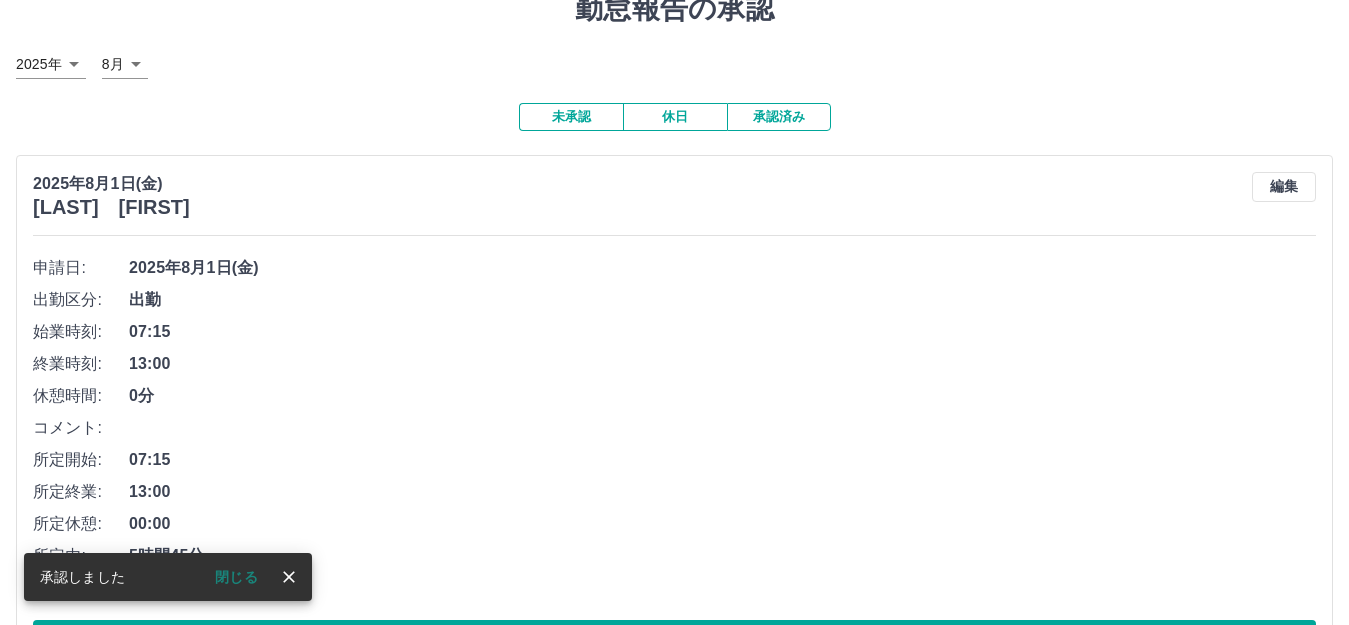 scroll, scrollTop: 169, scrollLeft: 0, axis: vertical 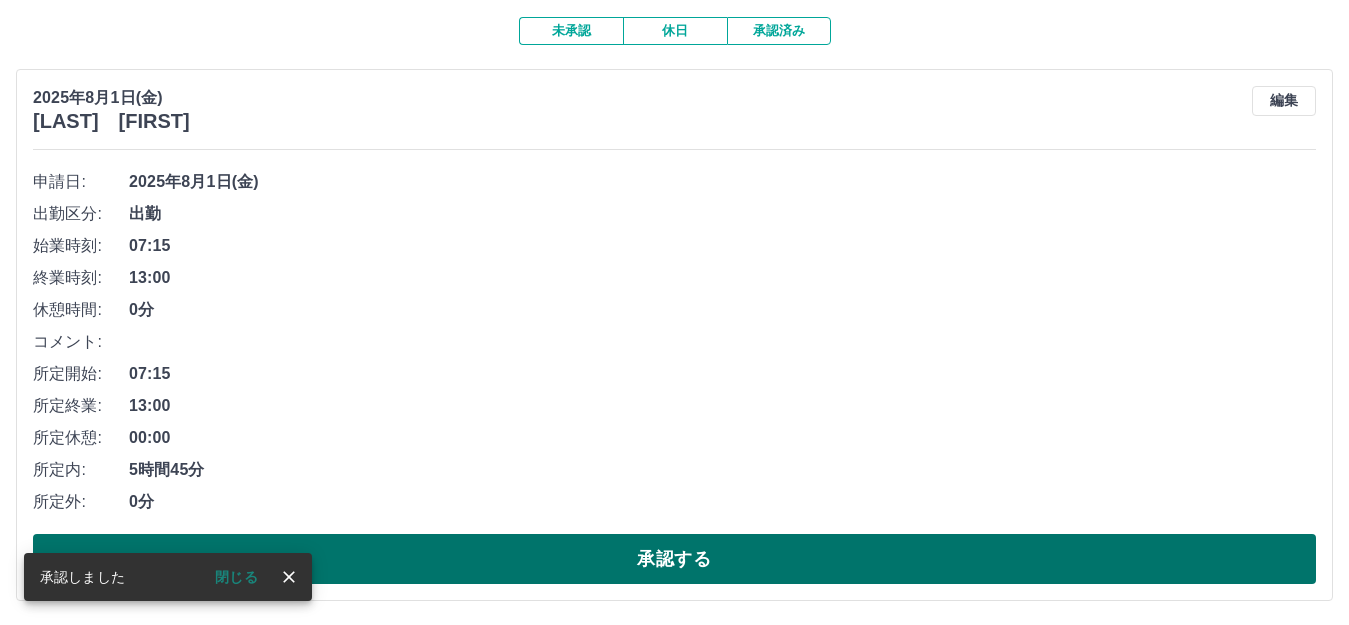 click on "承認する" at bounding box center [674, 559] 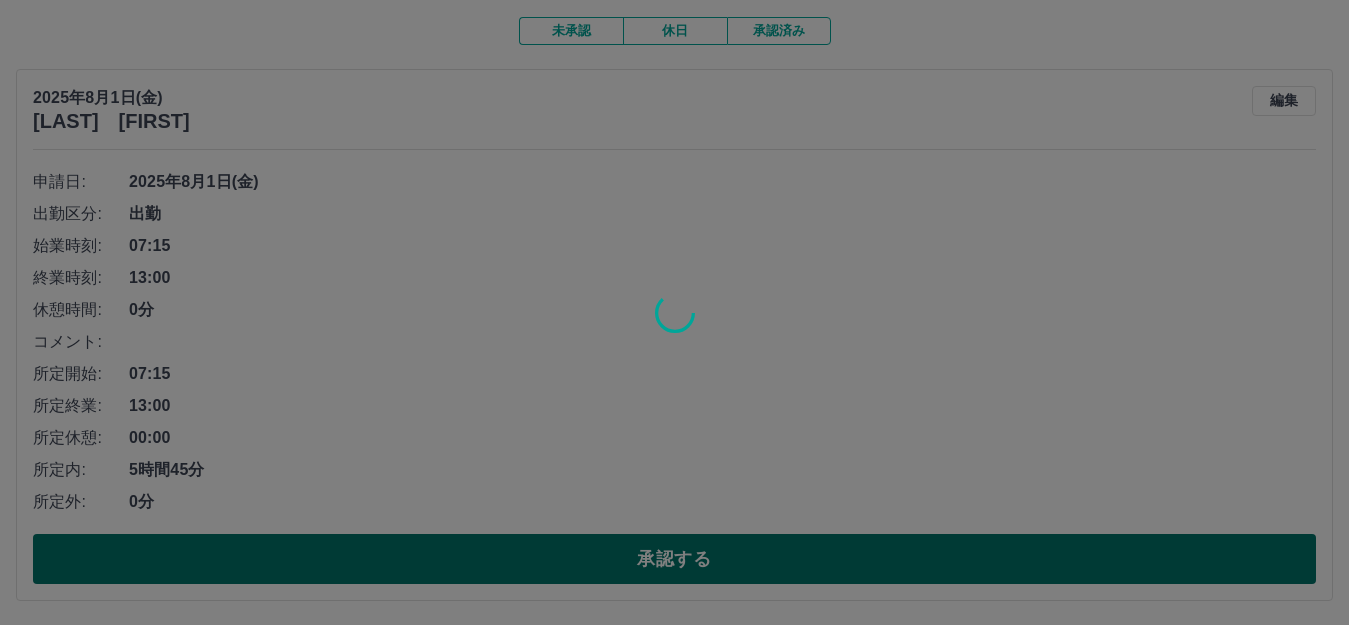 scroll, scrollTop: 0, scrollLeft: 0, axis: both 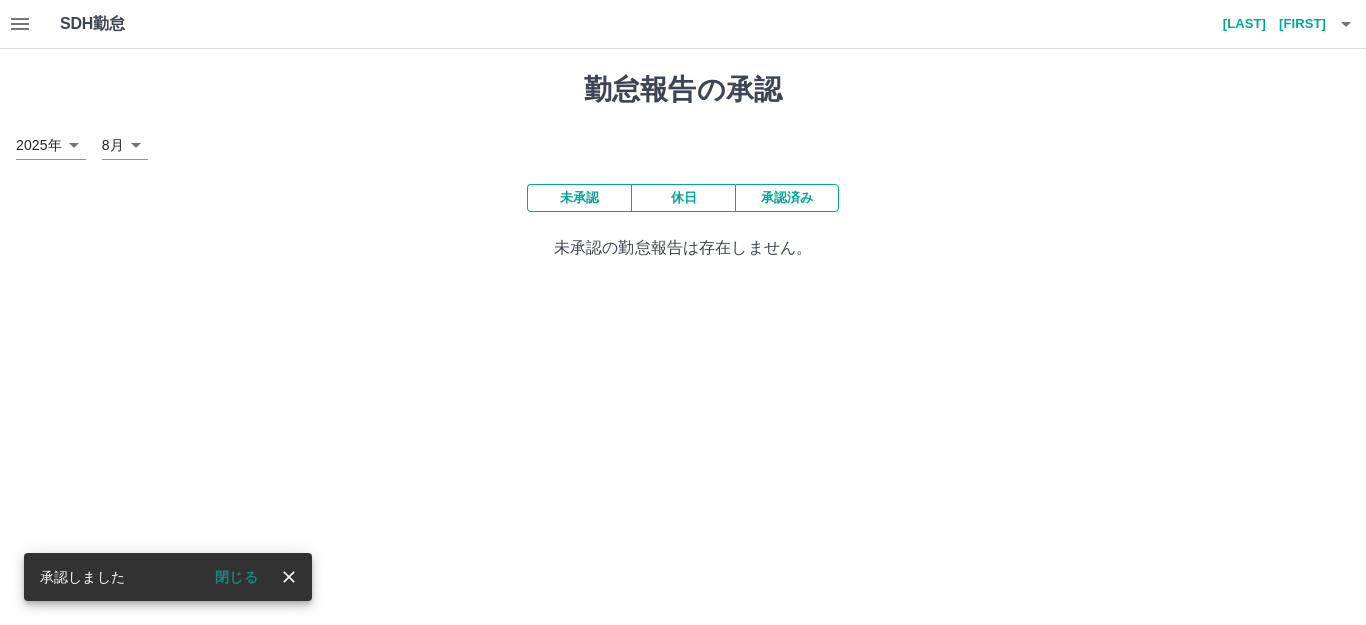 click 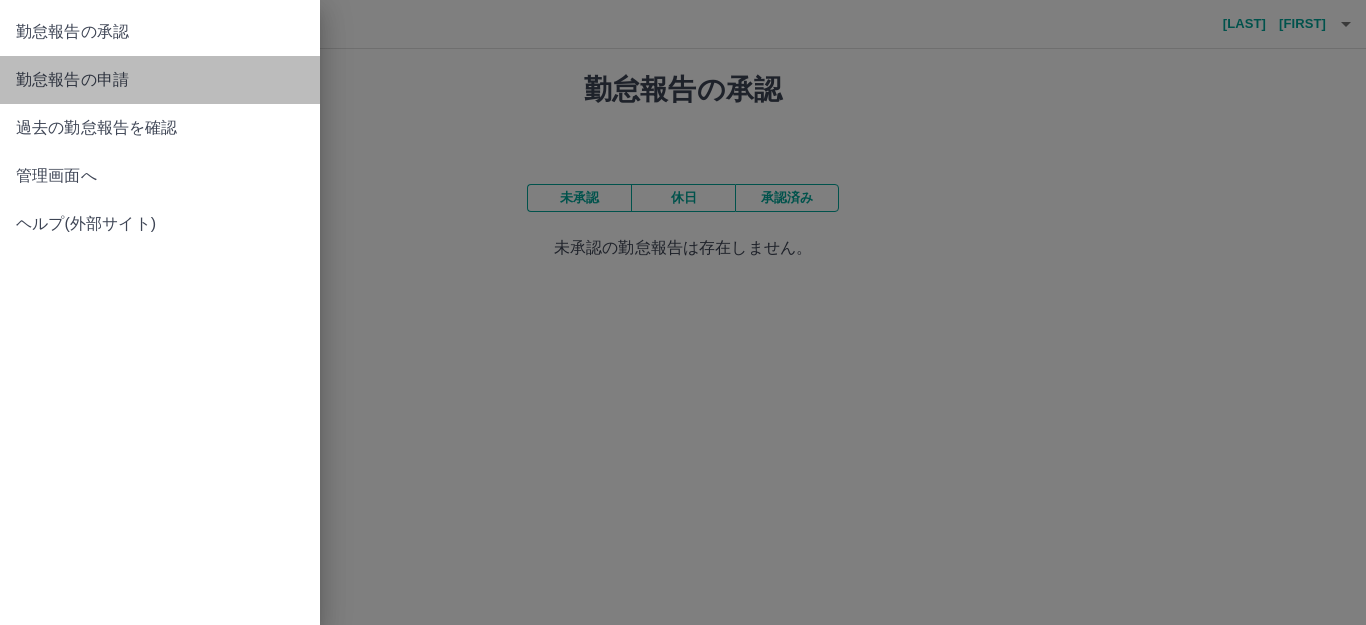 click on "勤怠報告の申請" at bounding box center (160, 80) 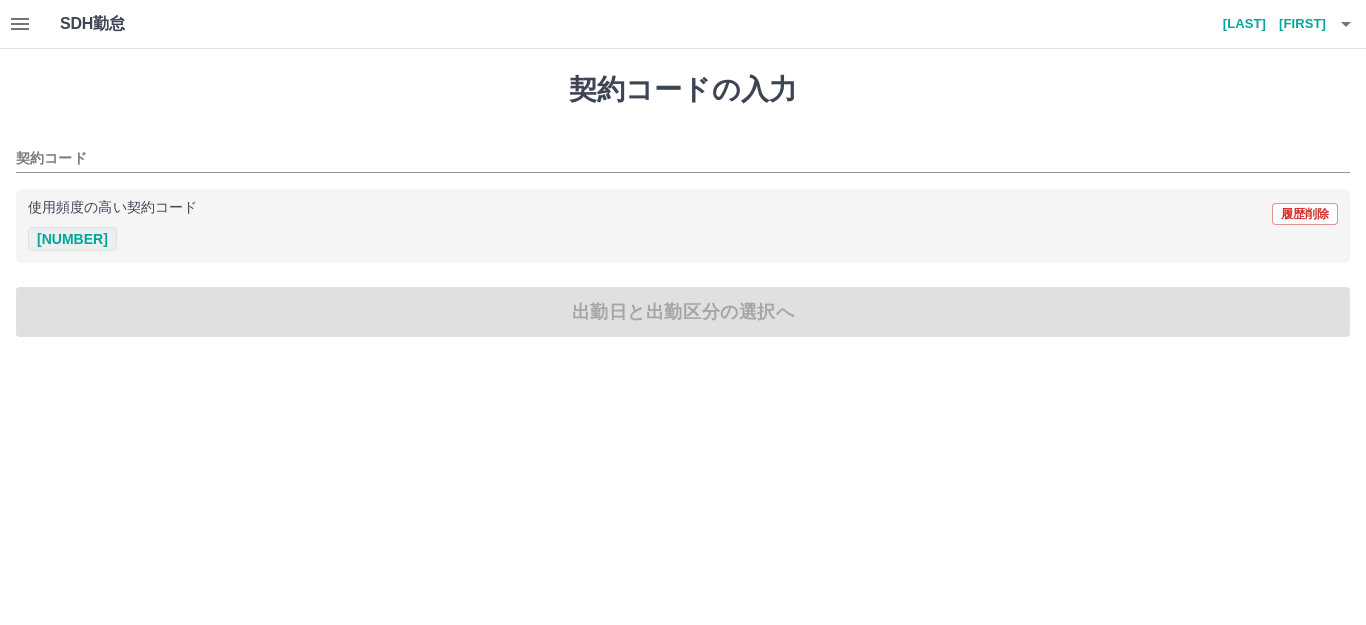 click on "37248009" at bounding box center (72, 239) 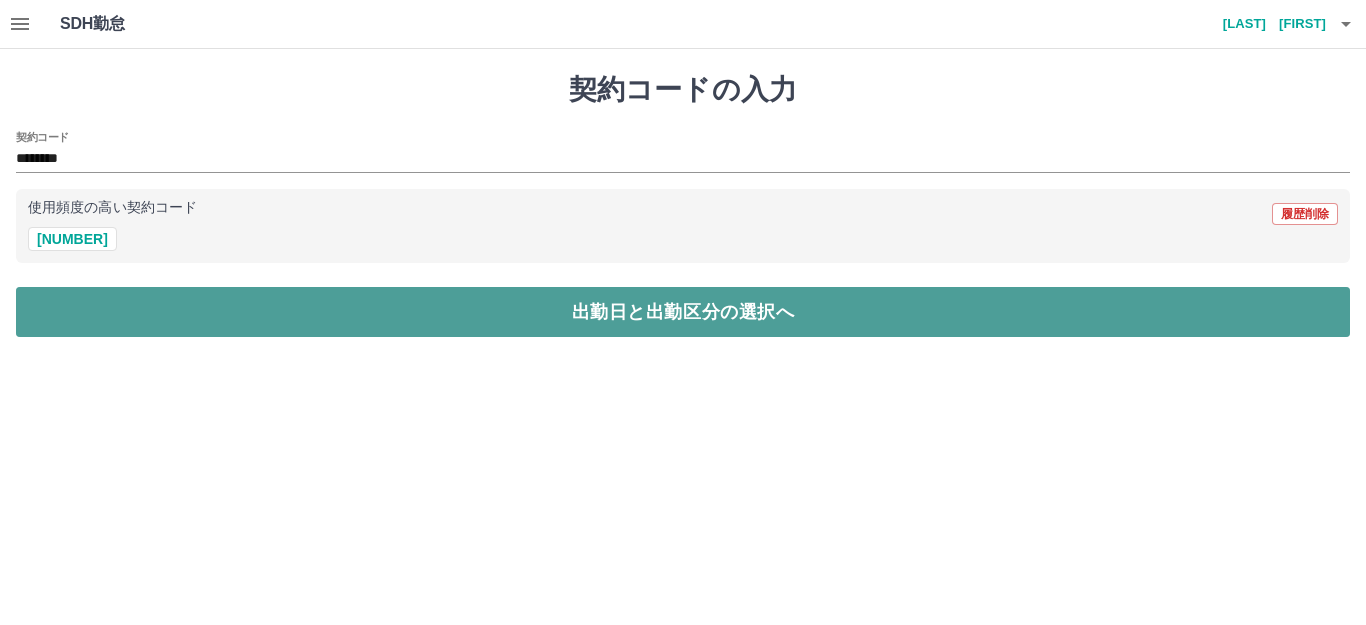 click on "出勤日と出勤区分の選択へ" at bounding box center (683, 312) 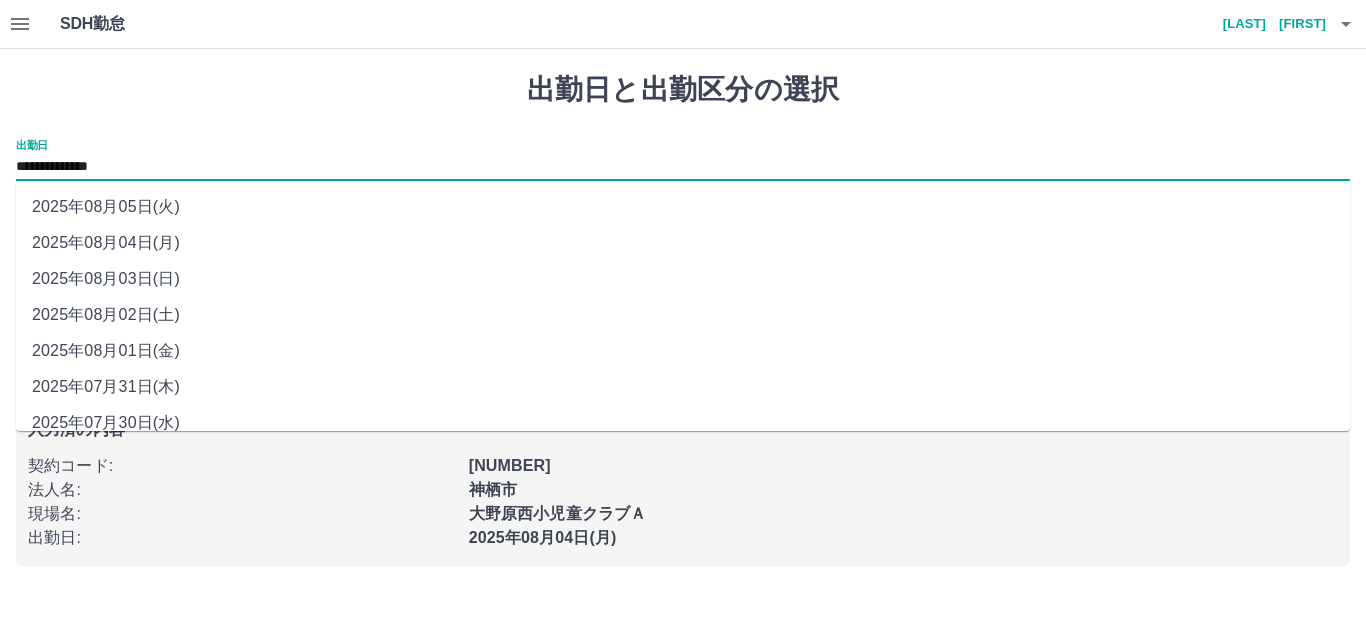 click on "**********" at bounding box center [683, 167] 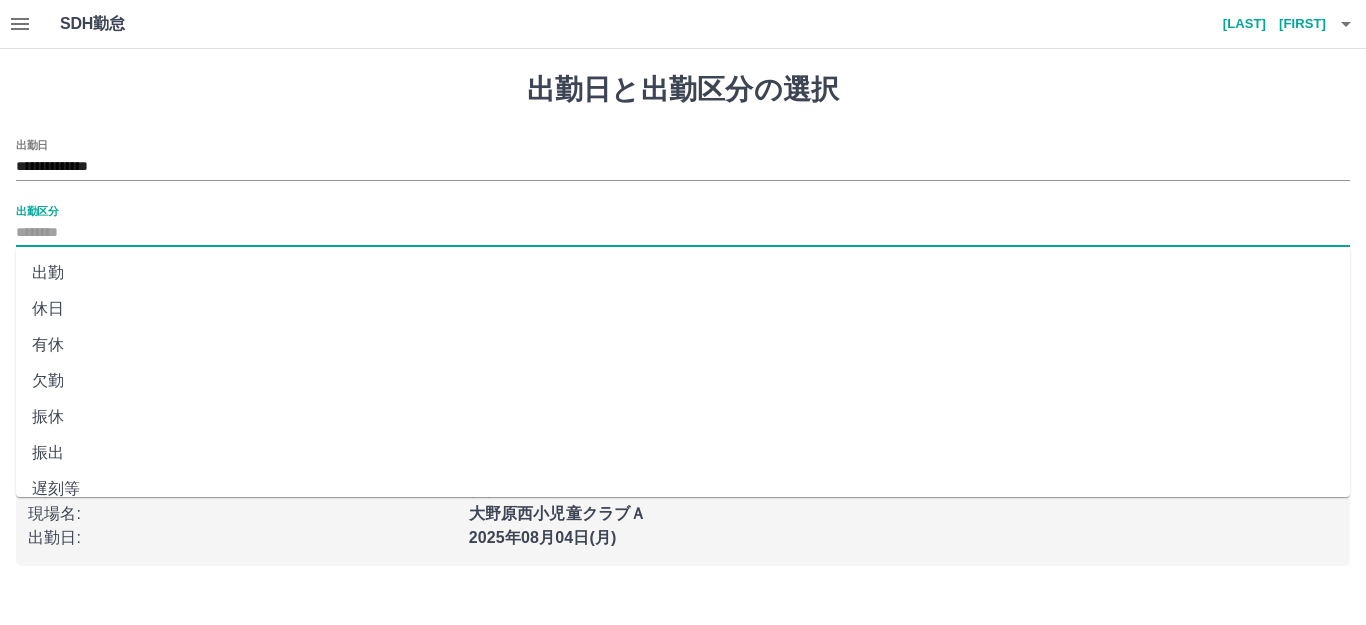 click on "出勤区分" at bounding box center [683, 233] 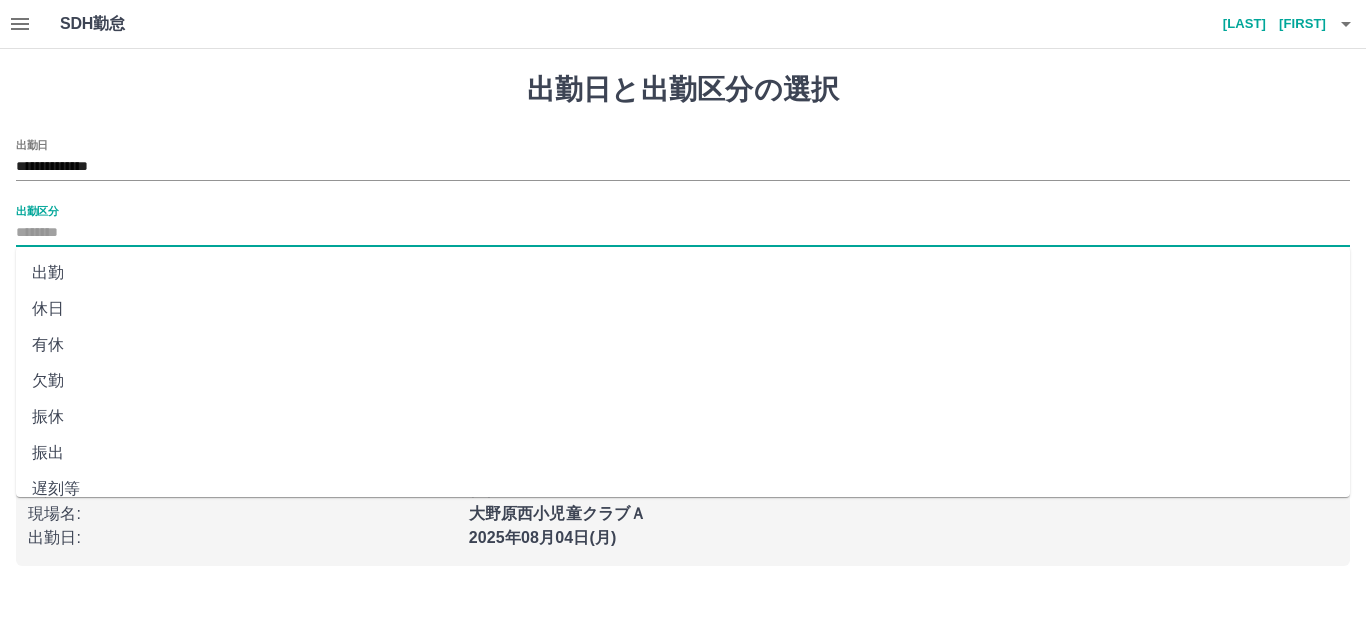 click on "出勤" at bounding box center [683, 273] 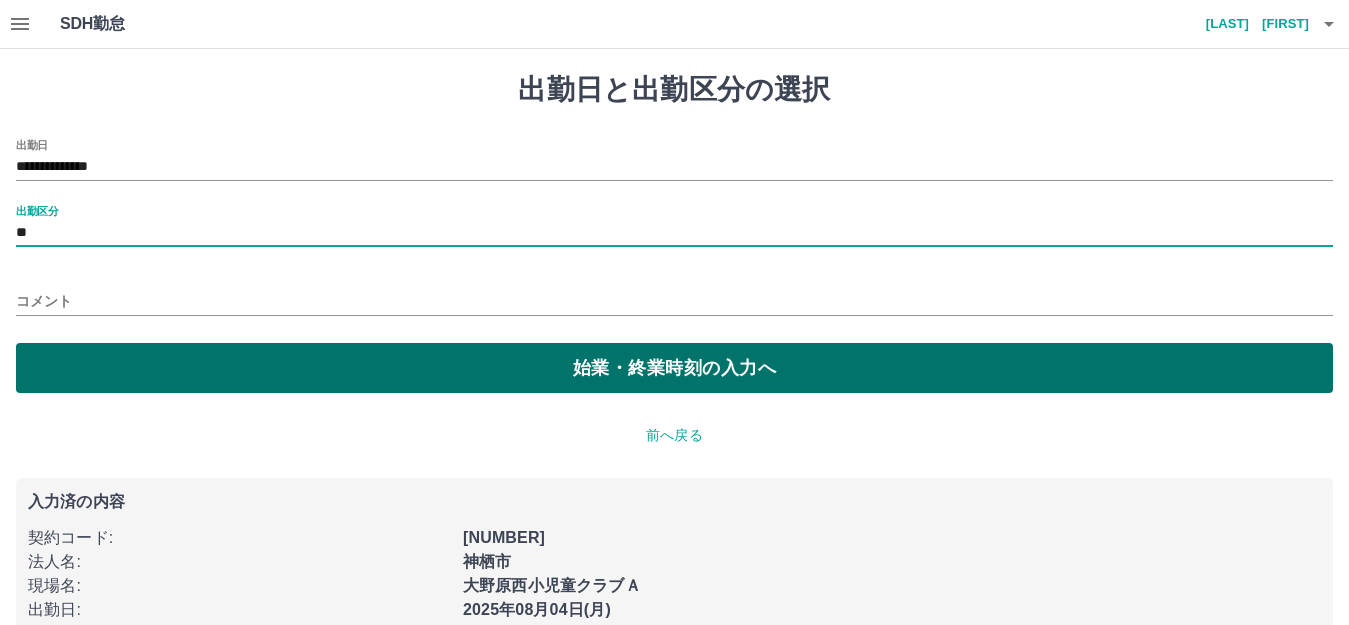 click on "始業・終業時刻の入力へ" at bounding box center [674, 368] 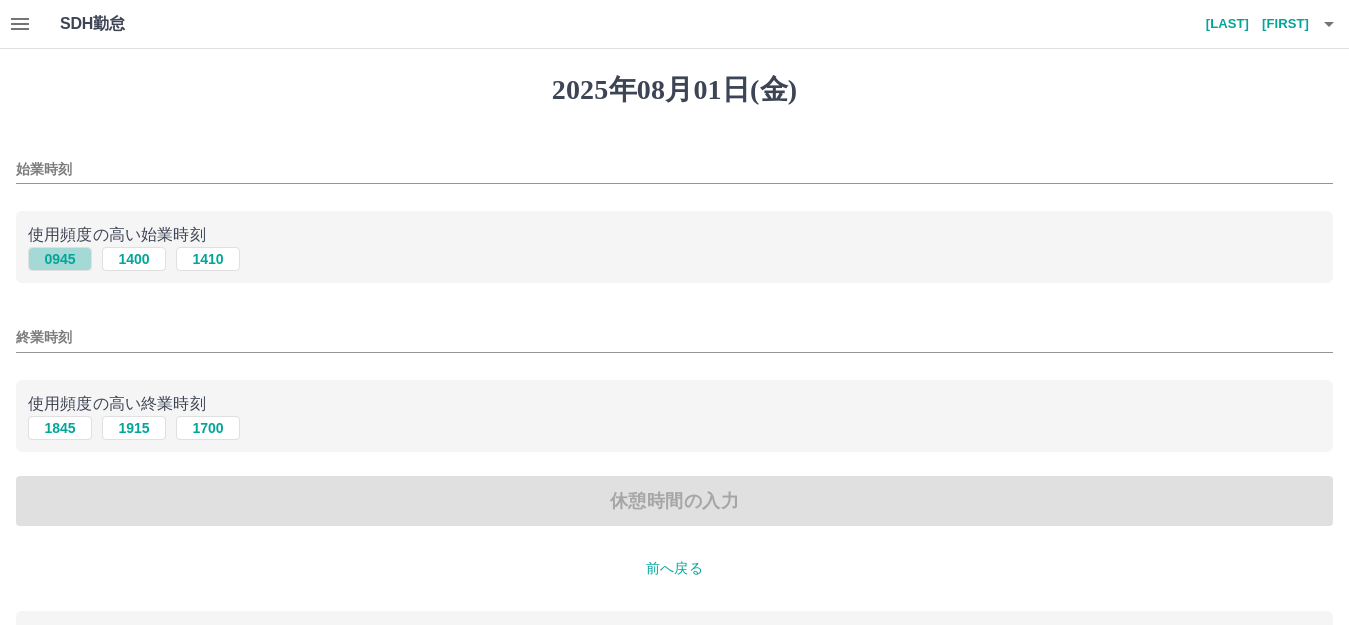 click on "0945" at bounding box center [60, 259] 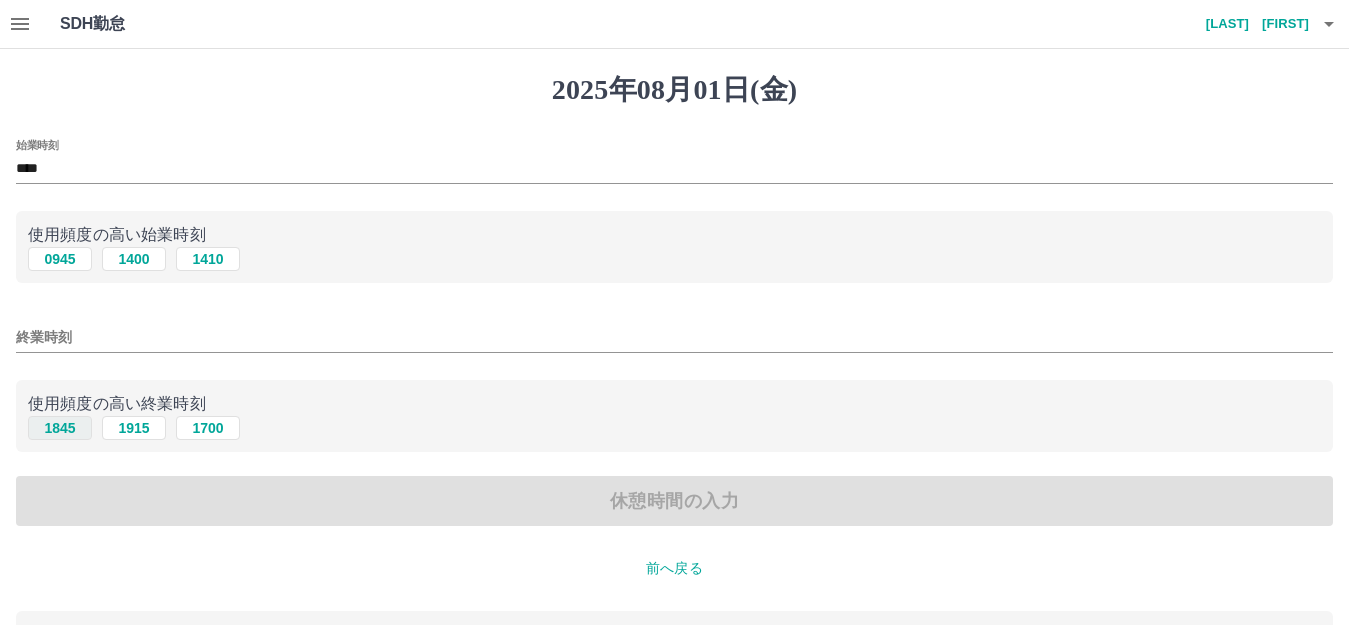 click on "1845" at bounding box center (60, 428) 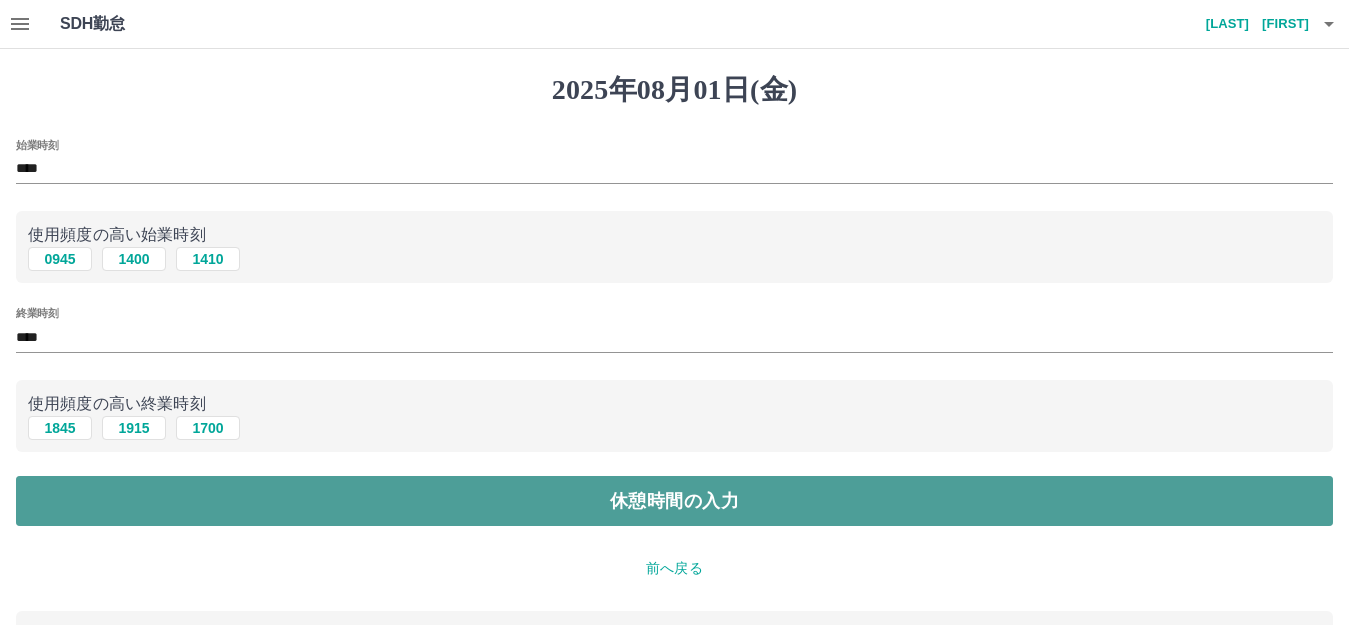 click on "休憩時間の入力" at bounding box center [674, 501] 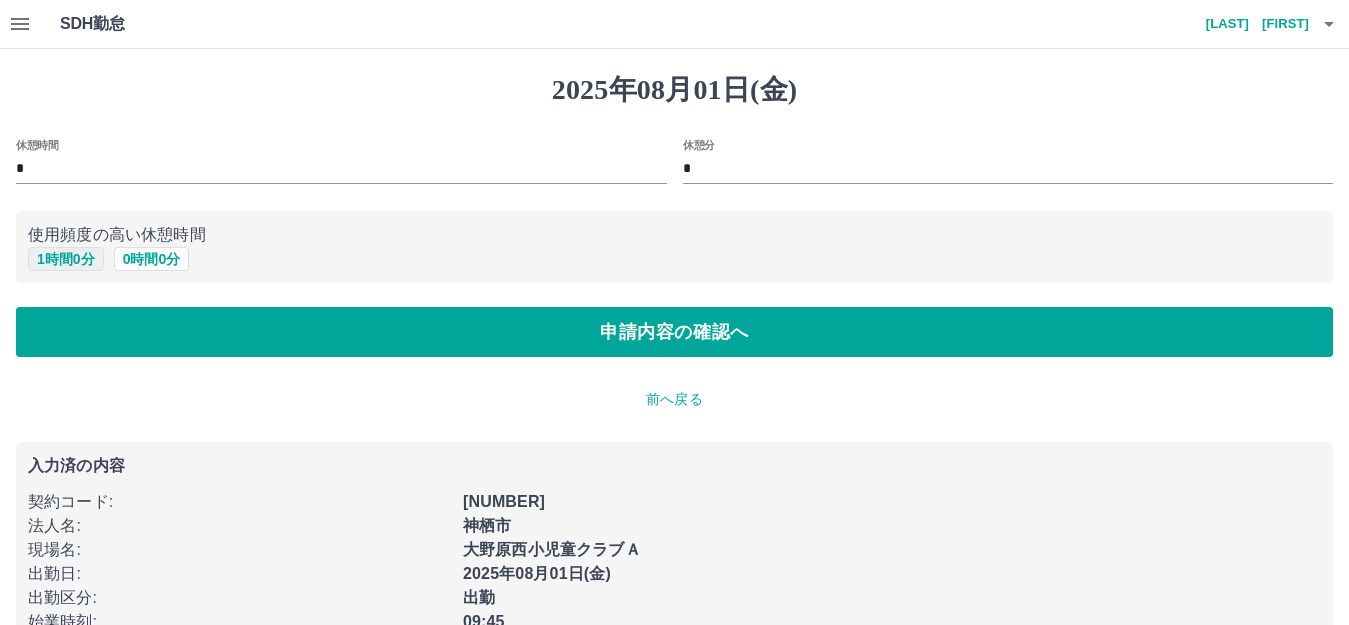 click on "1 時間 0 分" at bounding box center (66, 259) 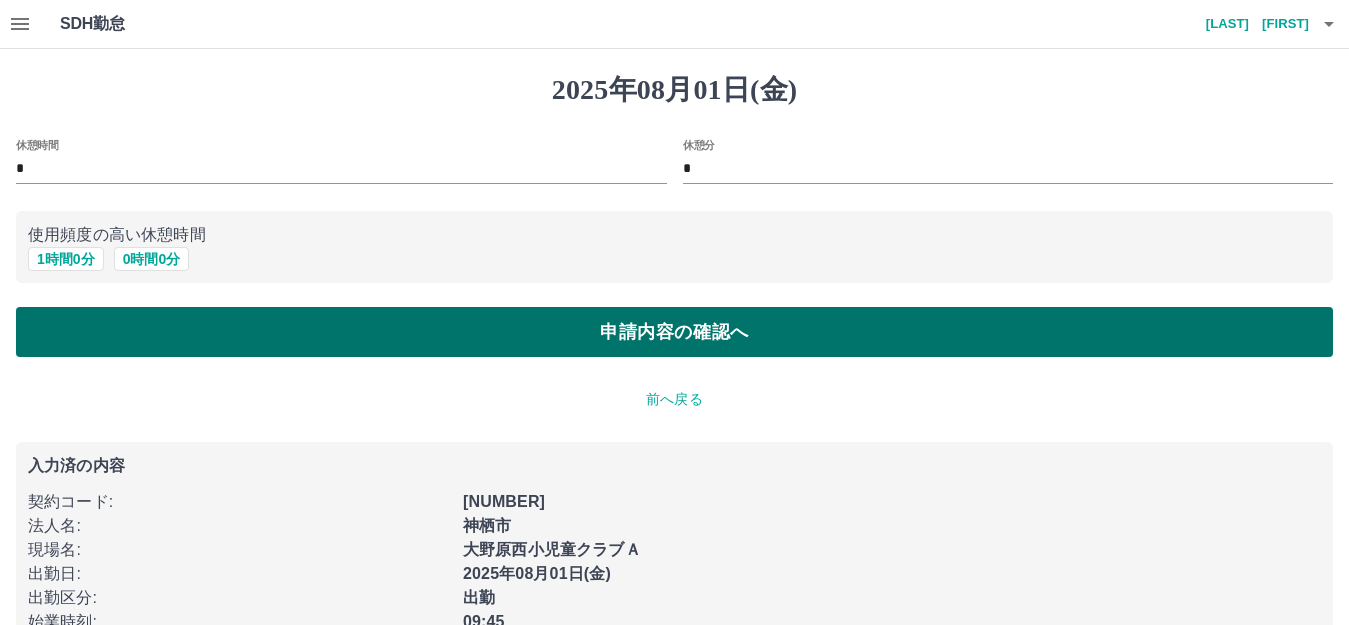 click on "申請内容の確認へ" at bounding box center [674, 332] 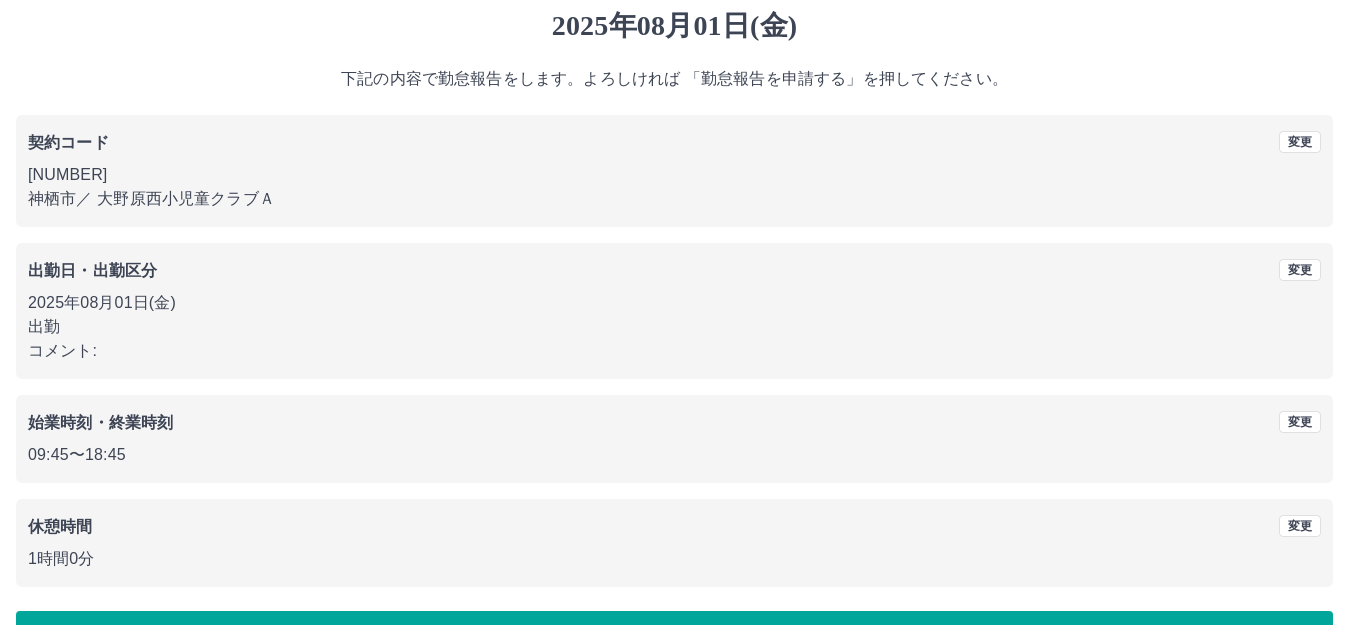 scroll, scrollTop: 124, scrollLeft: 0, axis: vertical 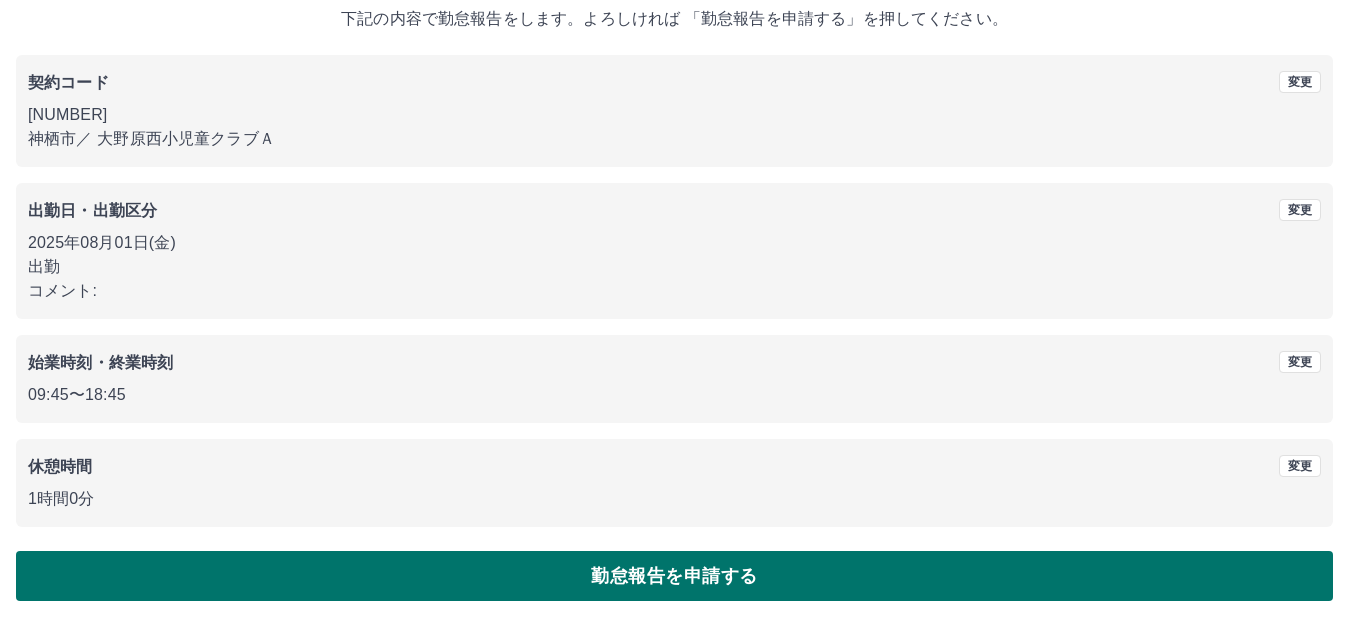 click on "勤怠報告を申請する" at bounding box center (674, 576) 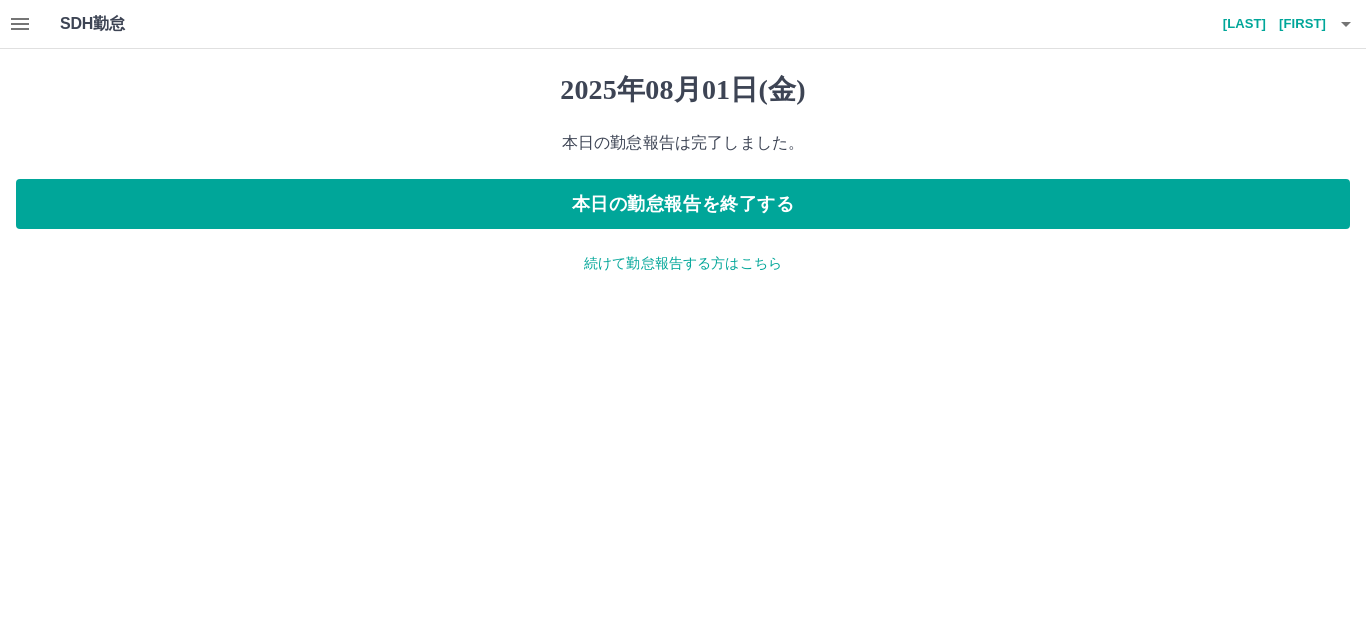 click on "続けて勤怠報告する方はこちら" at bounding box center (683, 263) 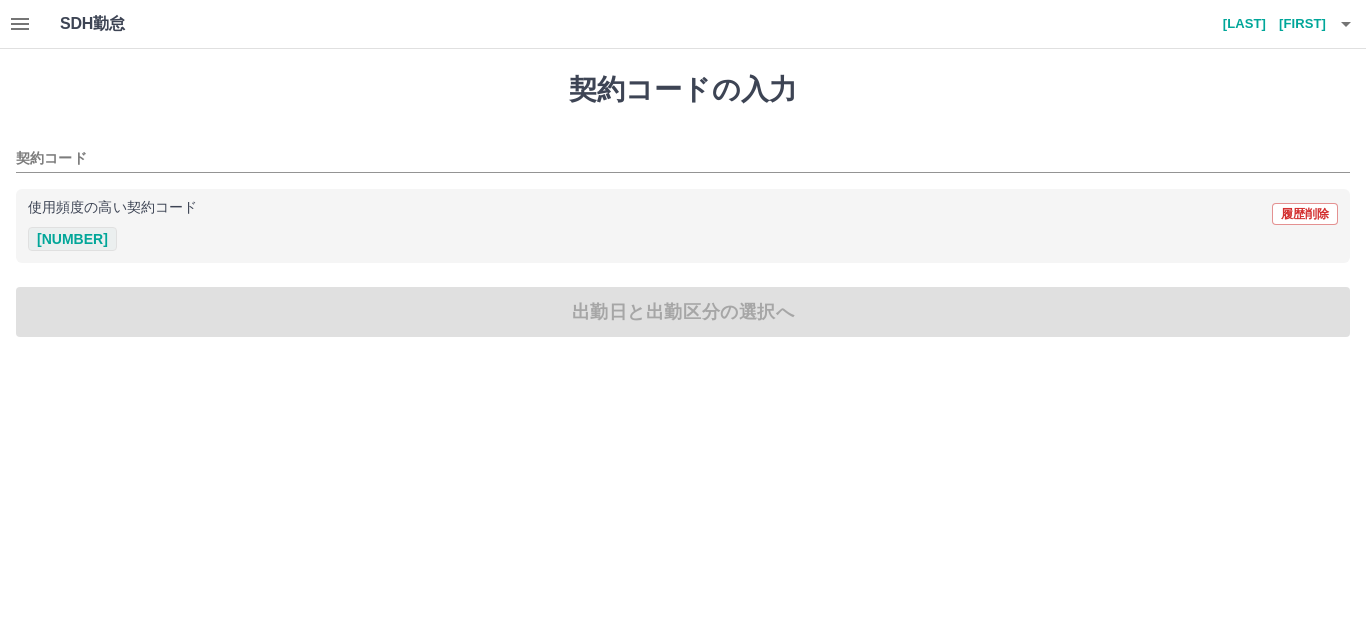 click on "37248009" at bounding box center [72, 239] 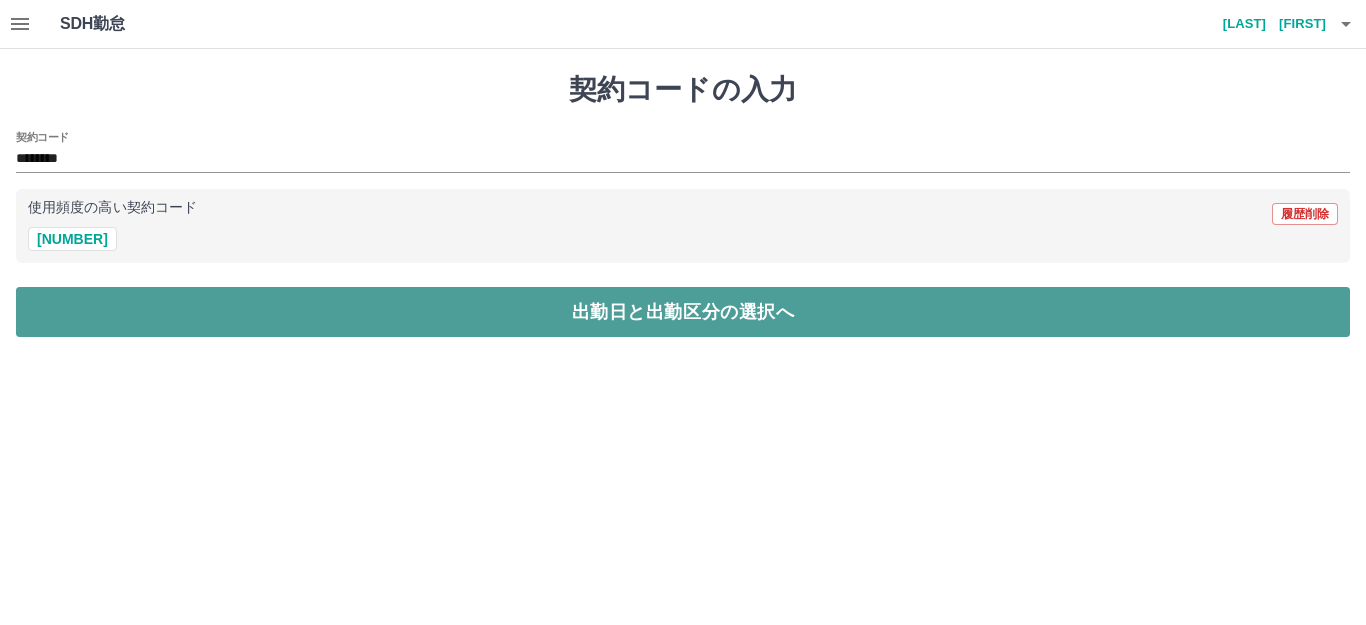 click on "出勤日と出勤区分の選択へ" at bounding box center (683, 312) 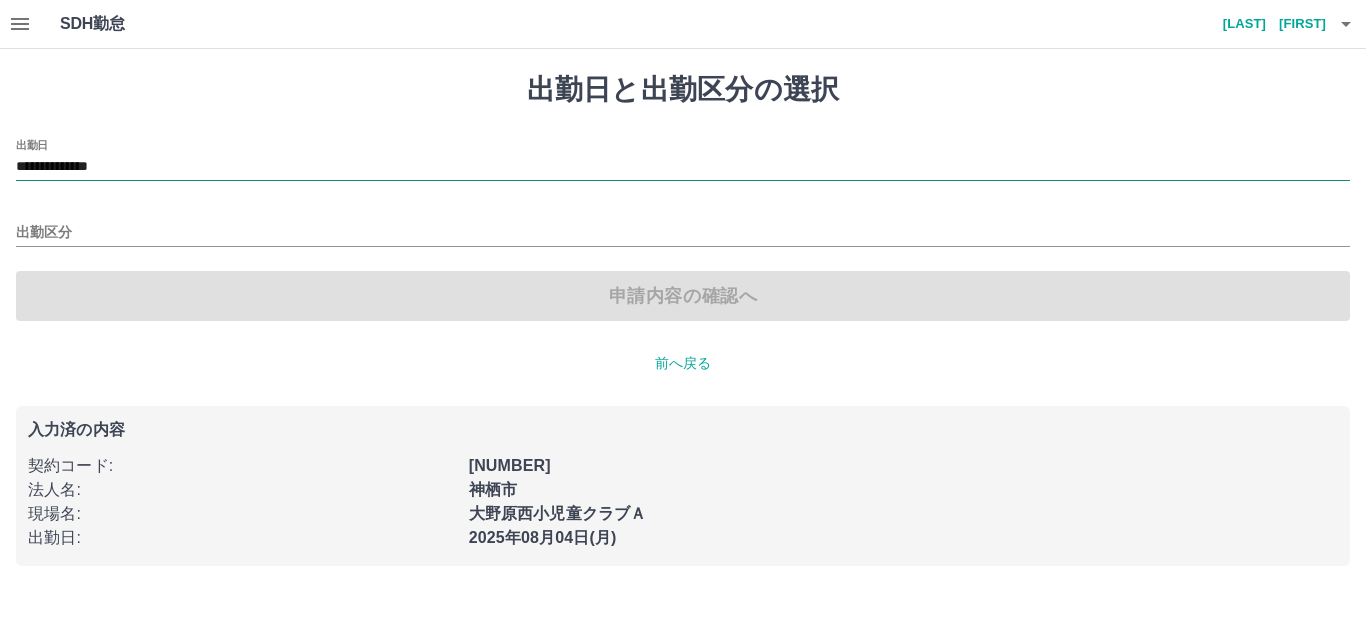 click on "**********" at bounding box center (683, 167) 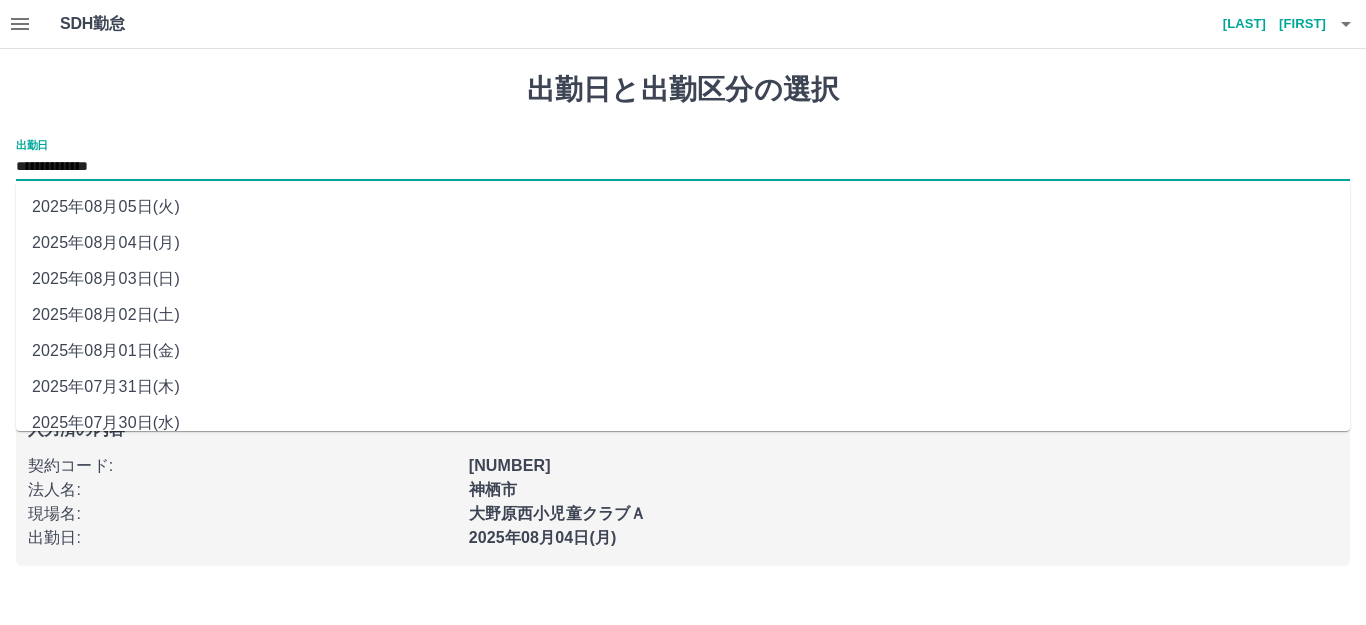 click on "2025年08月04日(月)" at bounding box center [683, 243] 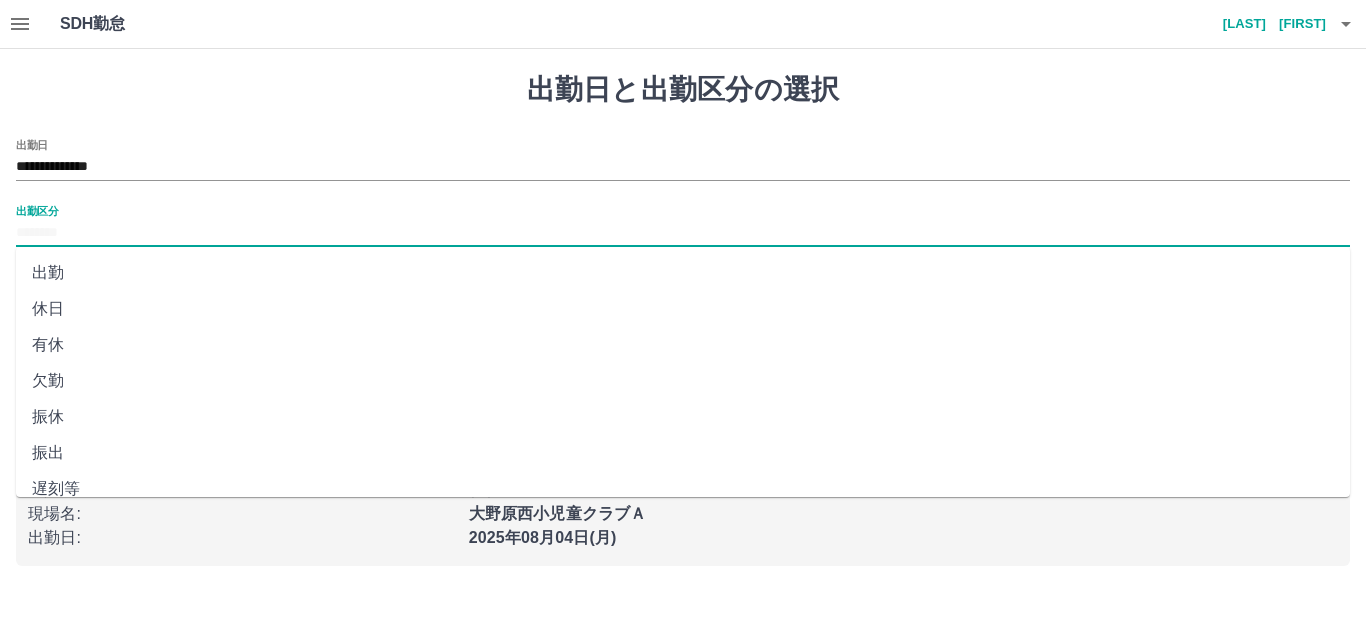 click on "出勤区分" at bounding box center (683, 233) 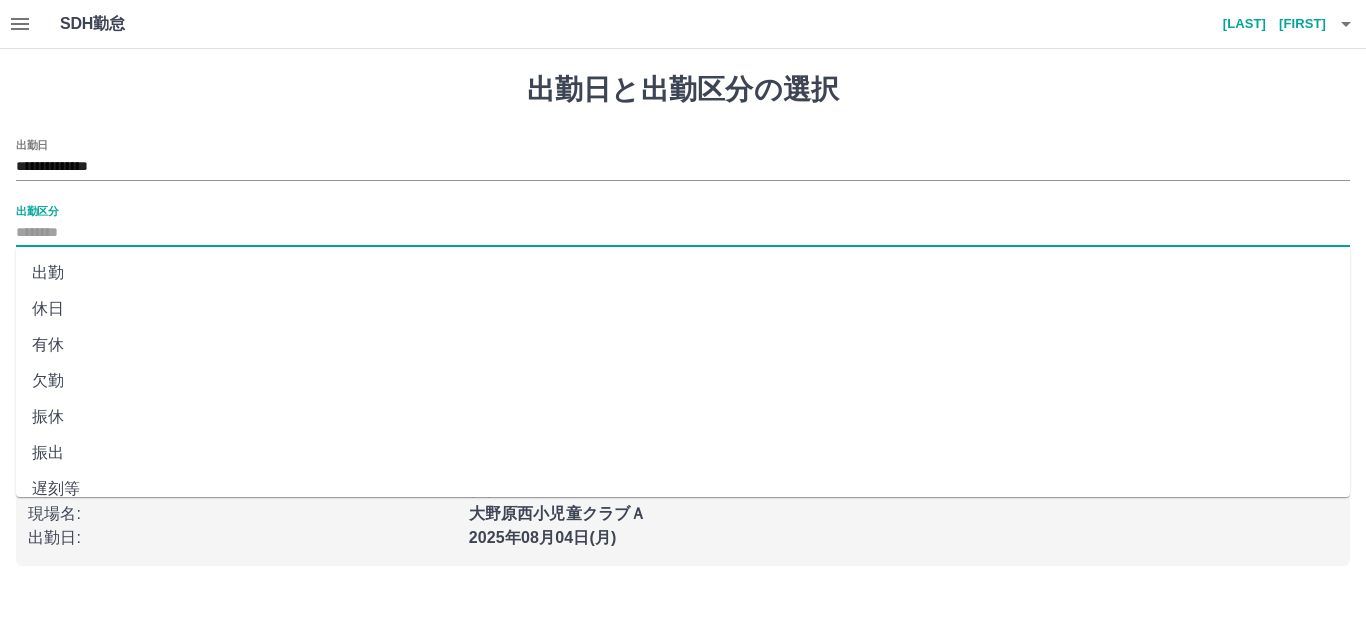 click on "出勤" at bounding box center (683, 273) 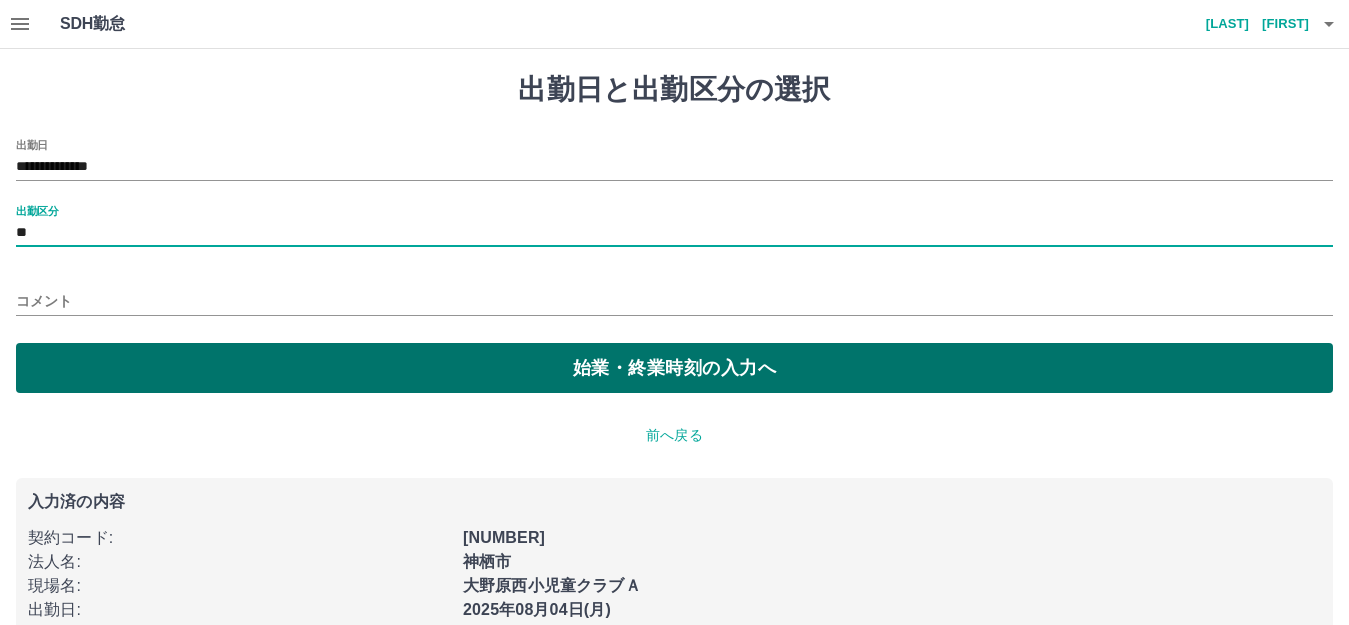 click on "始業・終業時刻の入力へ" at bounding box center [674, 368] 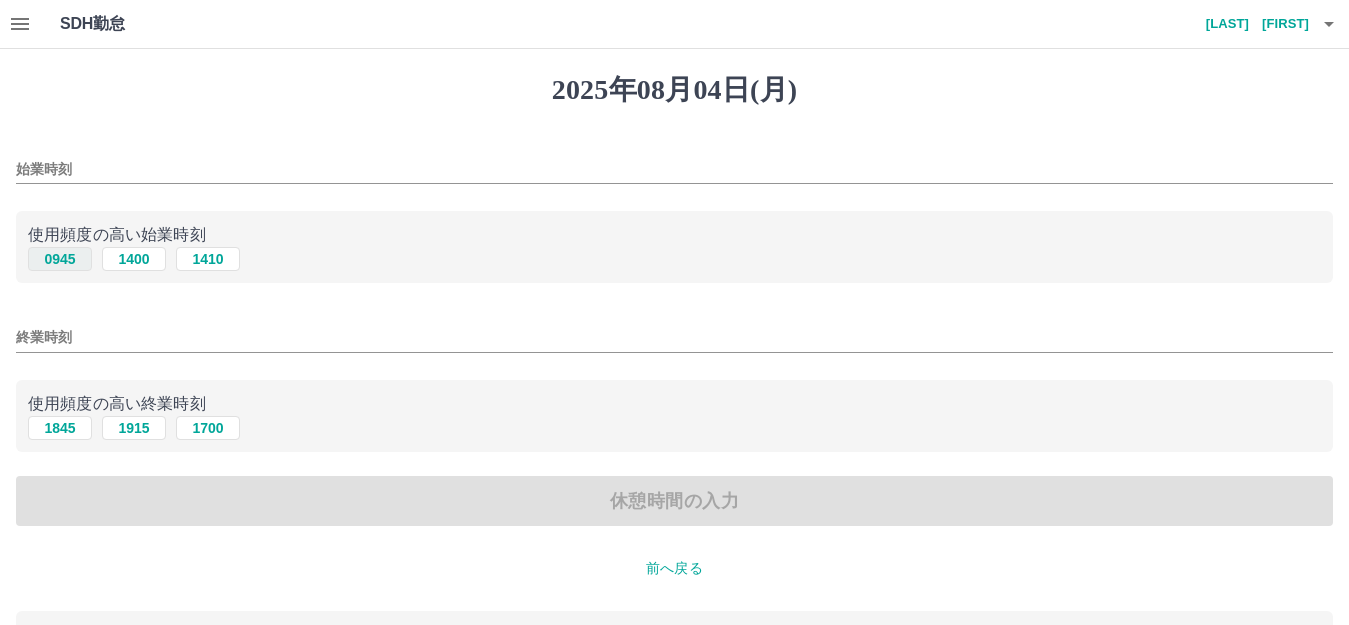 click on "0945" at bounding box center [60, 259] 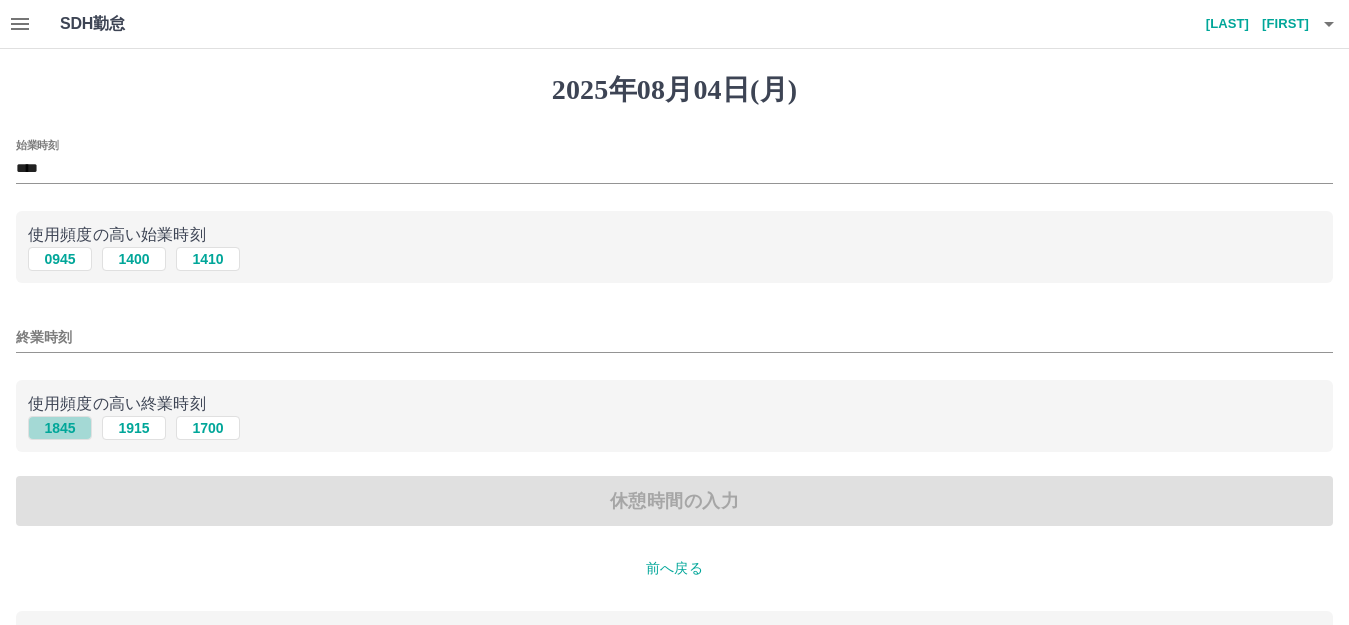 click on "1845" at bounding box center (60, 428) 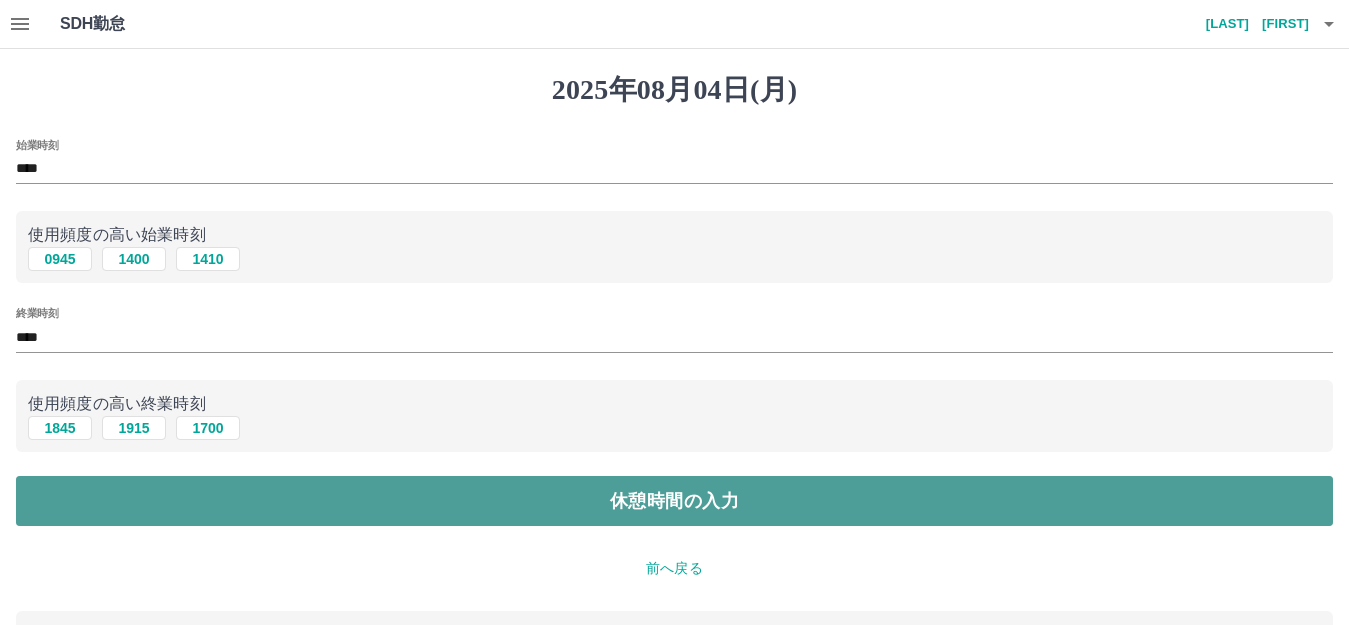 click on "休憩時間の入力" at bounding box center (674, 501) 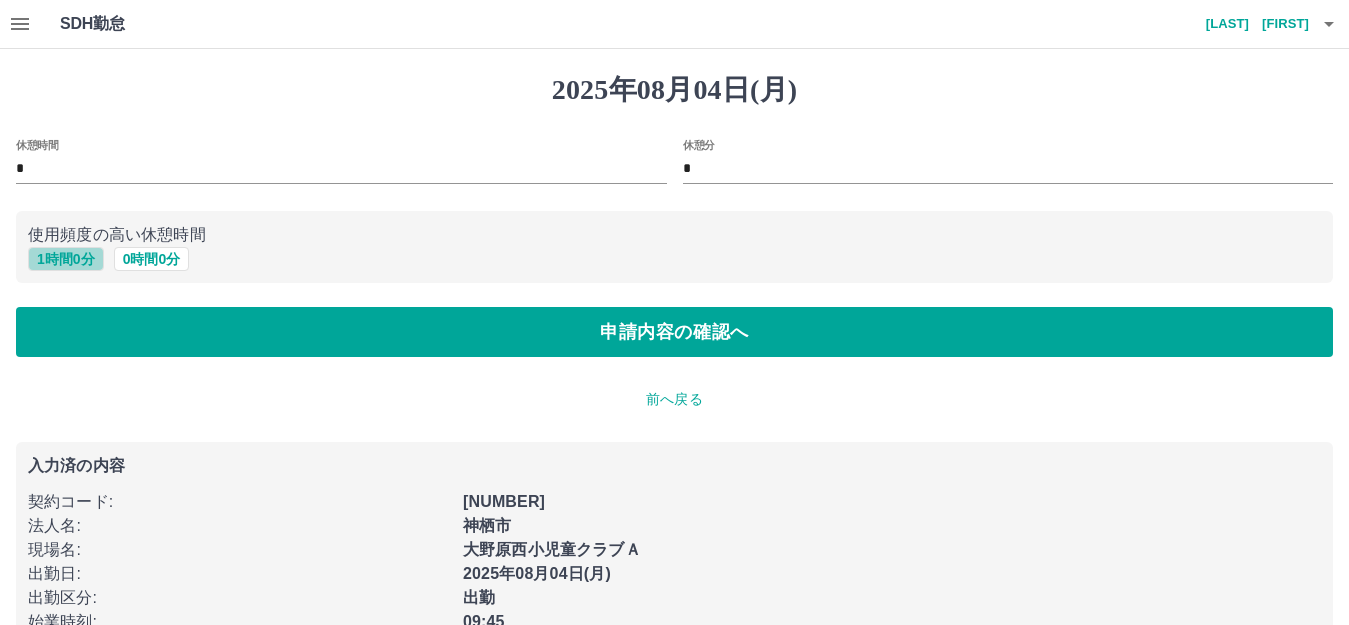 click on "1 時間 0 分" at bounding box center (66, 259) 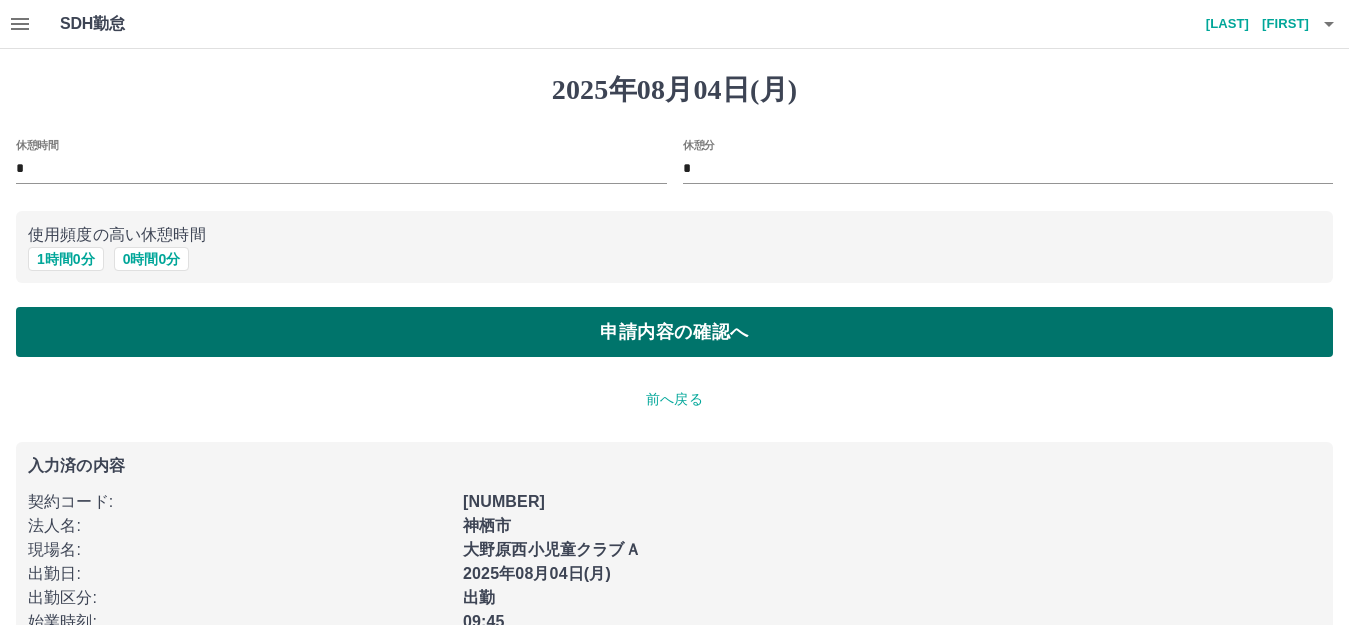 click on "申請内容の確認へ" at bounding box center (674, 332) 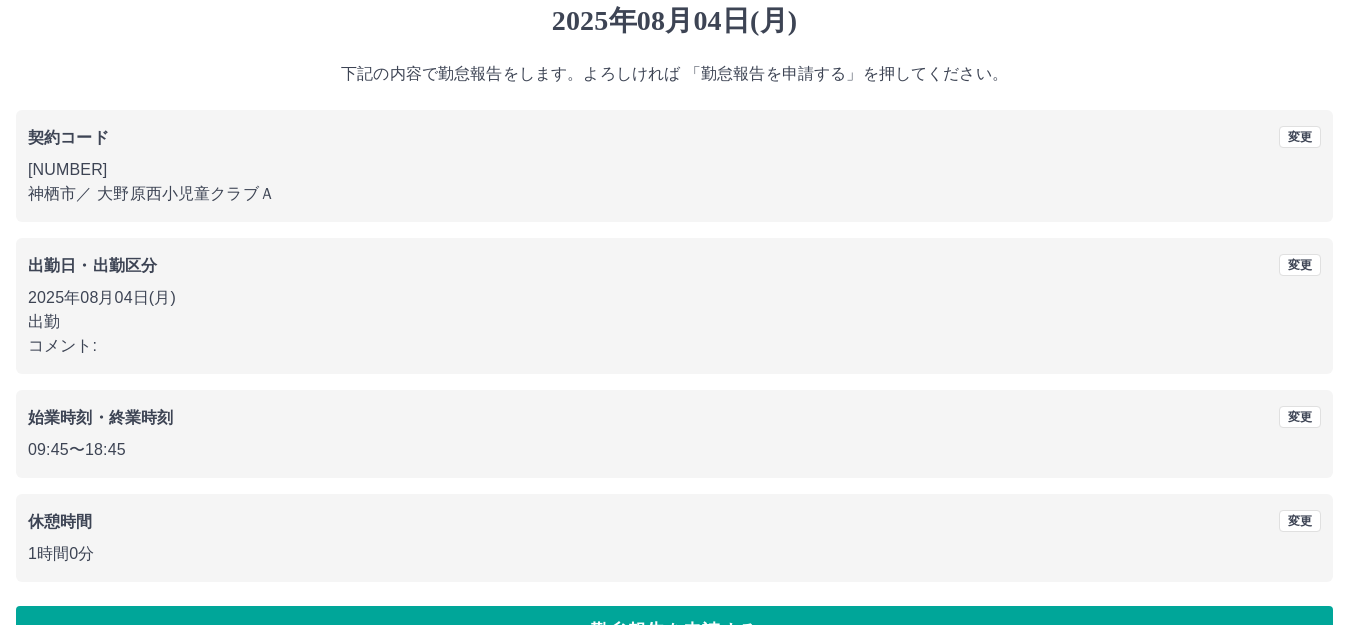 scroll, scrollTop: 124, scrollLeft: 0, axis: vertical 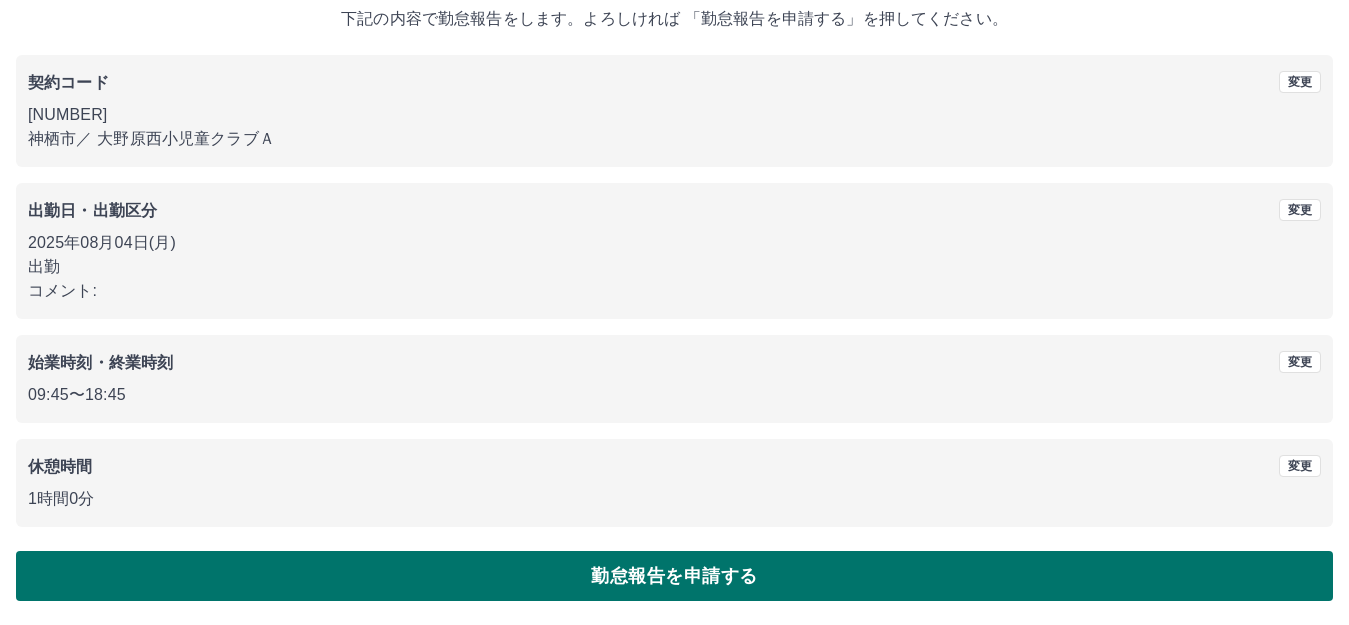 click on "勤怠報告を申請する" at bounding box center (674, 576) 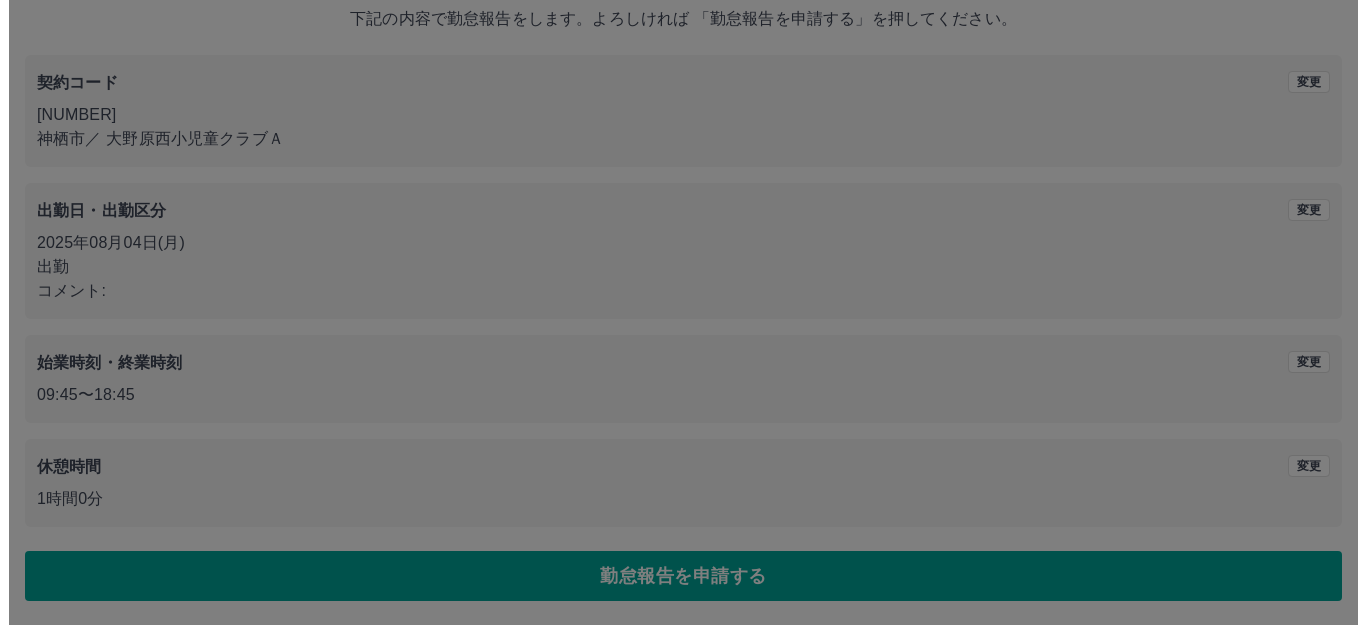 scroll, scrollTop: 0, scrollLeft: 0, axis: both 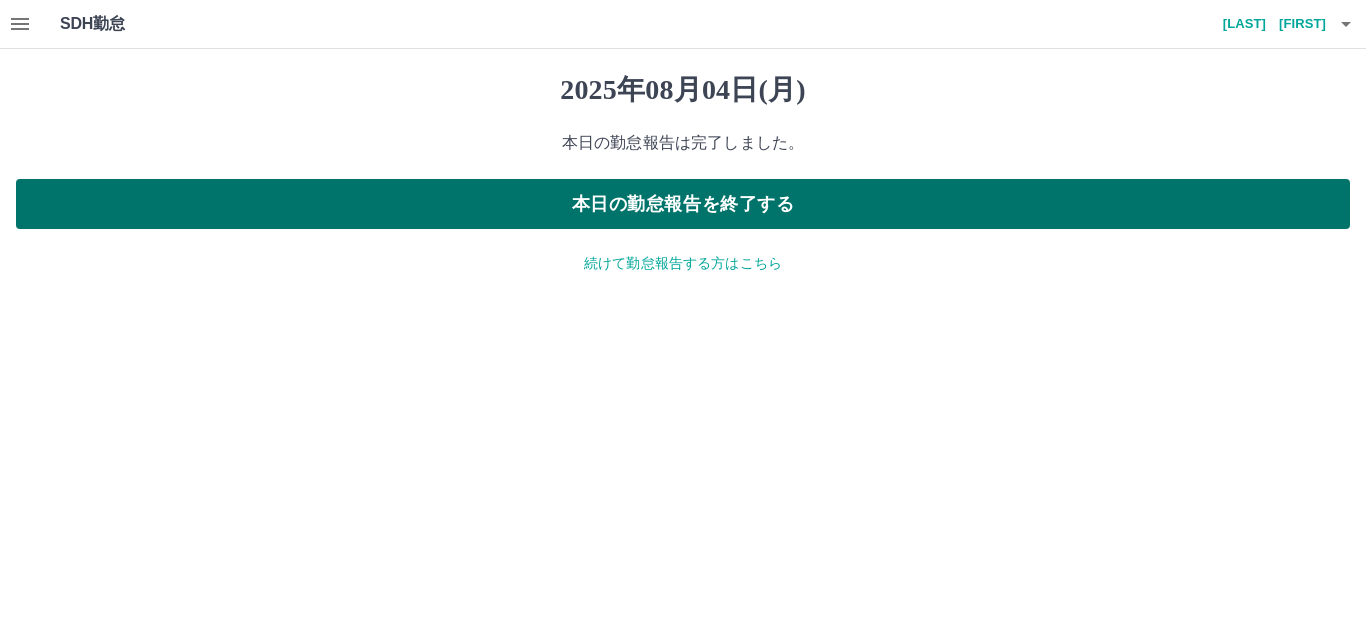 click on "本日の勤怠報告を終了する" at bounding box center (683, 204) 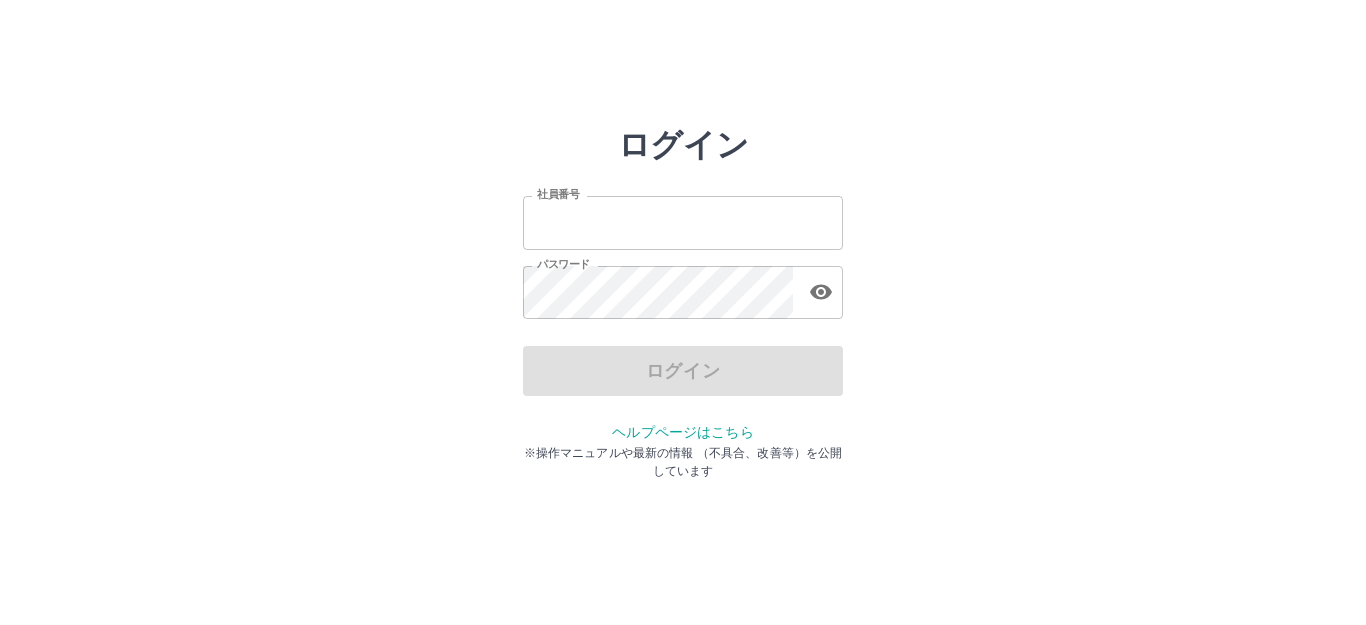 scroll, scrollTop: 0, scrollLeft: 0, axis: both 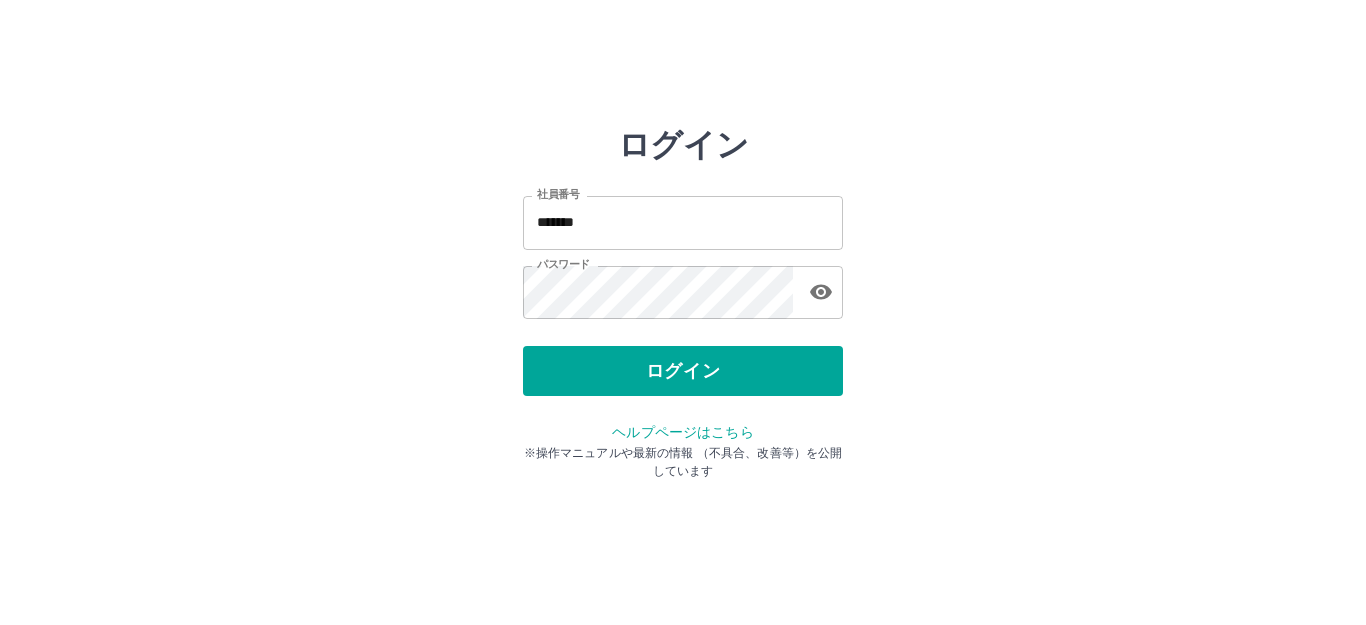 click on "ログイン" at bounding box center [683, 371] 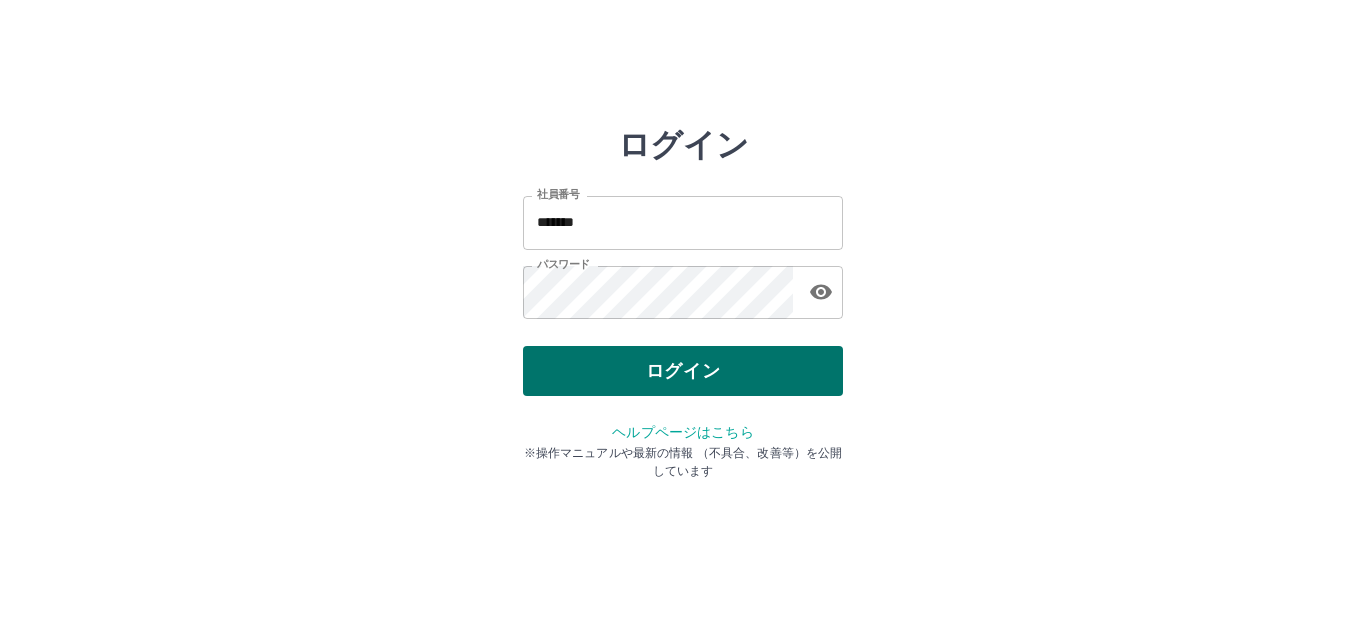 click on "ログイン" at bounding box center [683, 371] 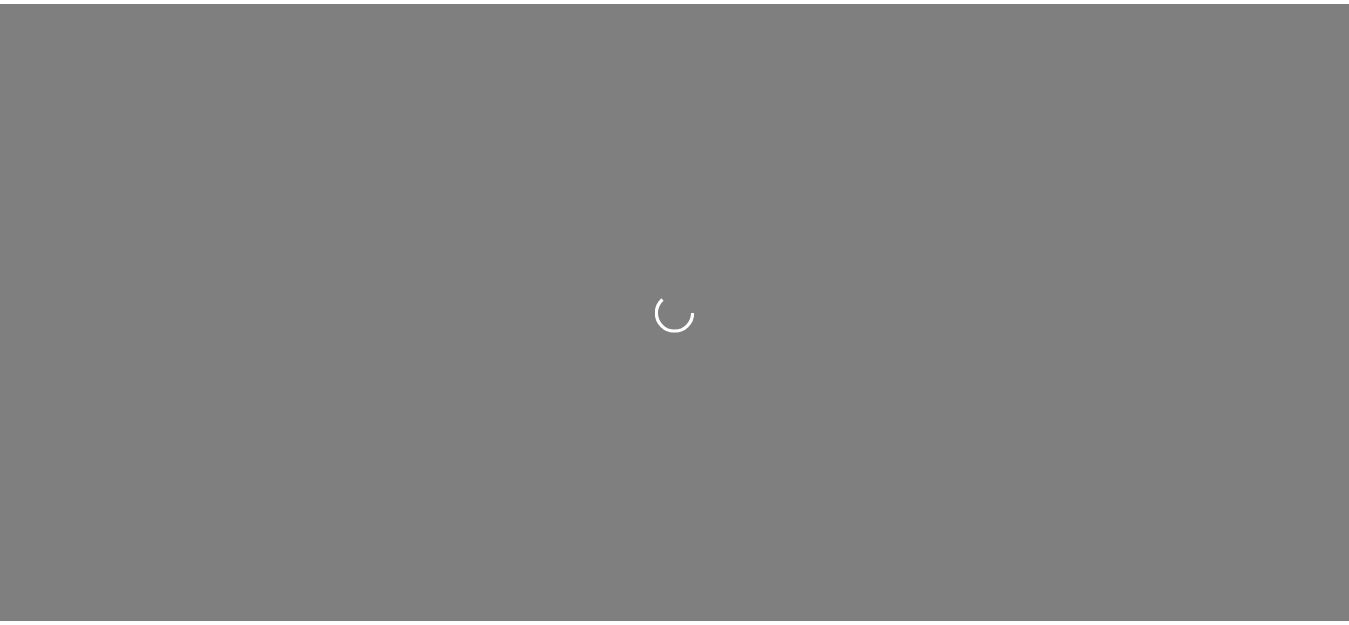 scroll, scrollTop: 0, scrollLeft: 0, axis: both 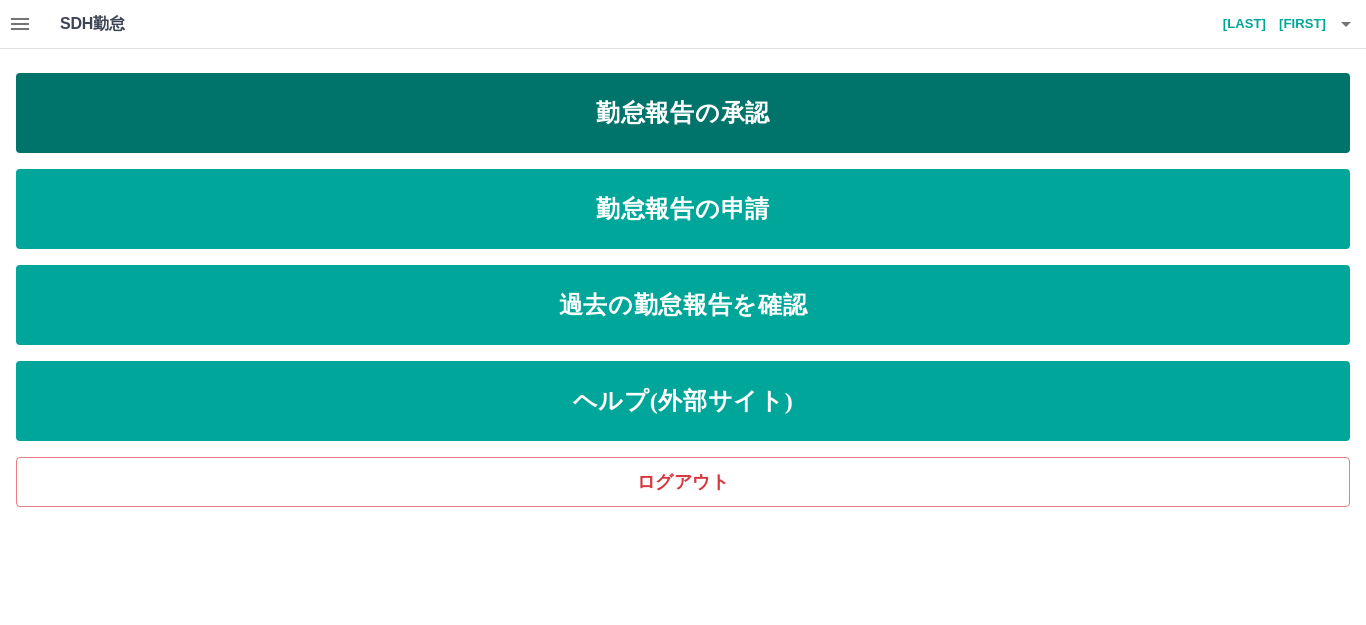 click on "勤怠報告の承認" at bounding box center [683, 113] 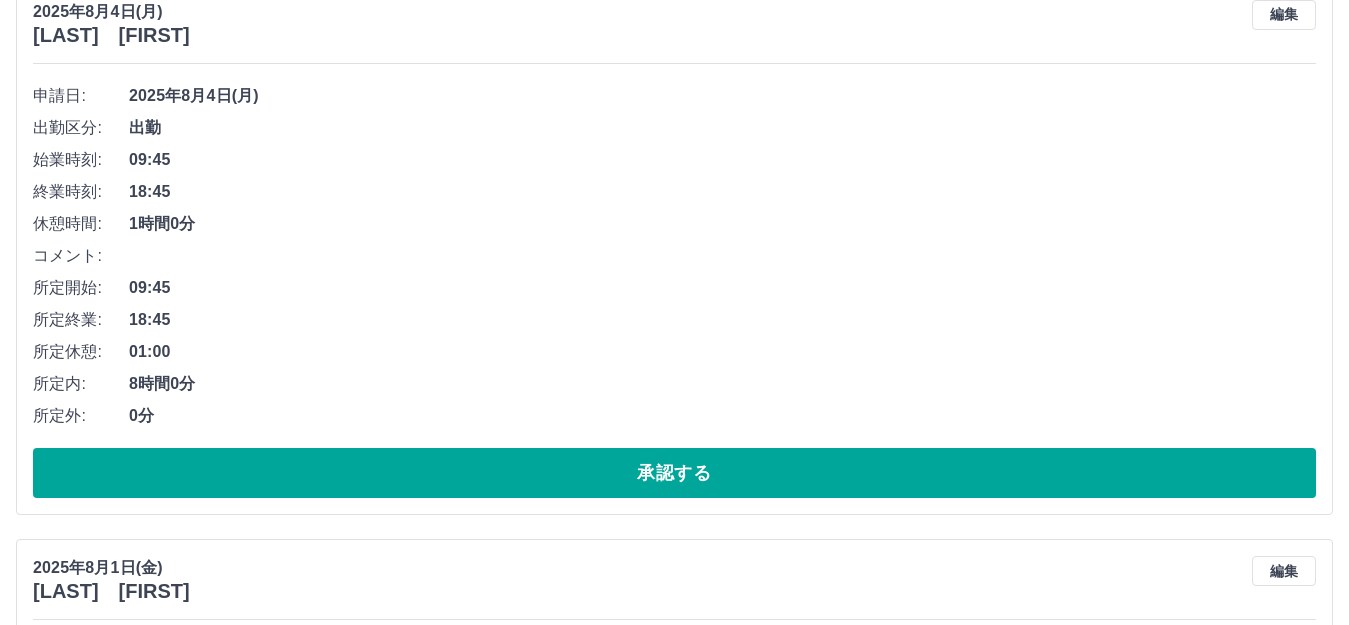 scroll, scrollTop: 300, scrollLeft: 0, axis: vertical 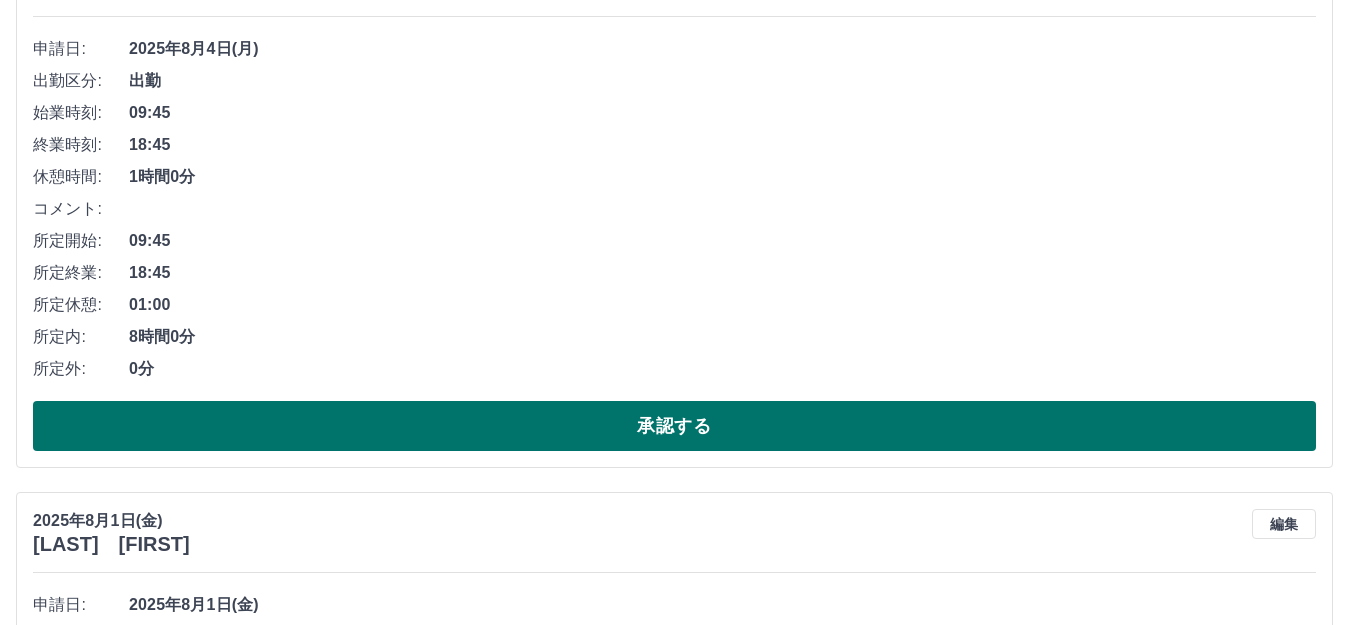 click on "承認する" at bounding box center (674, 426) 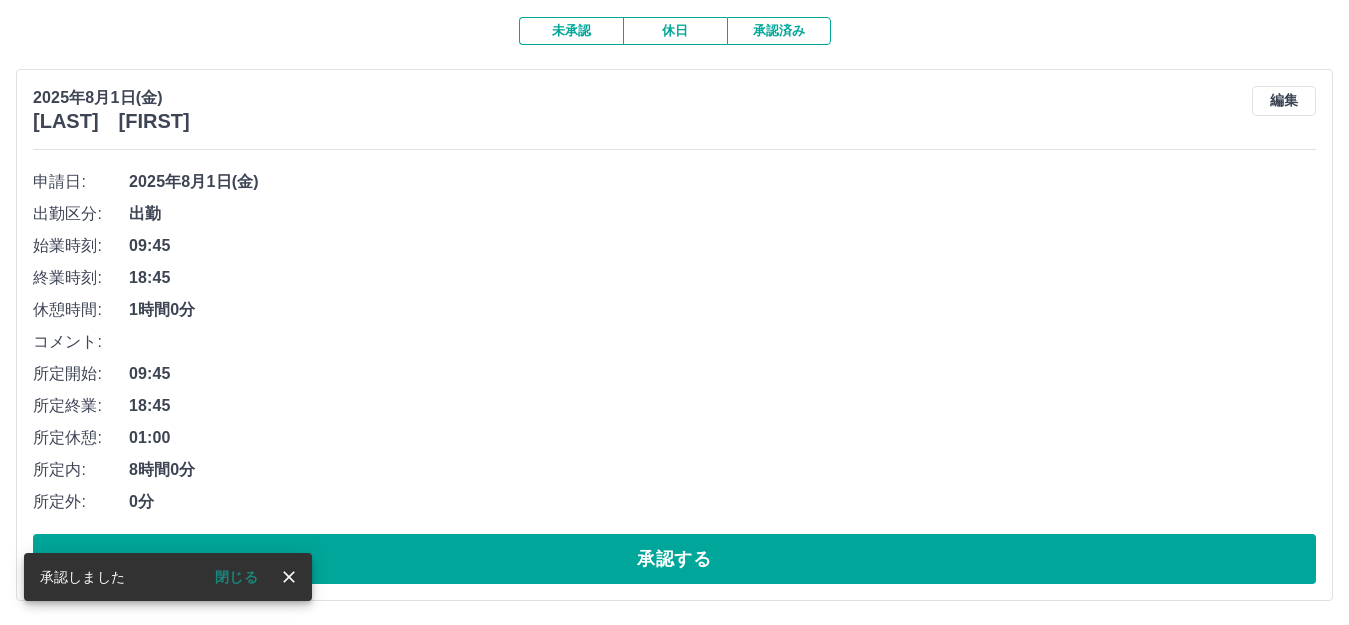 scroll, scrollTop: 169, scrollLeft: 0, axis: vertical 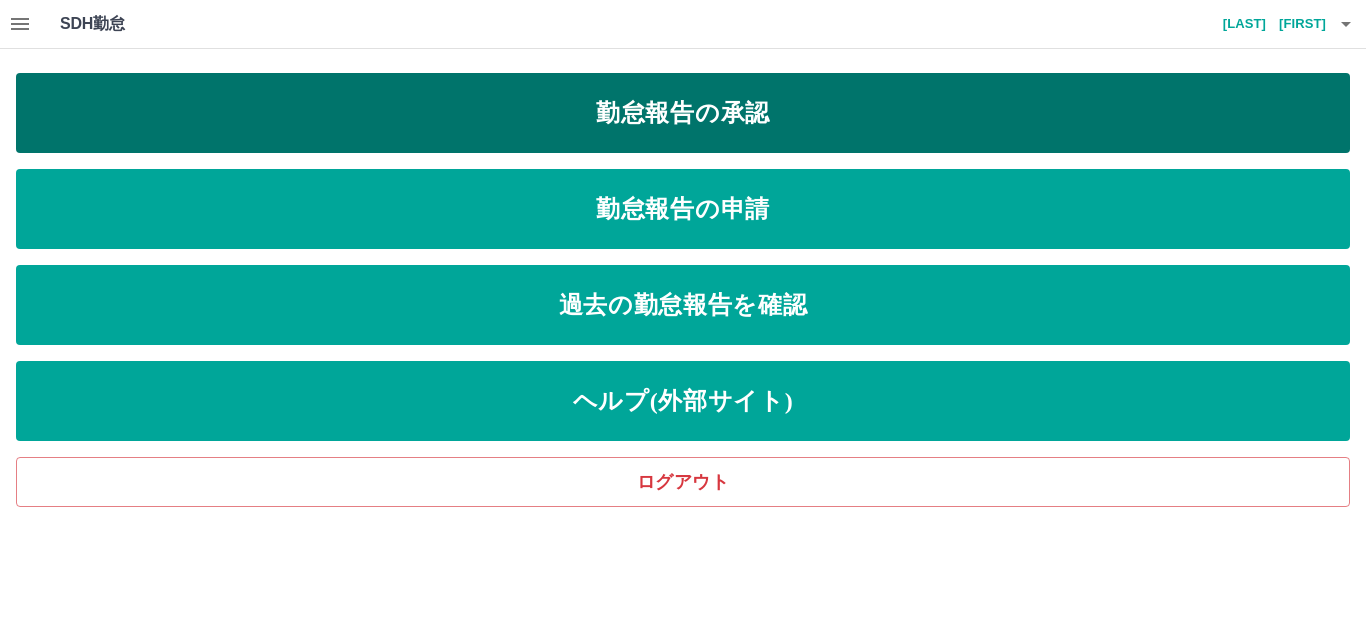 click on "勤怠報告の承認" at bounding box center (683, 113) 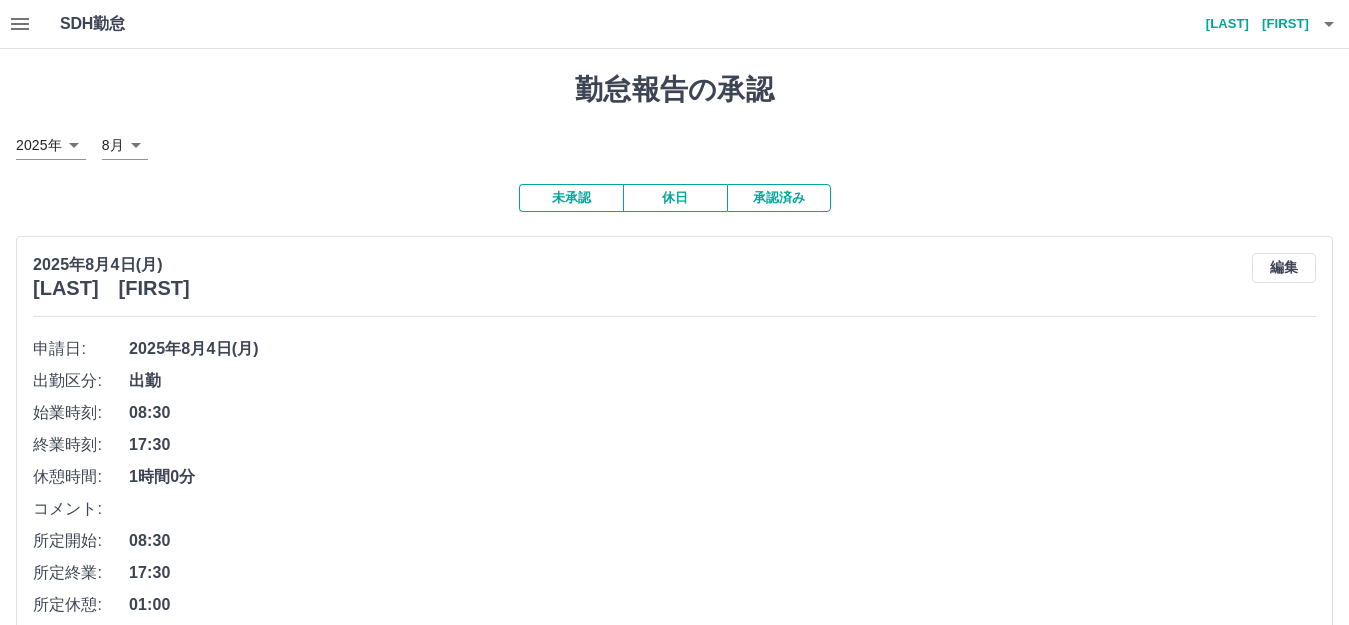 scroll, scrollTop: 169, scrollLeft: 0, axis: vertical 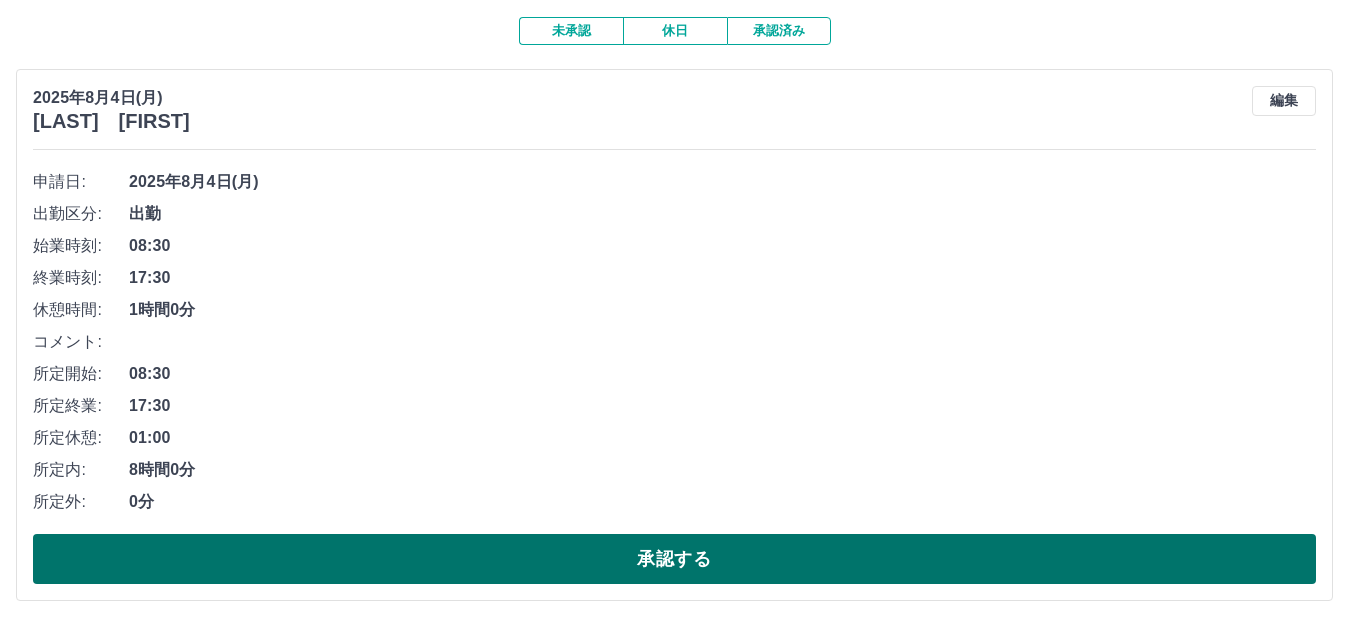 click on "承認する" at bounding box center (674, 559) 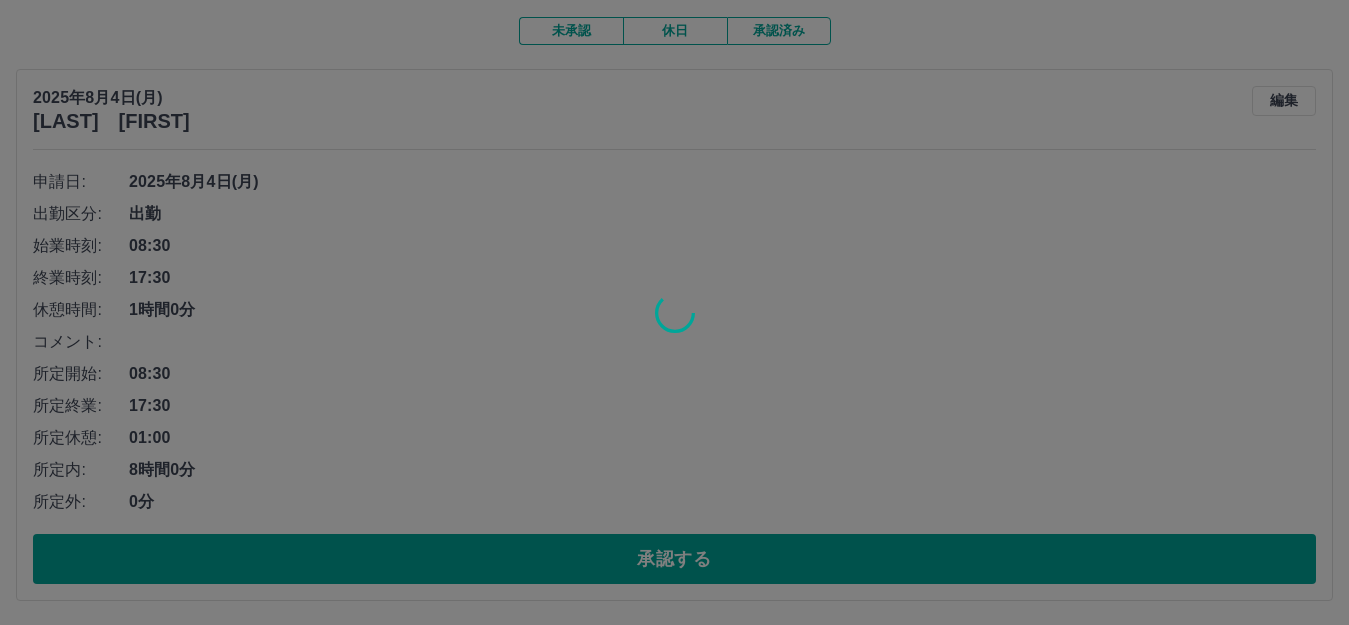scroll, scrollTop: 0, scrollLeft: 0, axis: both 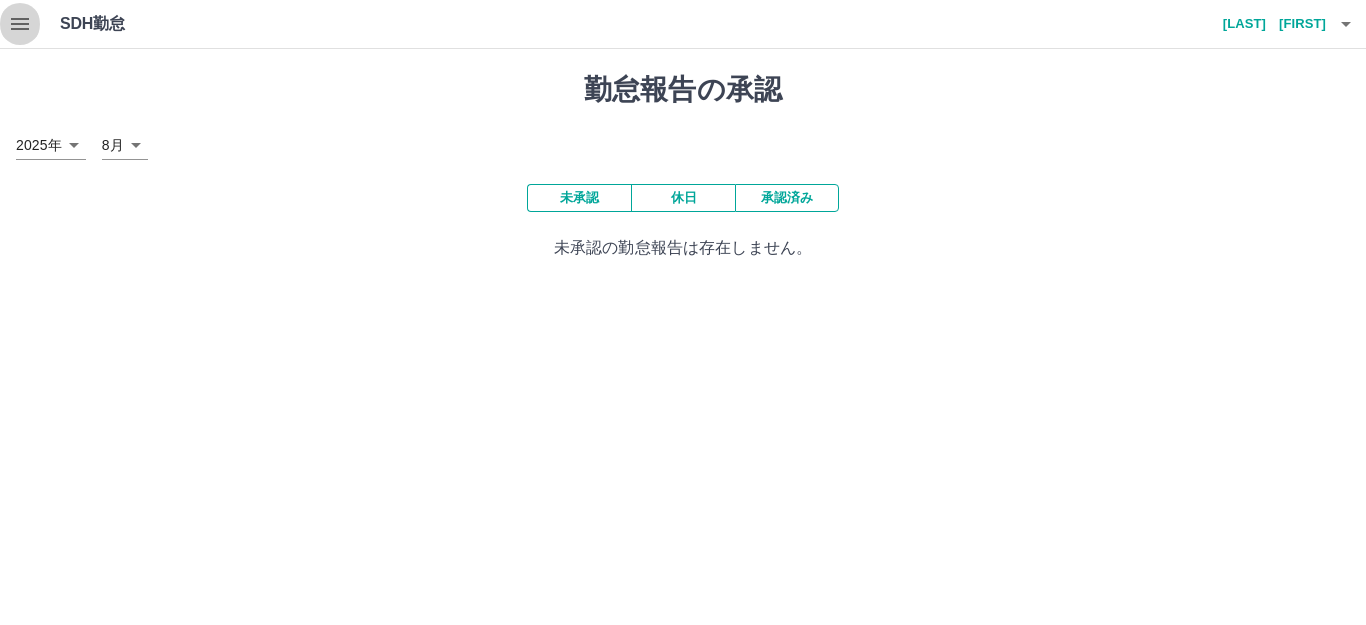 click 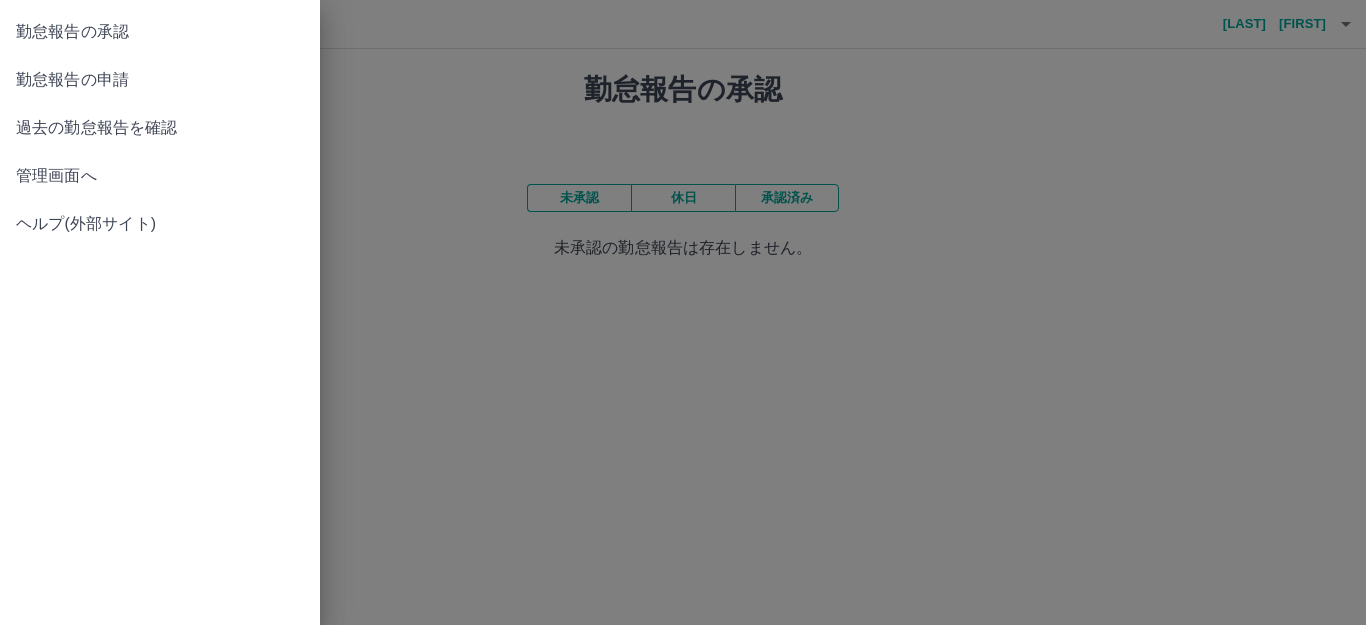 click on "管理画面へ" at bounding box center [160, 176] 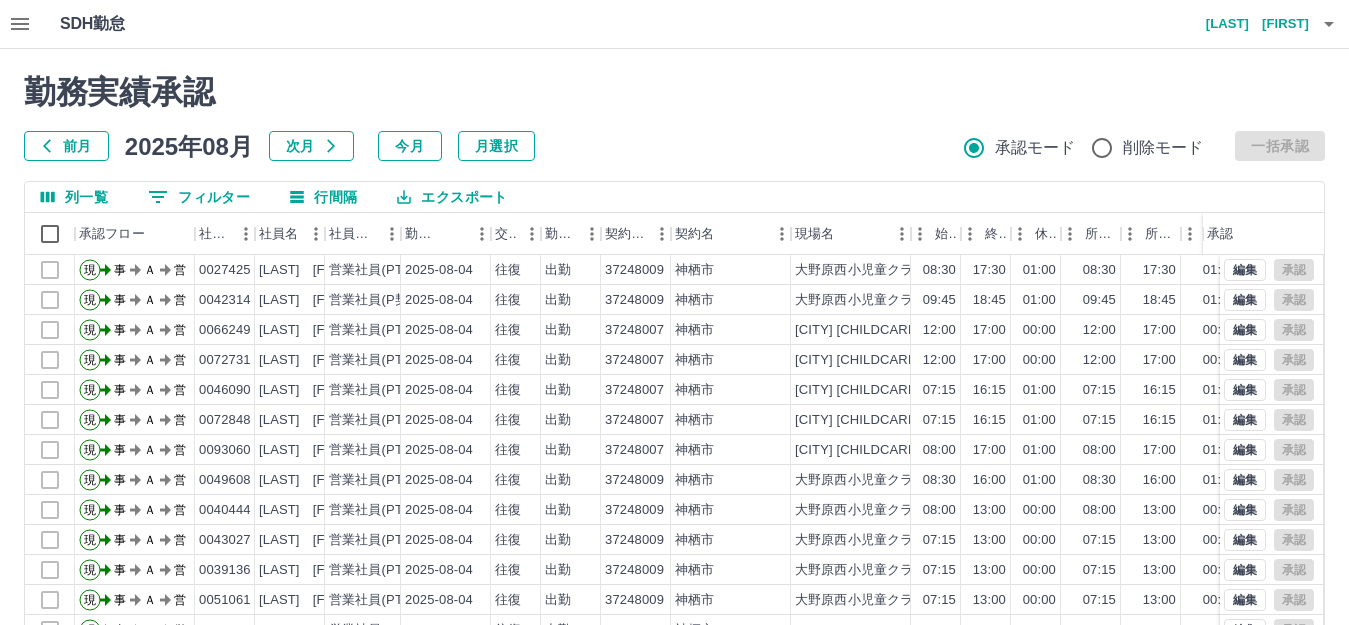 scroll, scrollTop: 104, scrollLeft: 0, axis: vertical 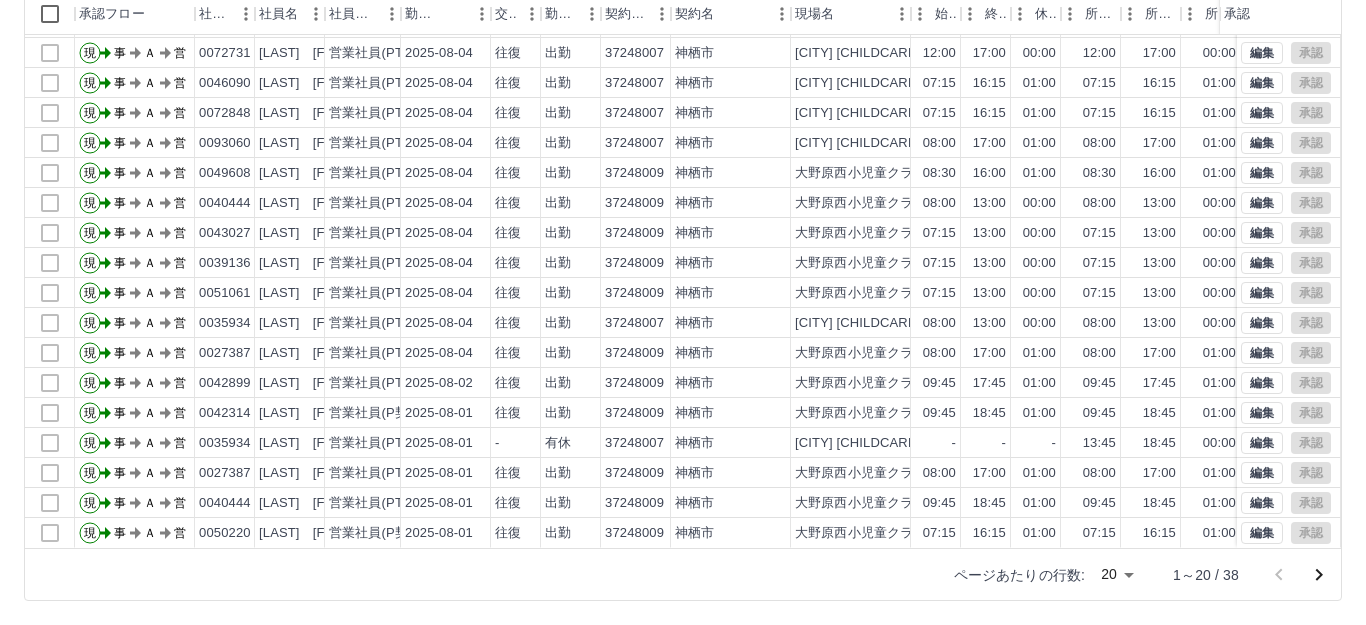 click on "SDH勤怠 [LAST]　[FIRST] 勤務実績承認 前月 2025年08月 次月 今月 月選択 承認モード 削除モード 一括承認 列一覧 0 フィルター 行間隔 エクスポート 承認フロー 社員番号 社員名 社員区分 勤務日 交通費 勤務区分 契約コード 契約名 現場名 始業 終業 休憩 所定開始 所定終業 所定休憩 拘束 勤務 遅刻等 コメント ステータス 承認 現 事 Ａ 営 [ID] [LAST]　[FIRST] 営業社員(P契約) 2025-08-04 往復 出勤 [ID] [CITY] [CHILDCARE_CENTER] 09:45 18:45 01:00 09:45 18:45 01:00 09:00 08:00 00:00 事務担当者承認待 現 事 Ａ 営 [ID] [LAST]　[FIRST] 営業社員(PT契約) 2025-08-04 往復 出勤 [ID] [CITY] [CHILDCARE_CENTER] 12:00 17:00 現" at bounding box center [683, 202] 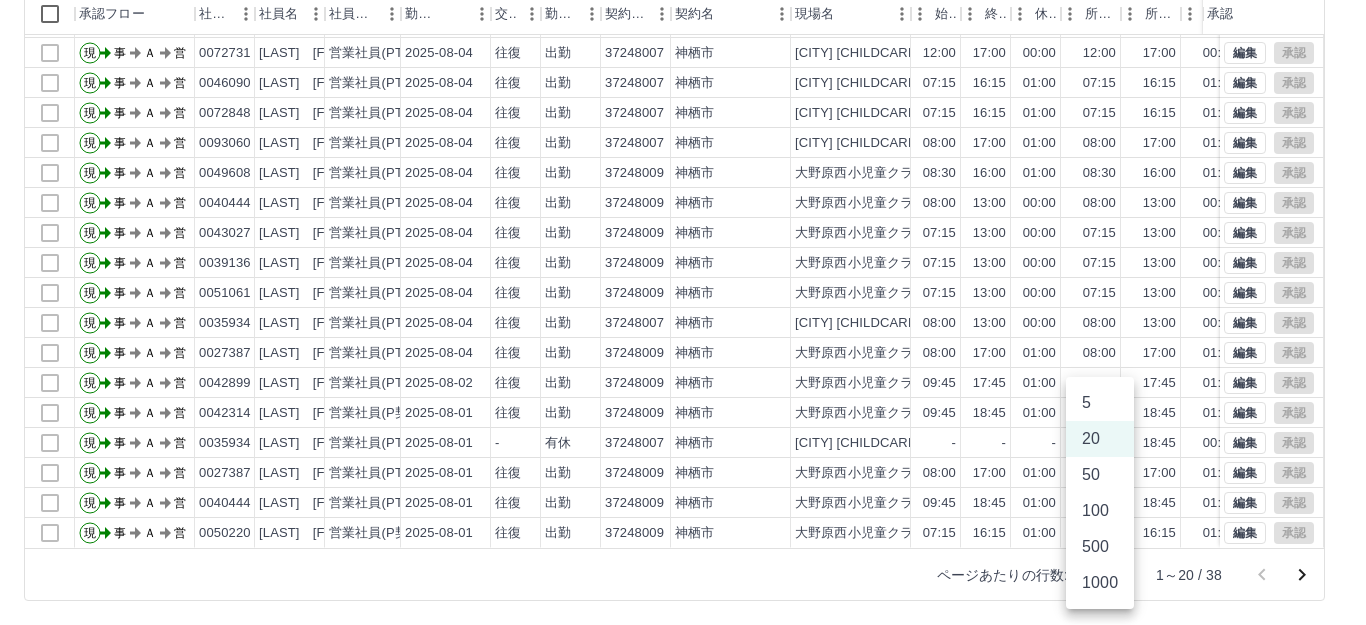 click on "1000" at bounding box center (1100, 583) 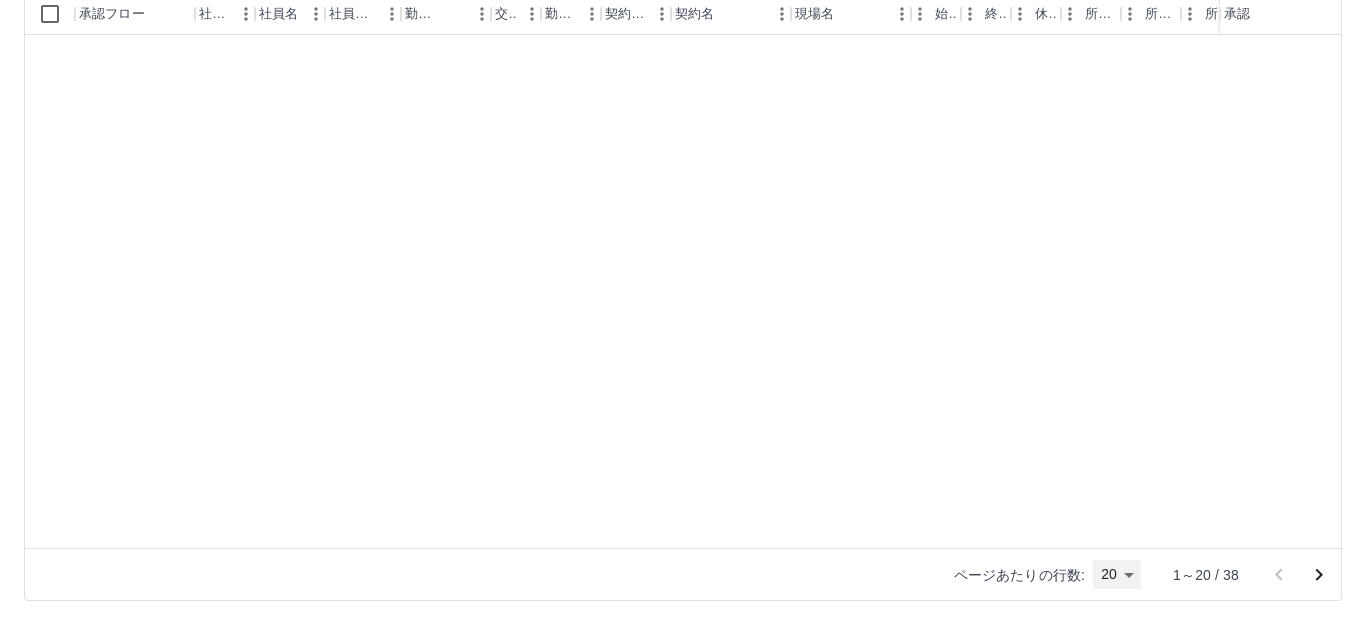 type on "****" 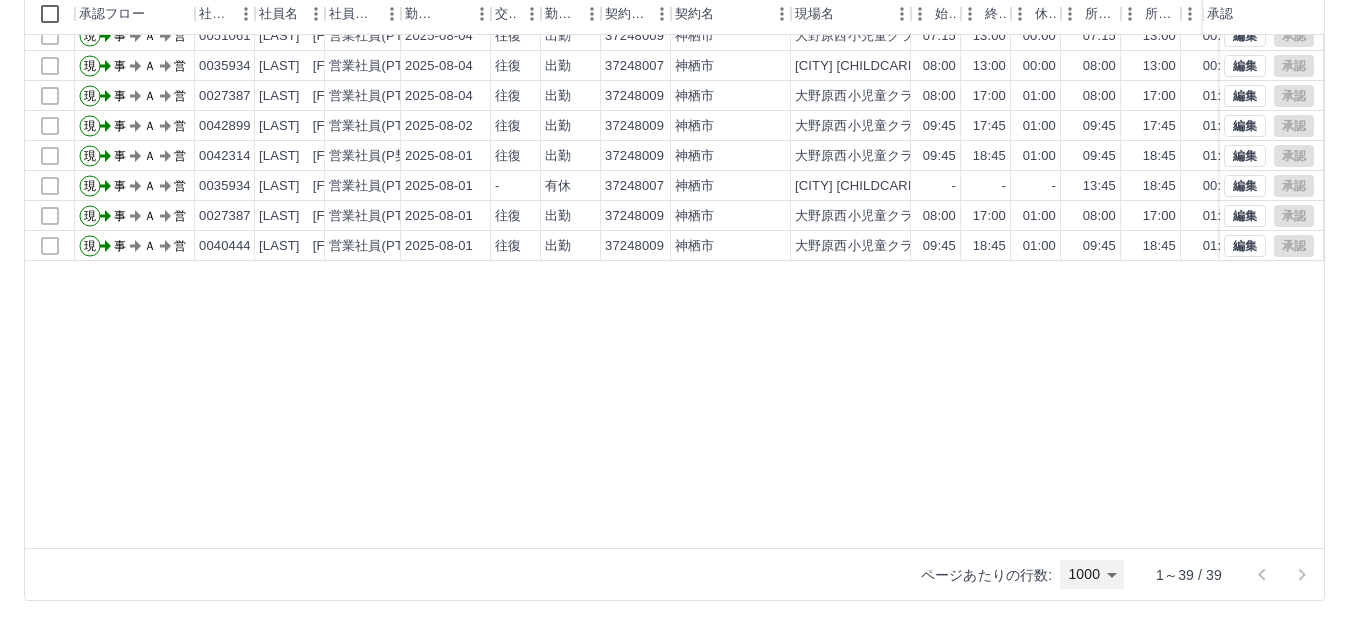 scroll, scrollTop: 0, scrollLeft: 0, axis: both 